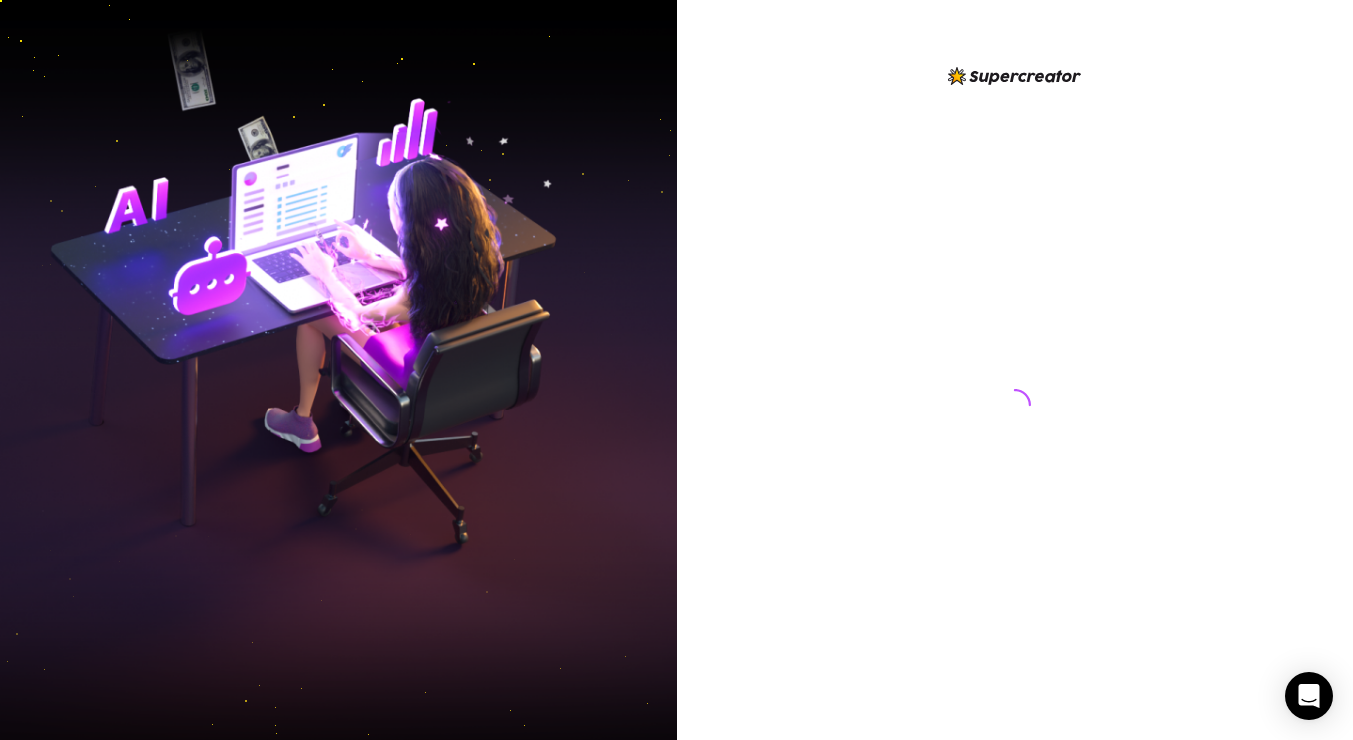 scroll, scrollTop: 0, scrollLeft: 0, axis: both 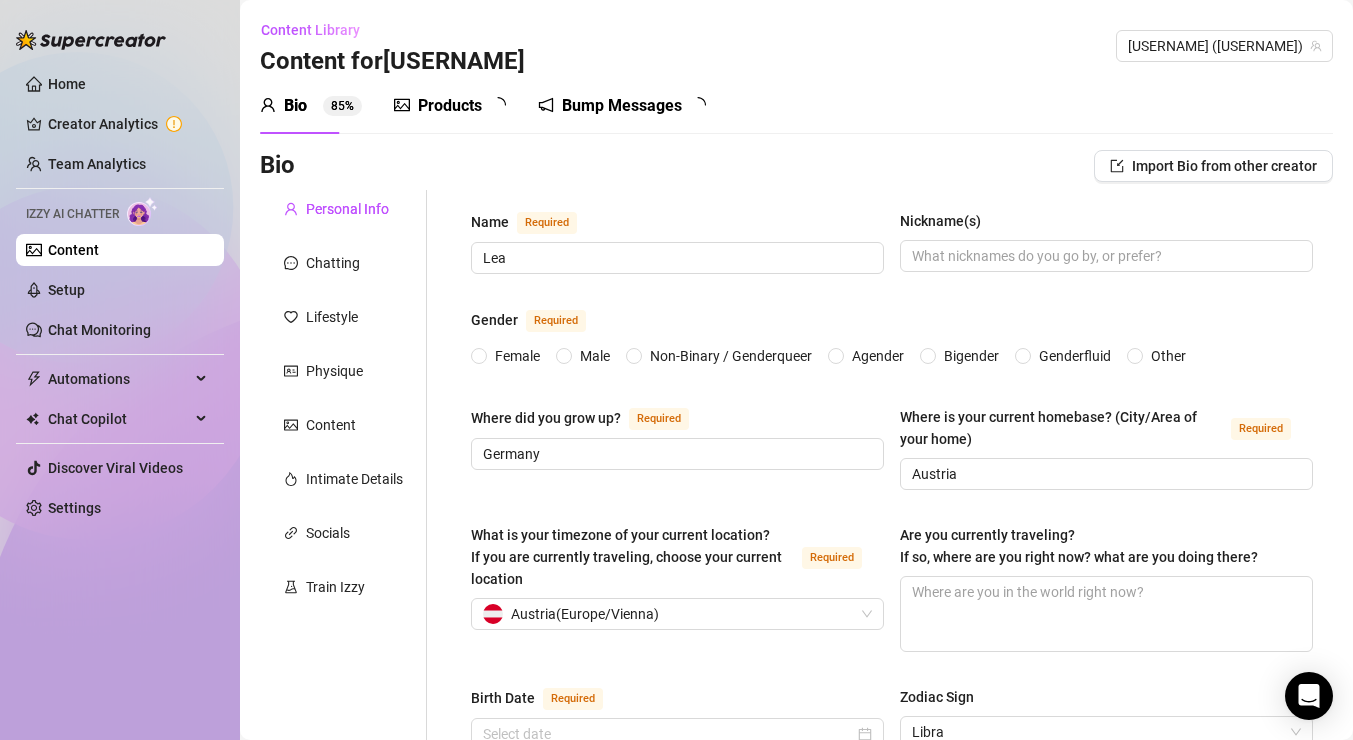 type 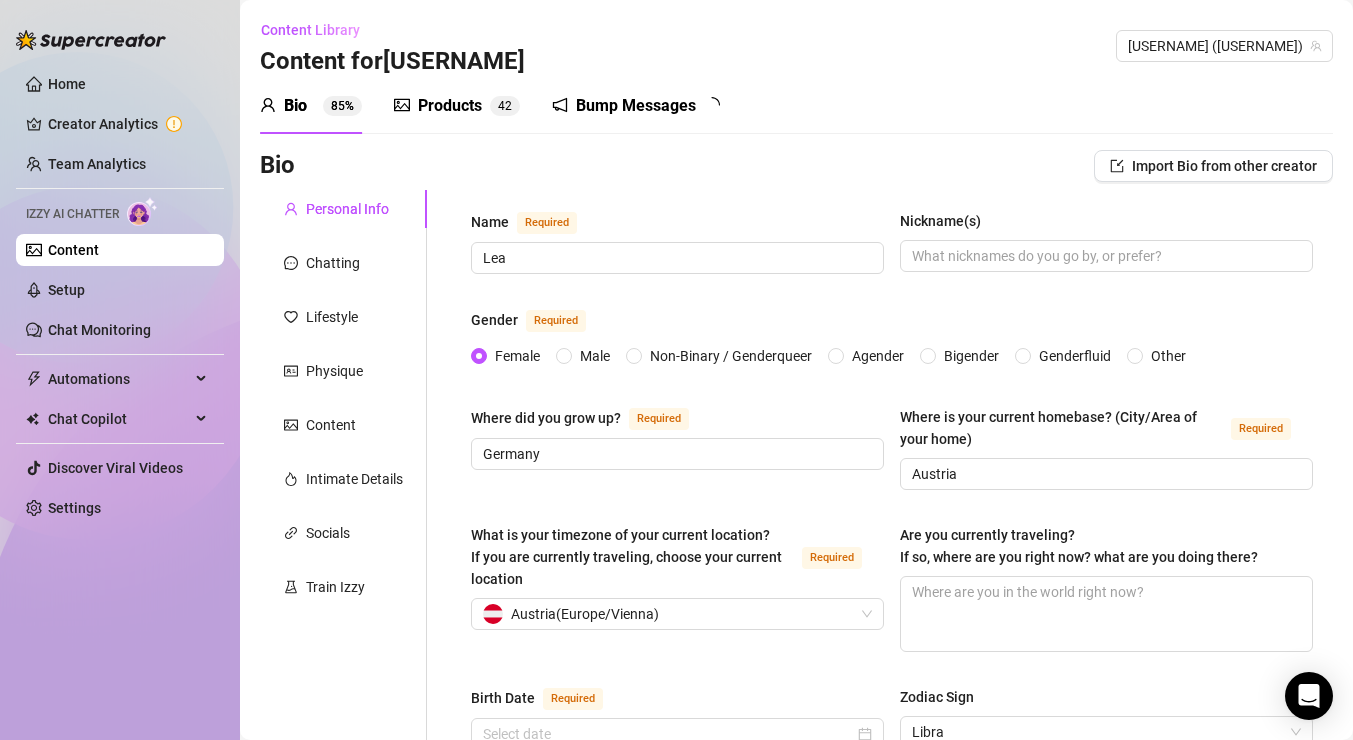 radio on "true" 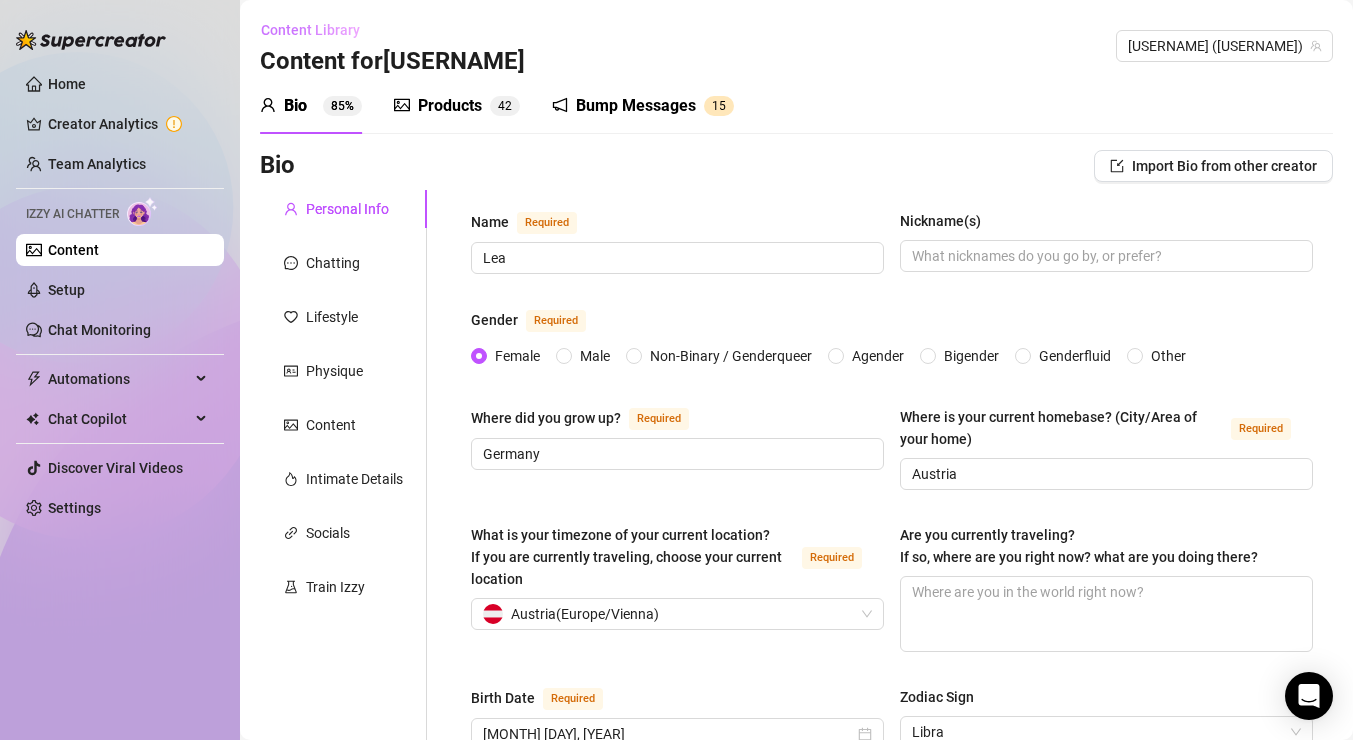 click on "Content Library" at bounding box center [318, 30] 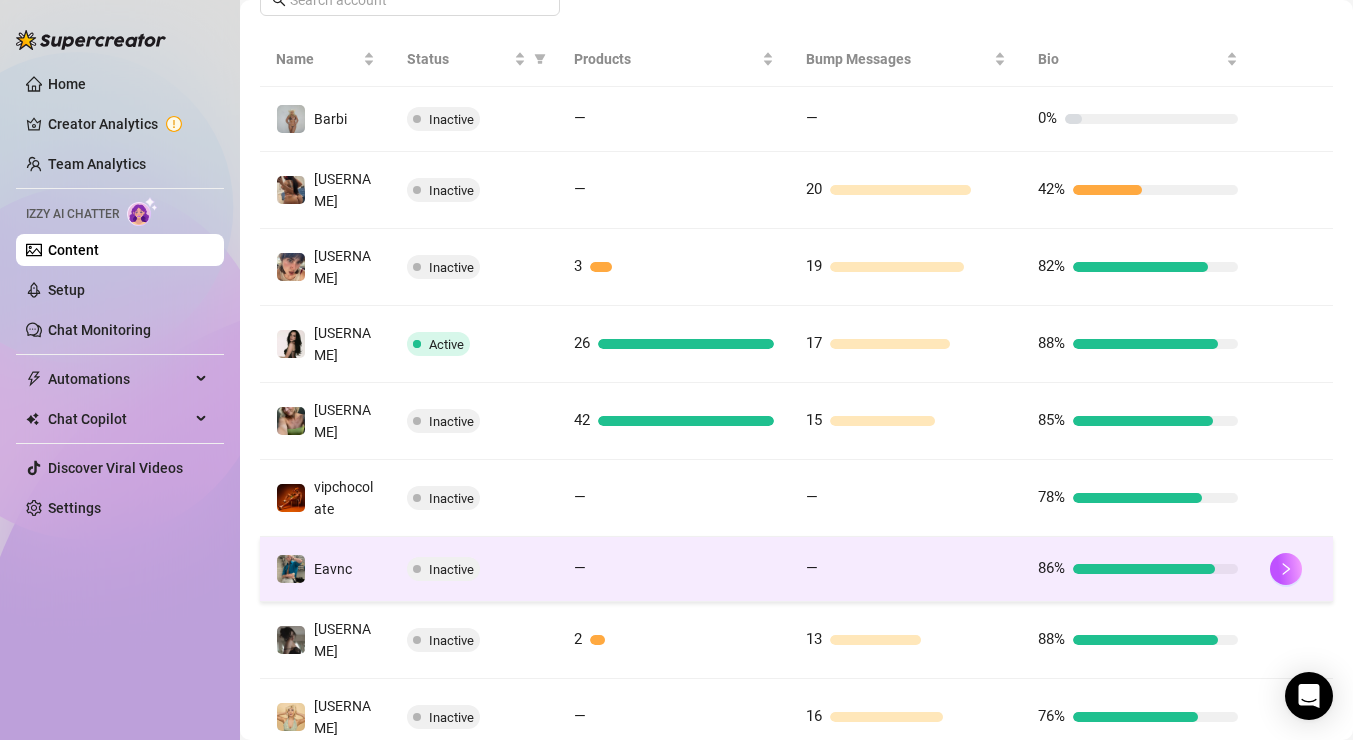 scroll, scrollTop: 583, scrollLeft: 0, axis: vertical 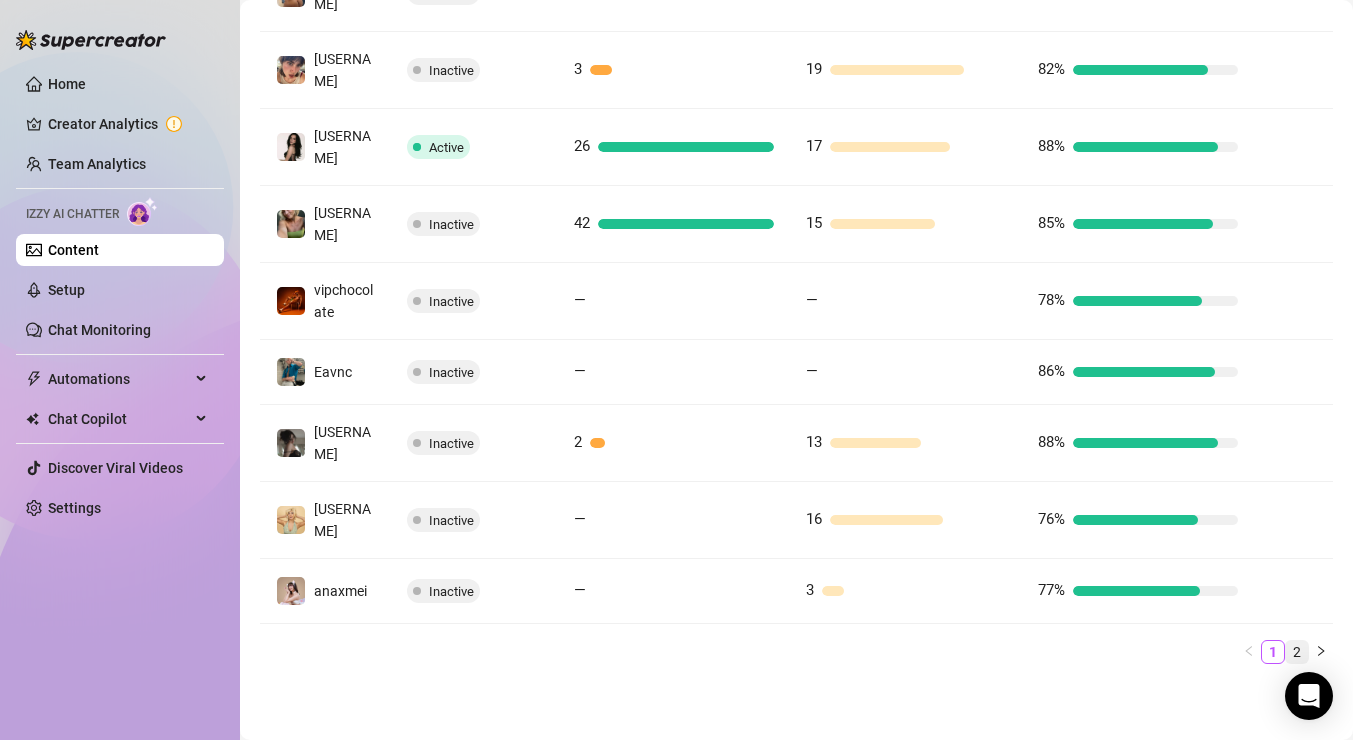 click on "2" at bounding box center [1297, 652] 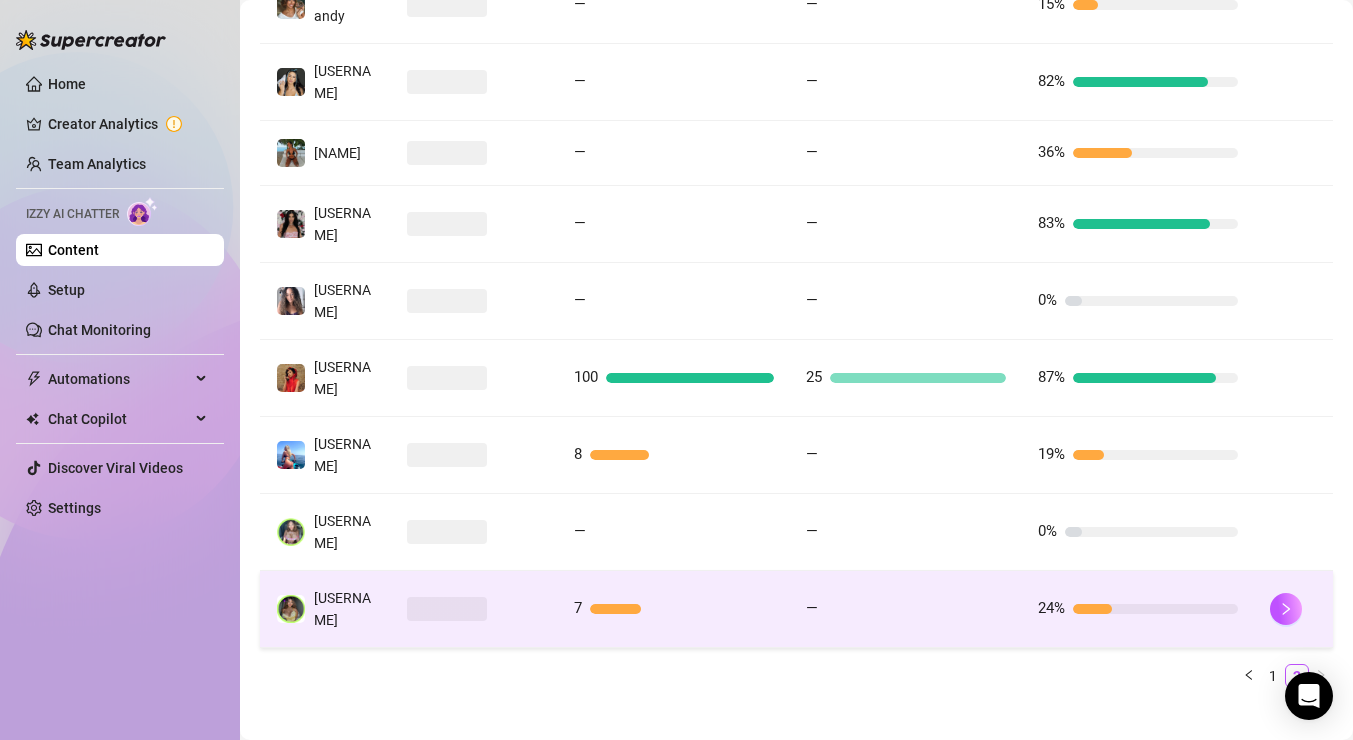 scroll, scrollTop: 583, scrollLeft: 0, axis: vertical 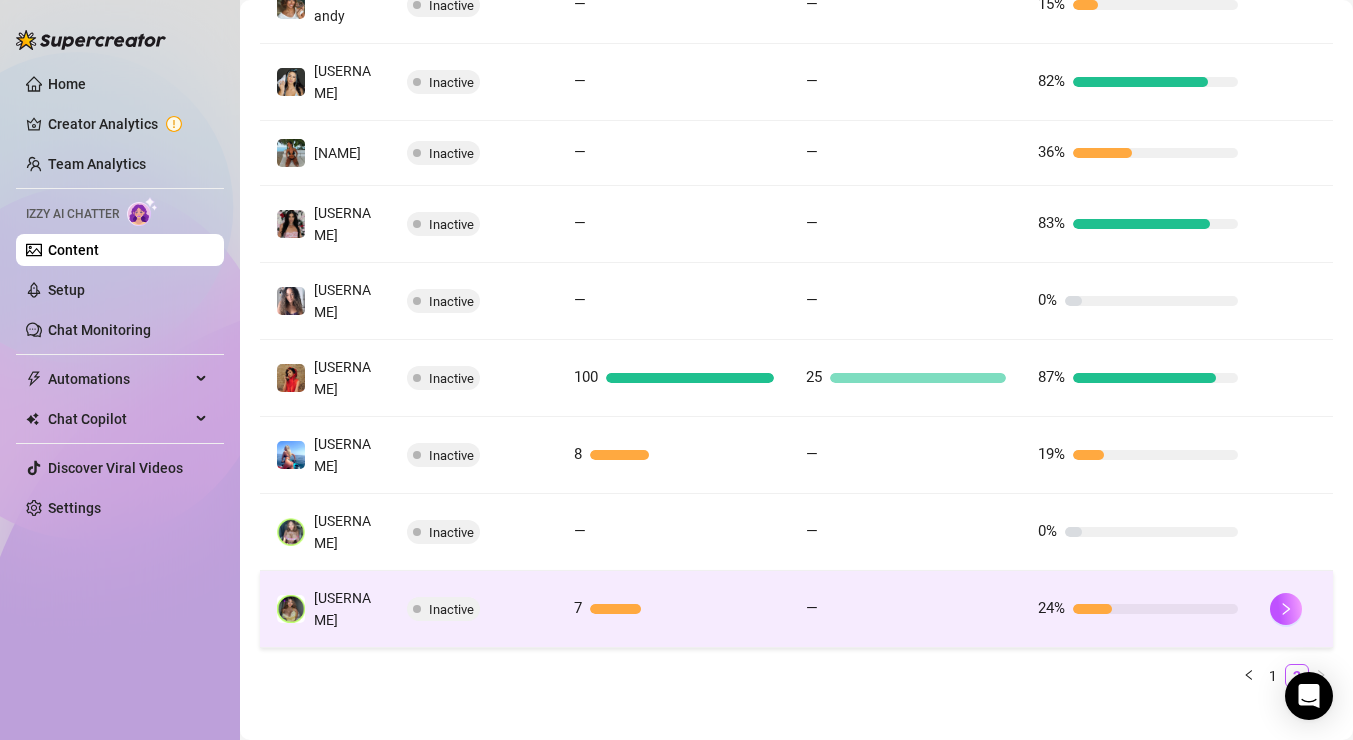 click on "Inactive" at bounding box center (474, 609) 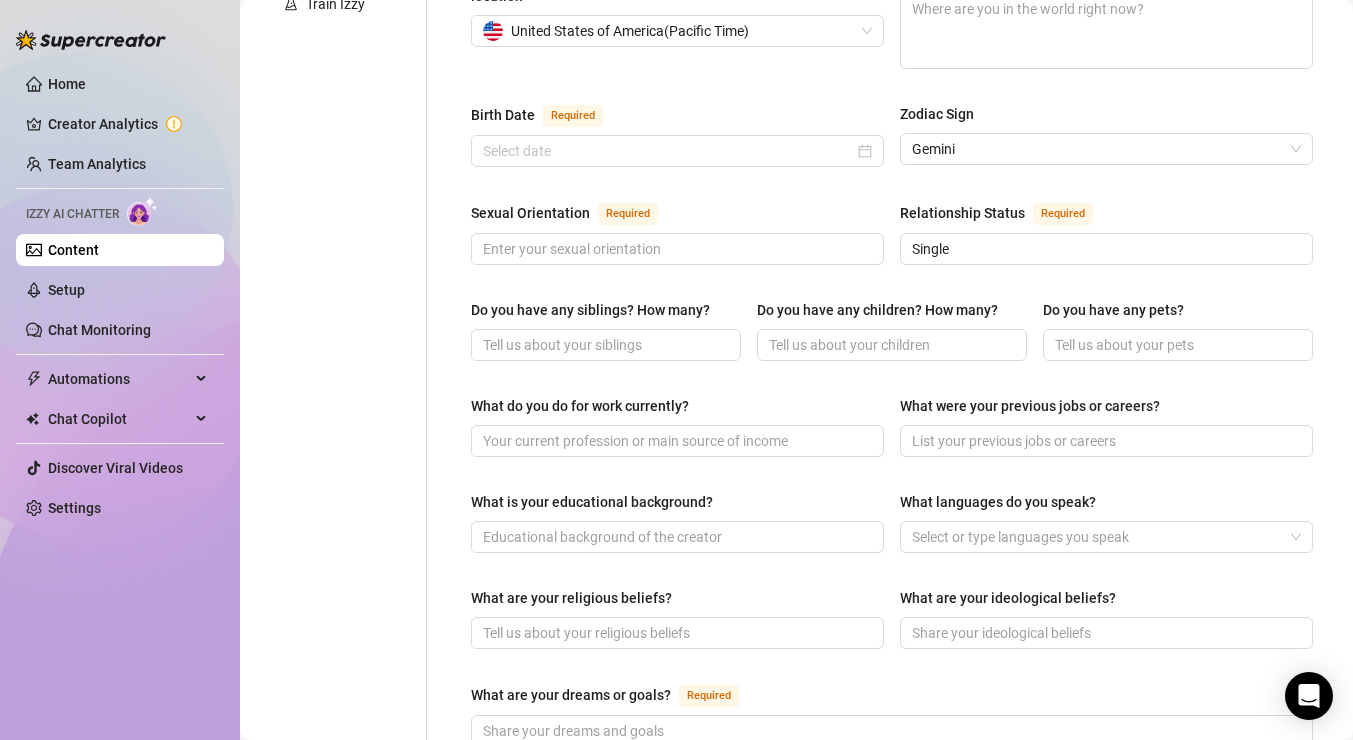 click on "Products" at bounding box center [450, -477] 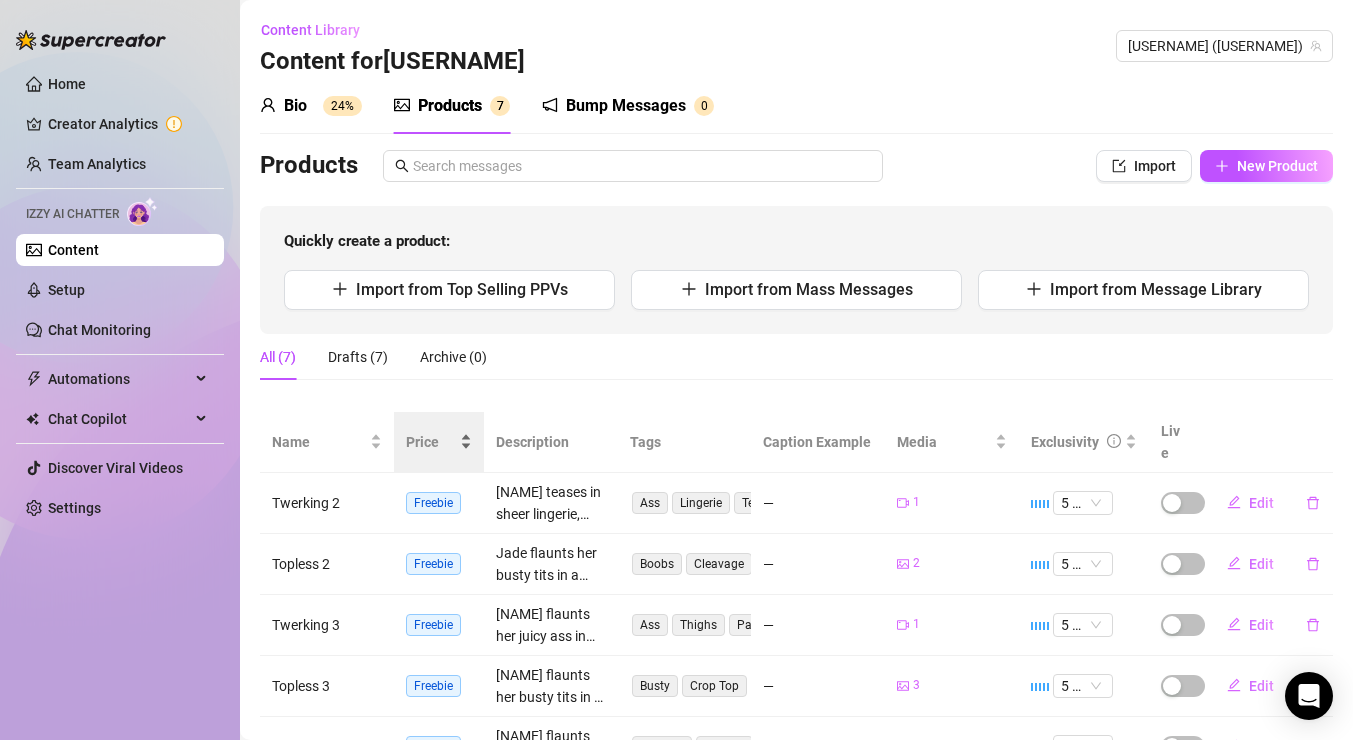 scroll, scrollTop: 31, scrollLeft: 0, axis: vertical 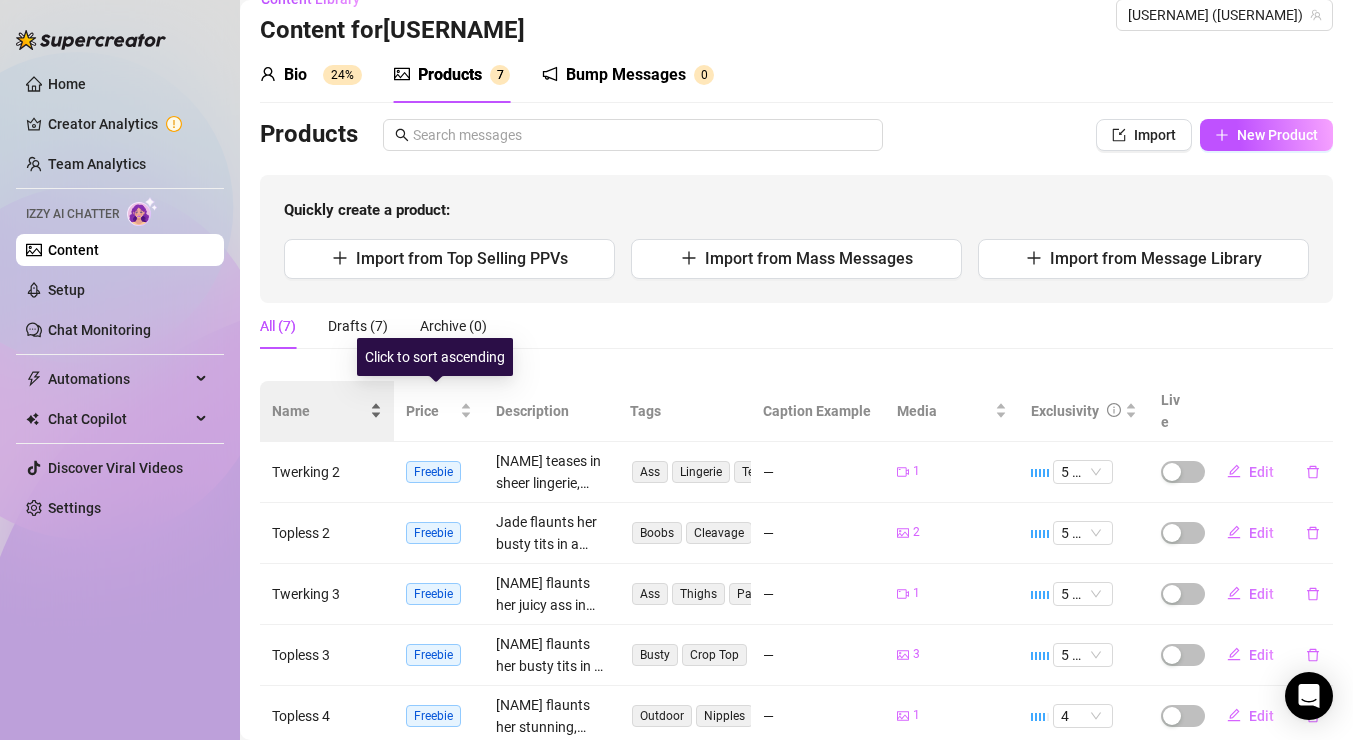 click on "Name" at bounding box center (319, 411) 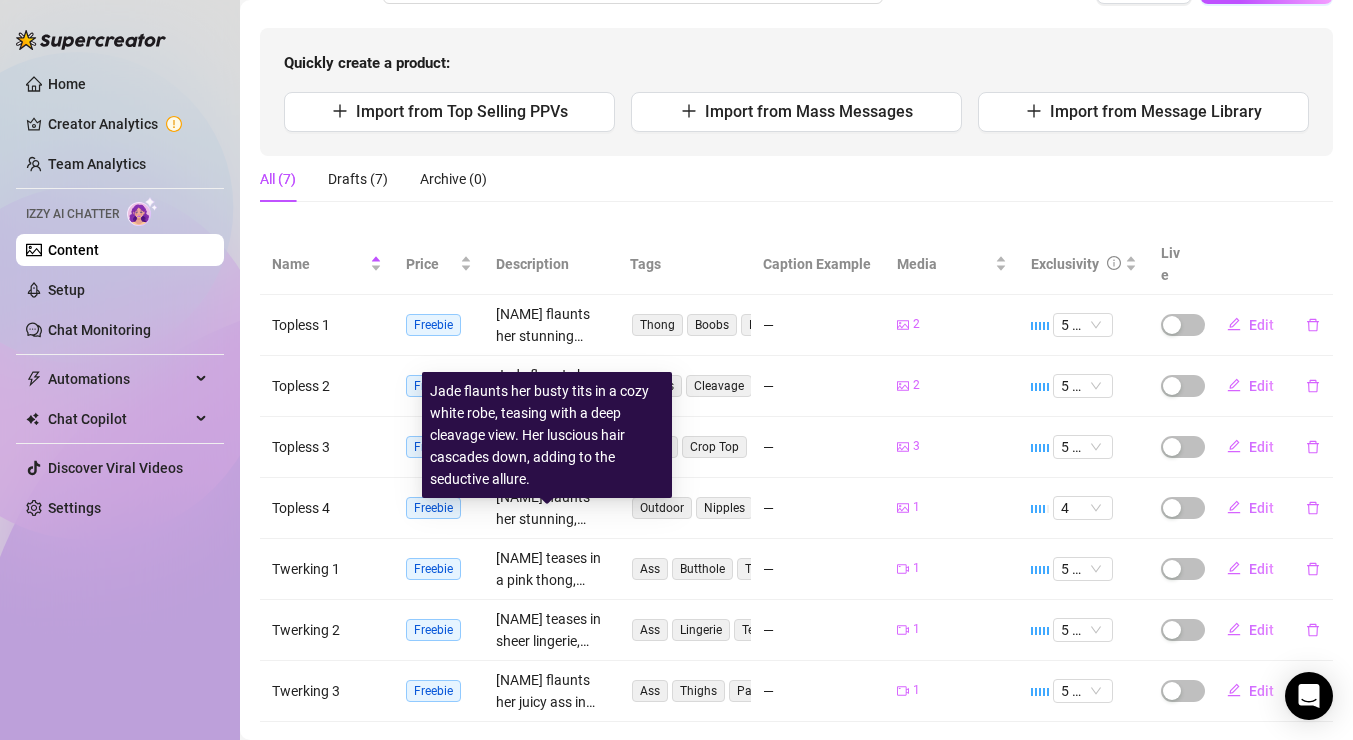 scroll, scrollTop: 10, scrollLeft: 0, axis: vertical 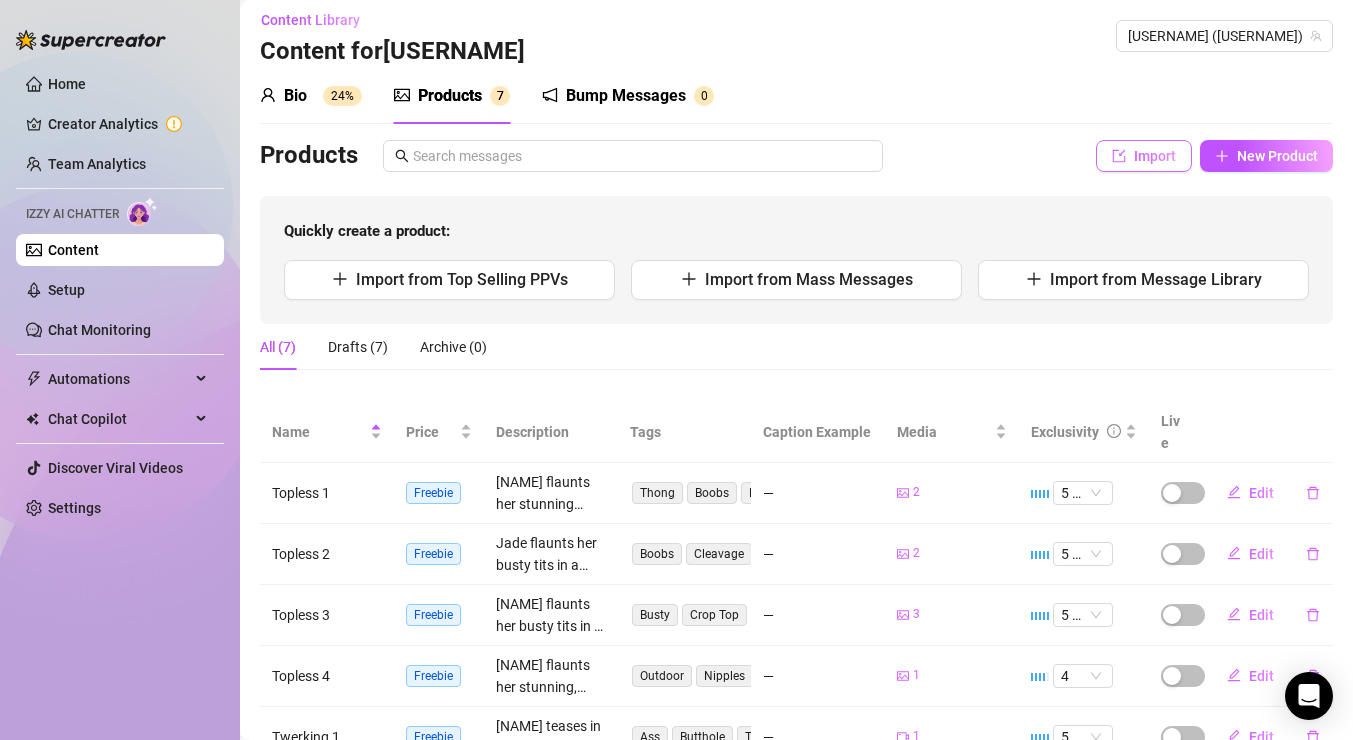 click on "Import" at bounding box center [1155, 156] 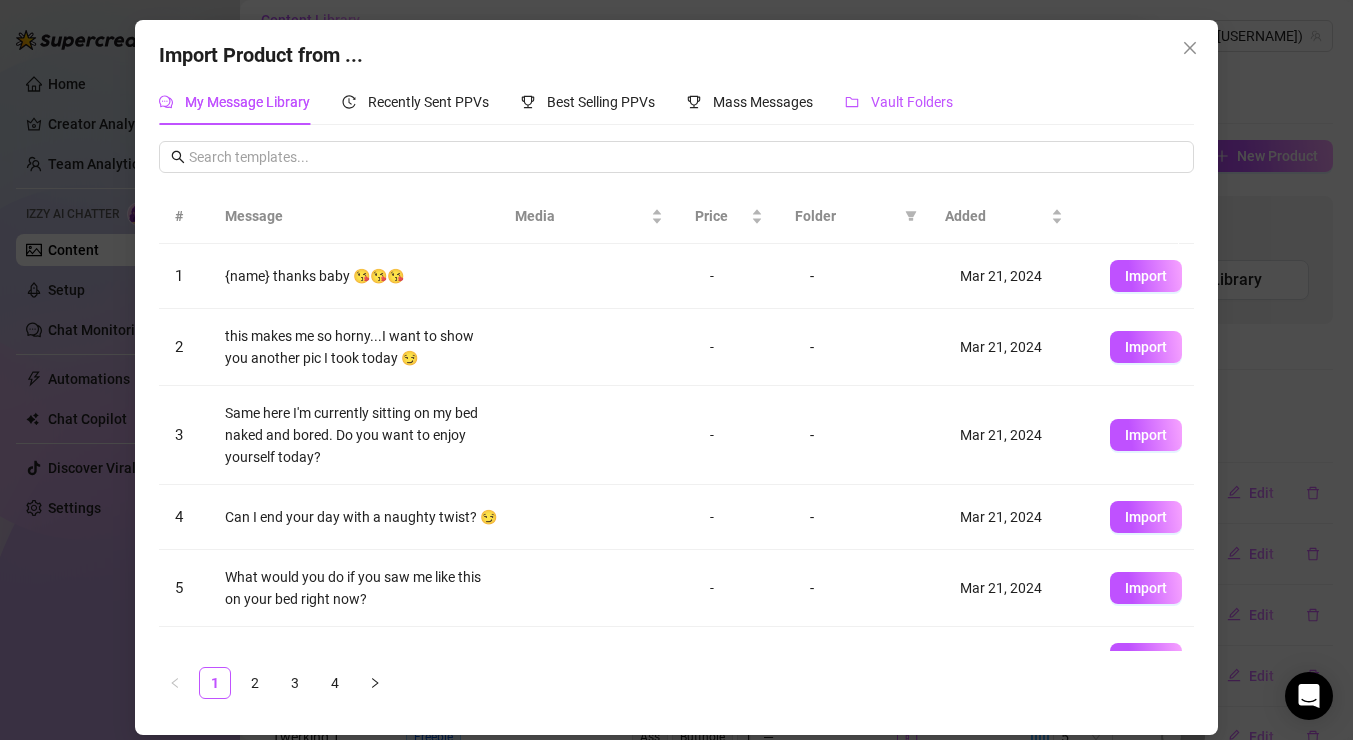 click on "Vault Folders" at bounding box center [912, 102] 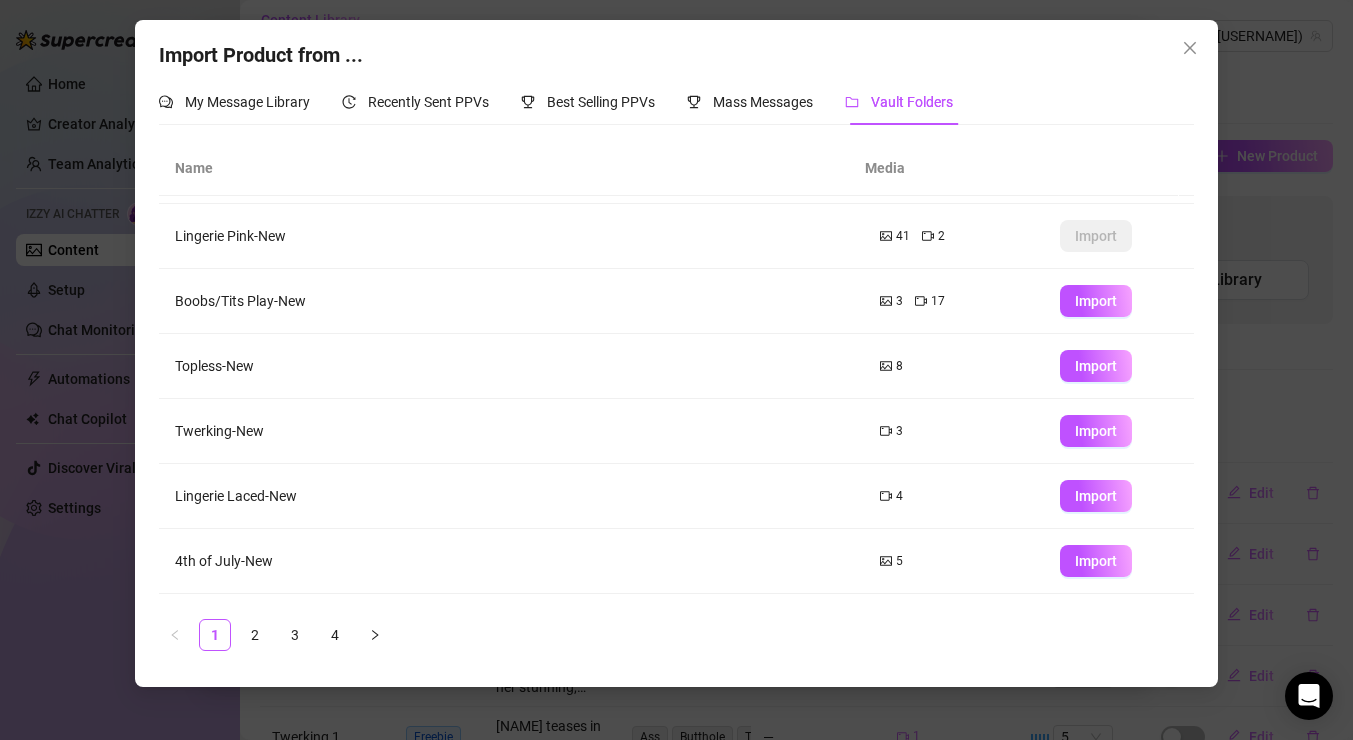 scroll, scrollTop: 150, scrollLeft: 0, axis: vertical 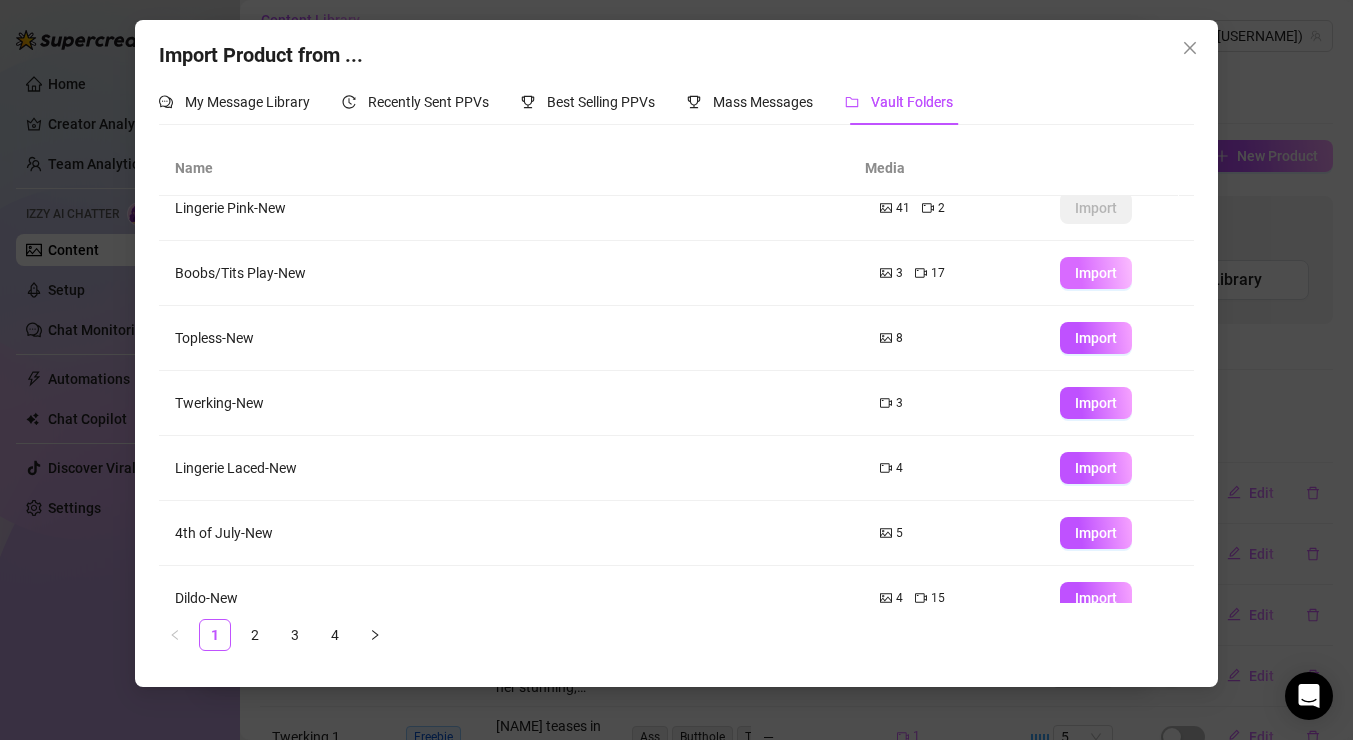click on "Import" at bounding box center [1096, 273] 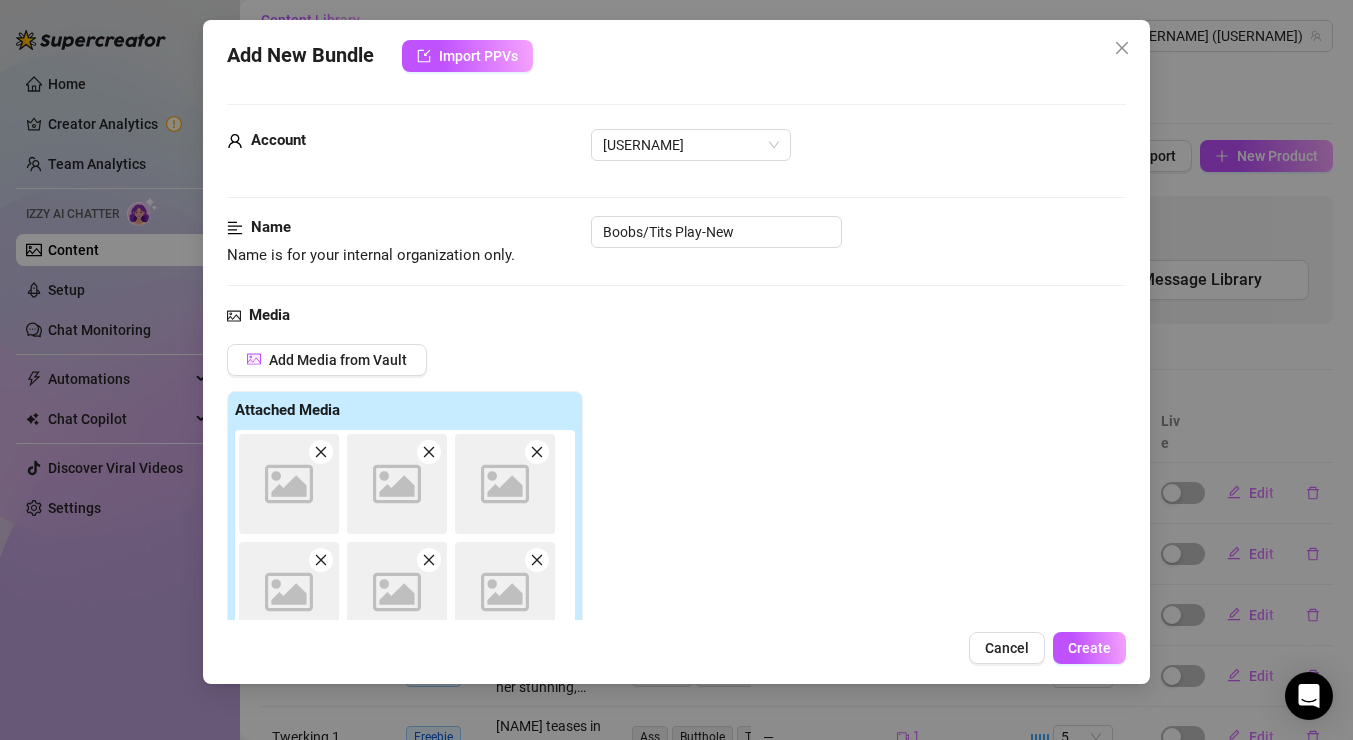 type on "Type your message here..." 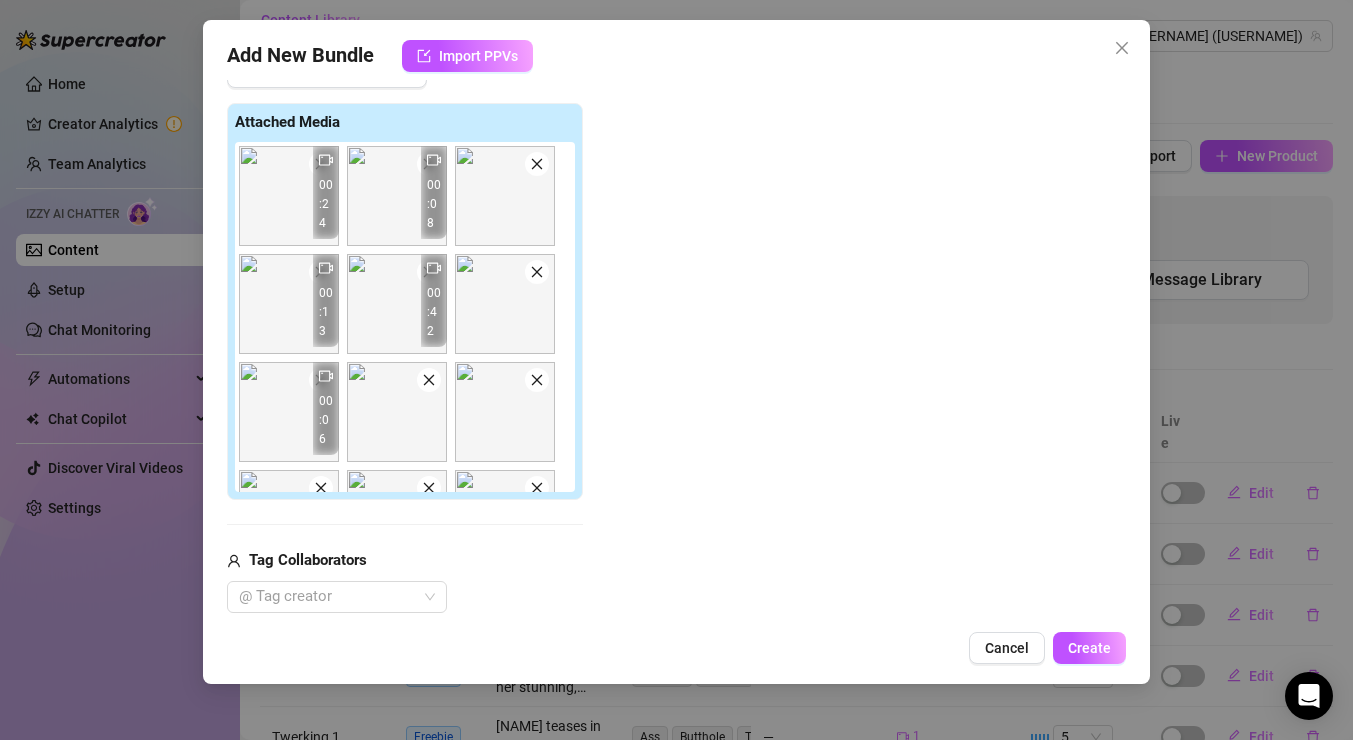 click 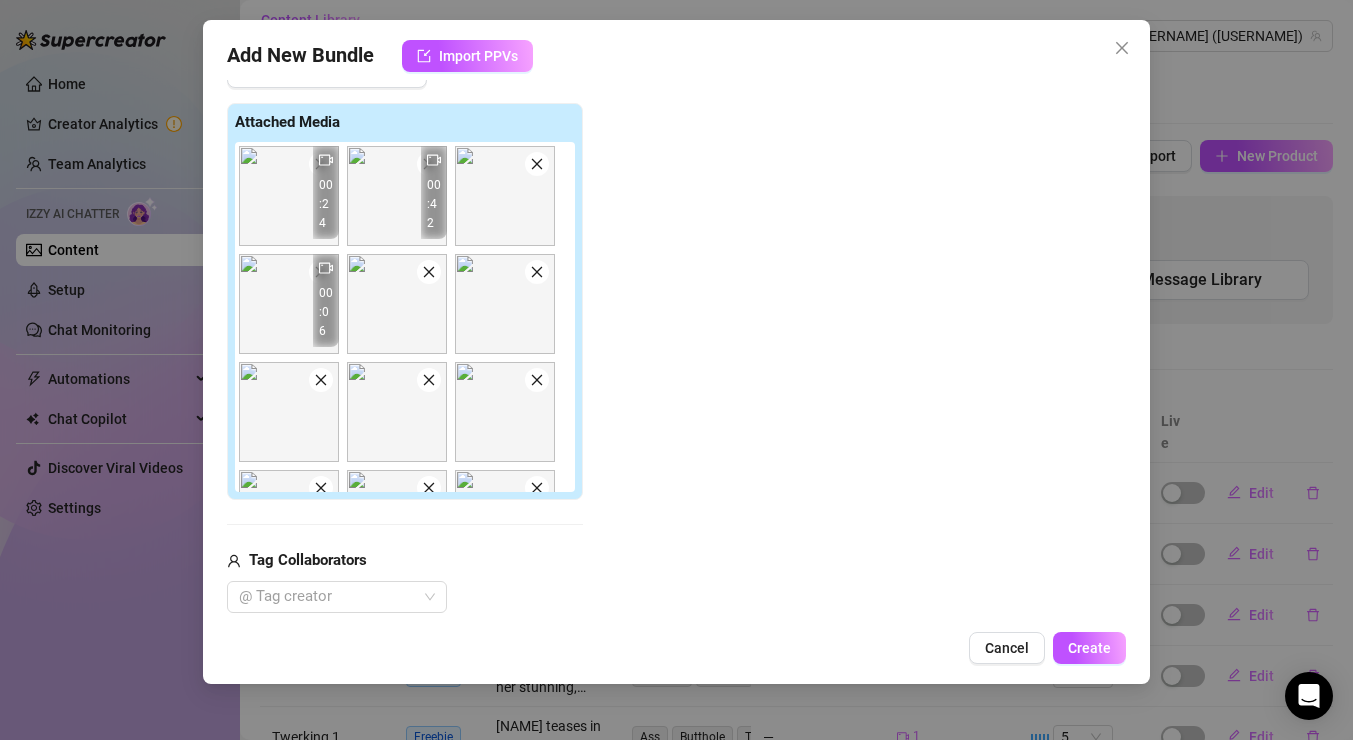 click 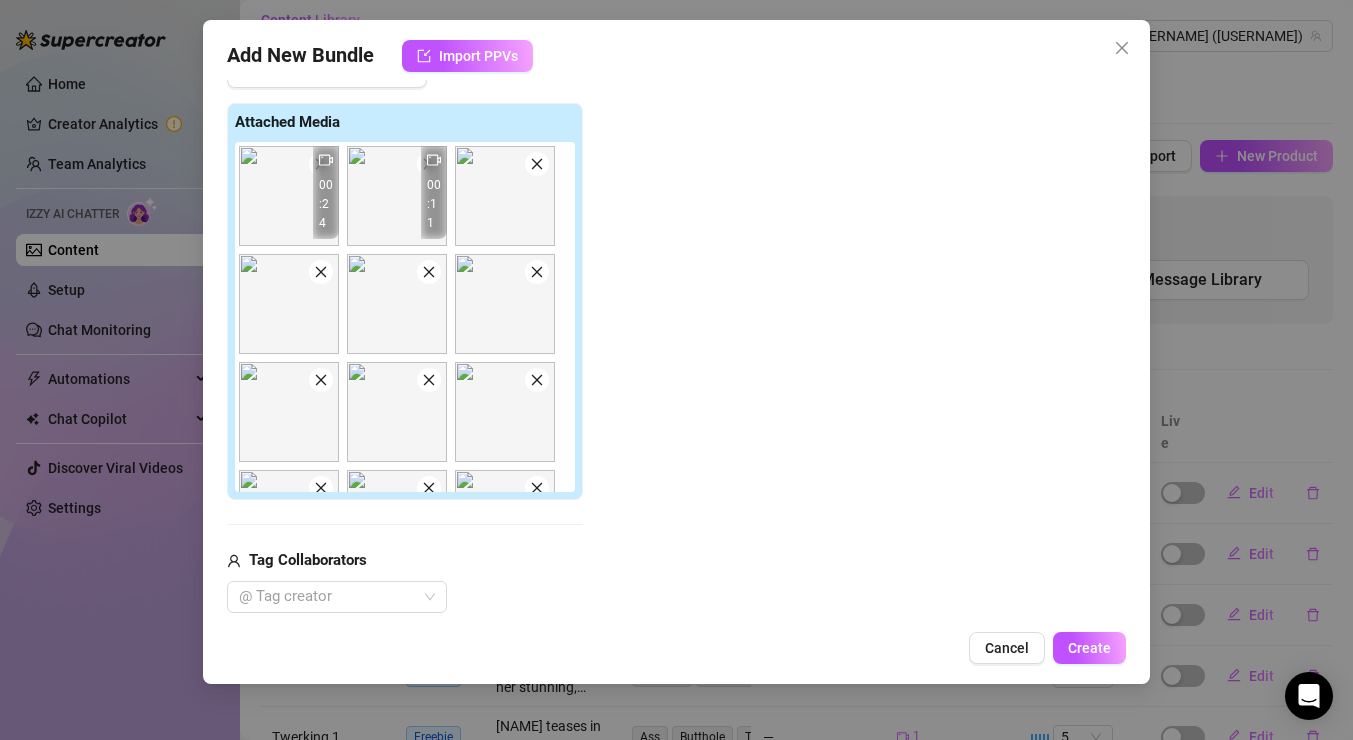 click 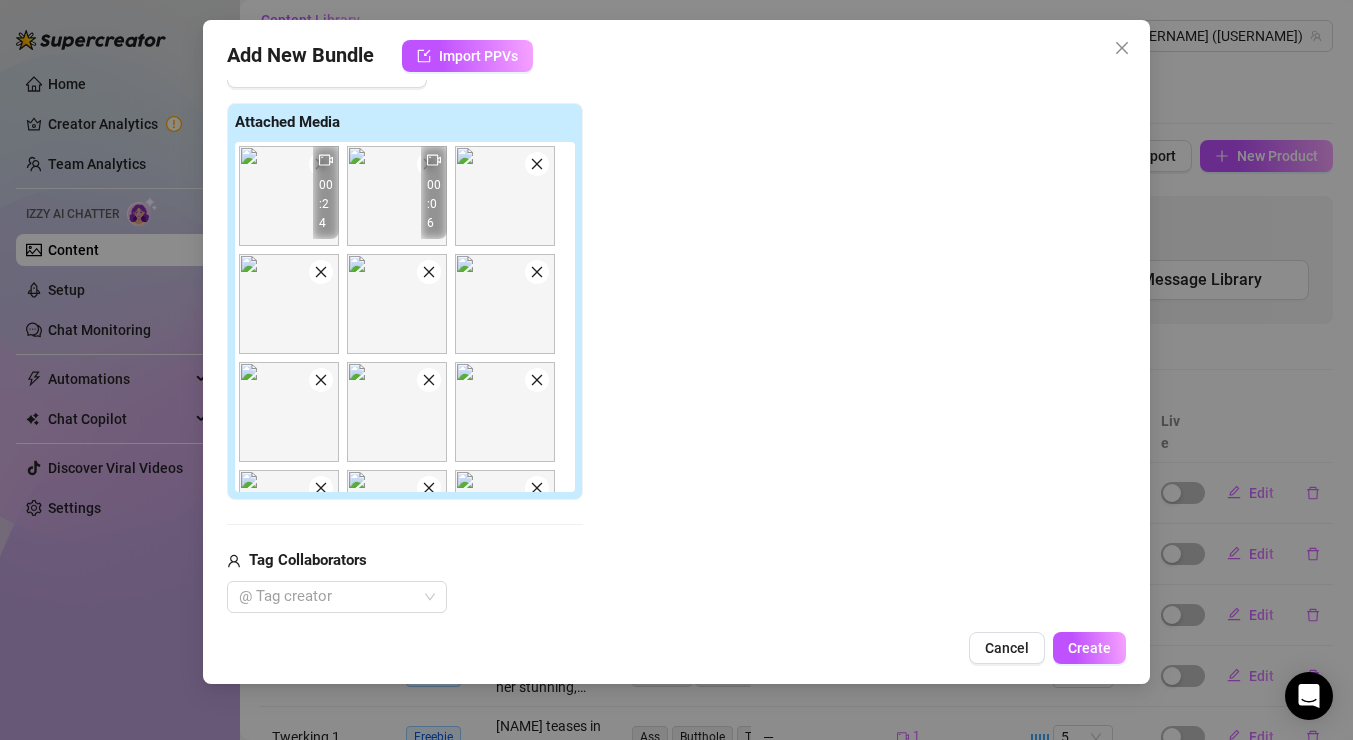 click 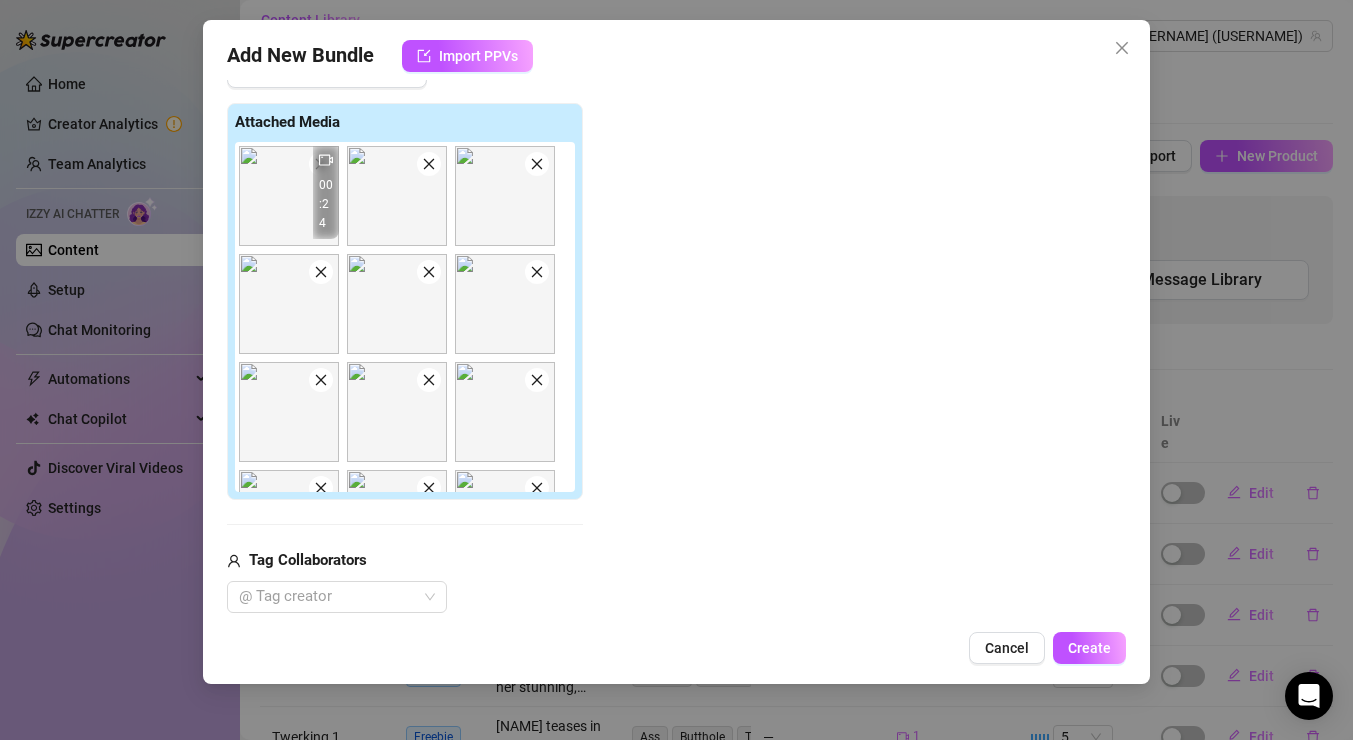 click 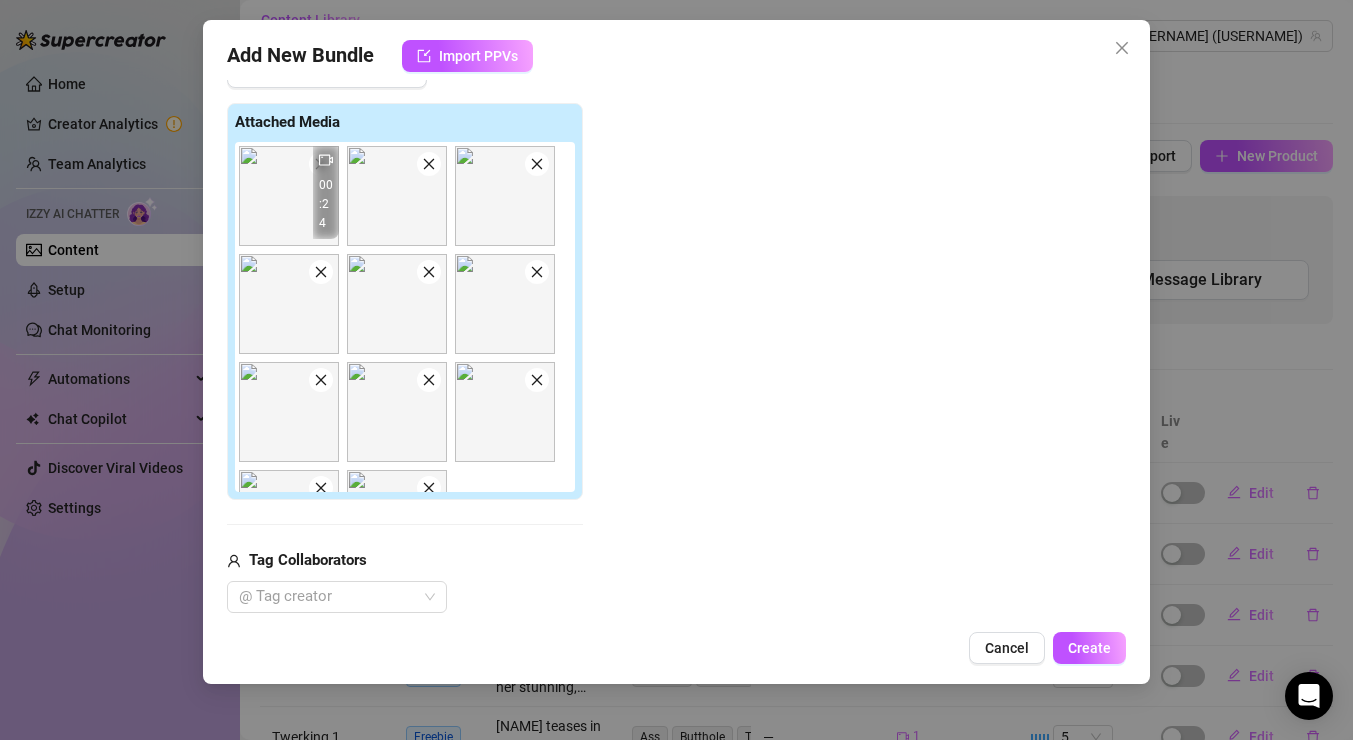 click 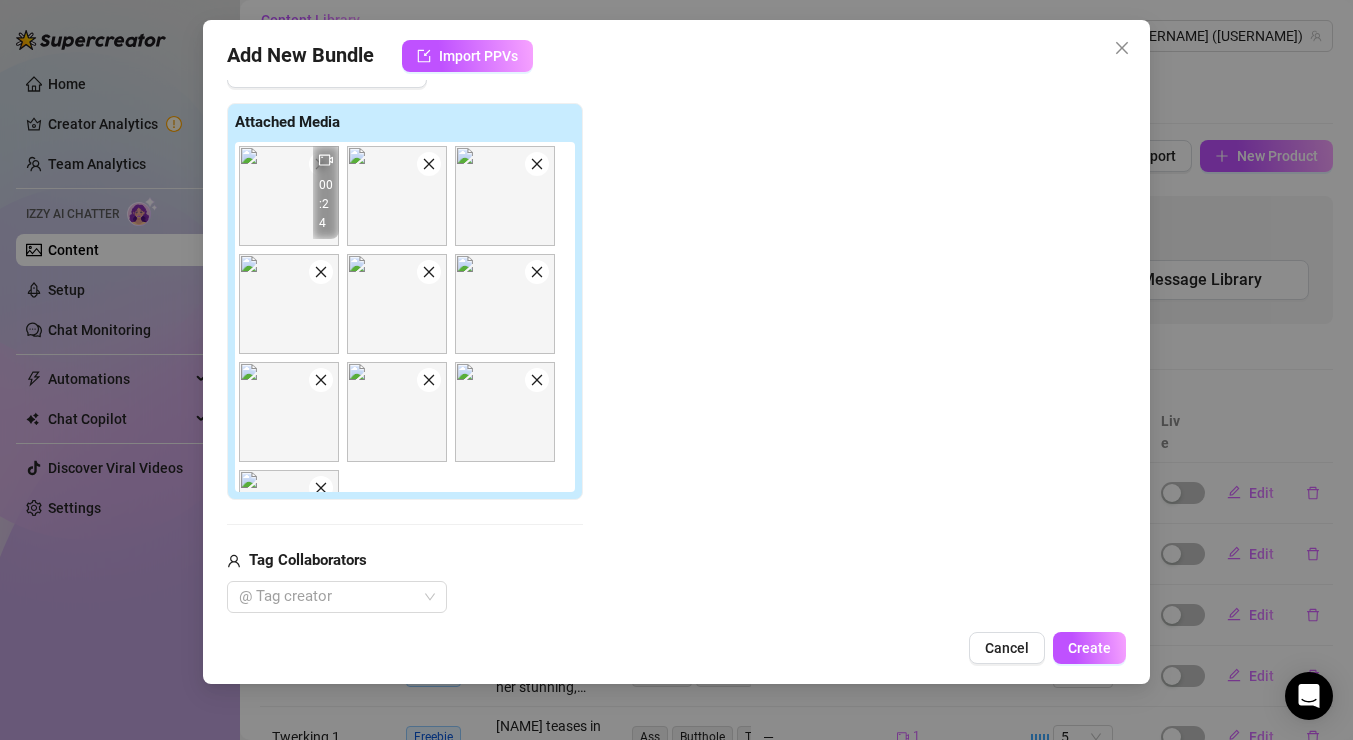 click 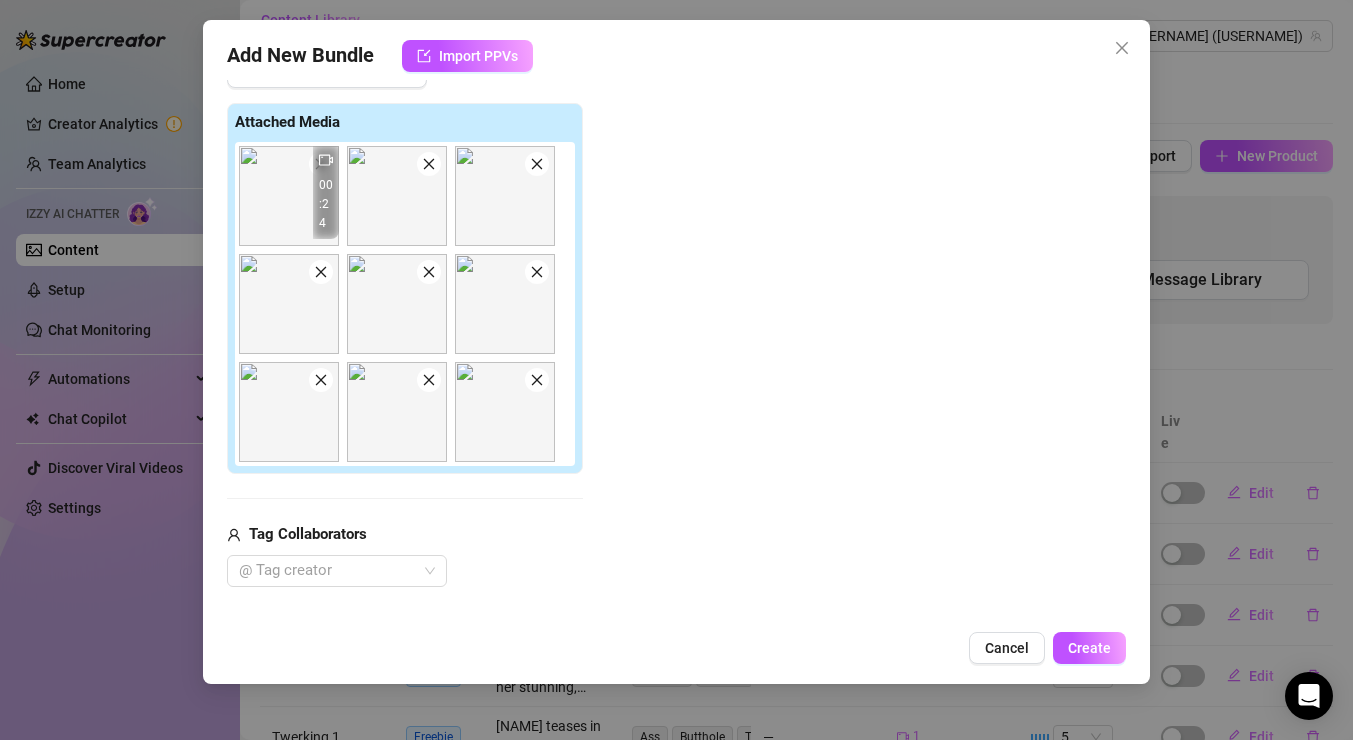 click 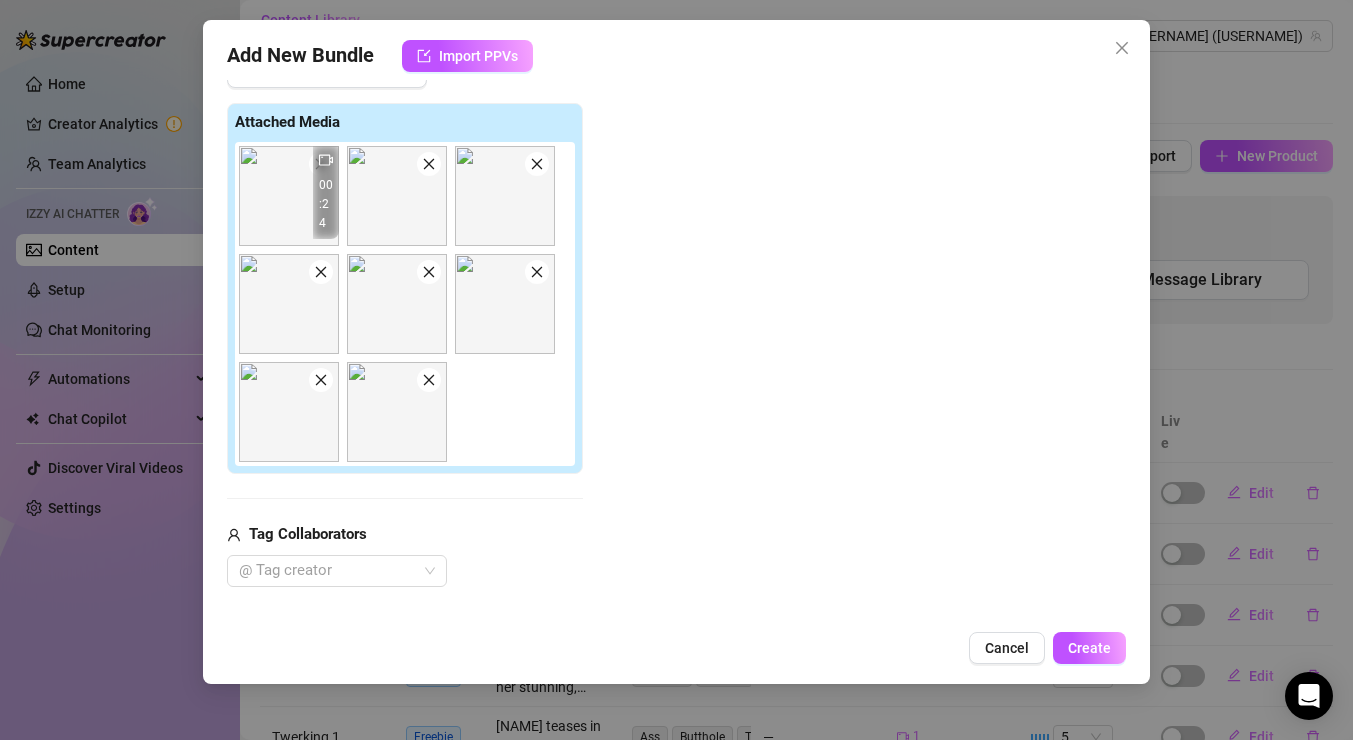 click 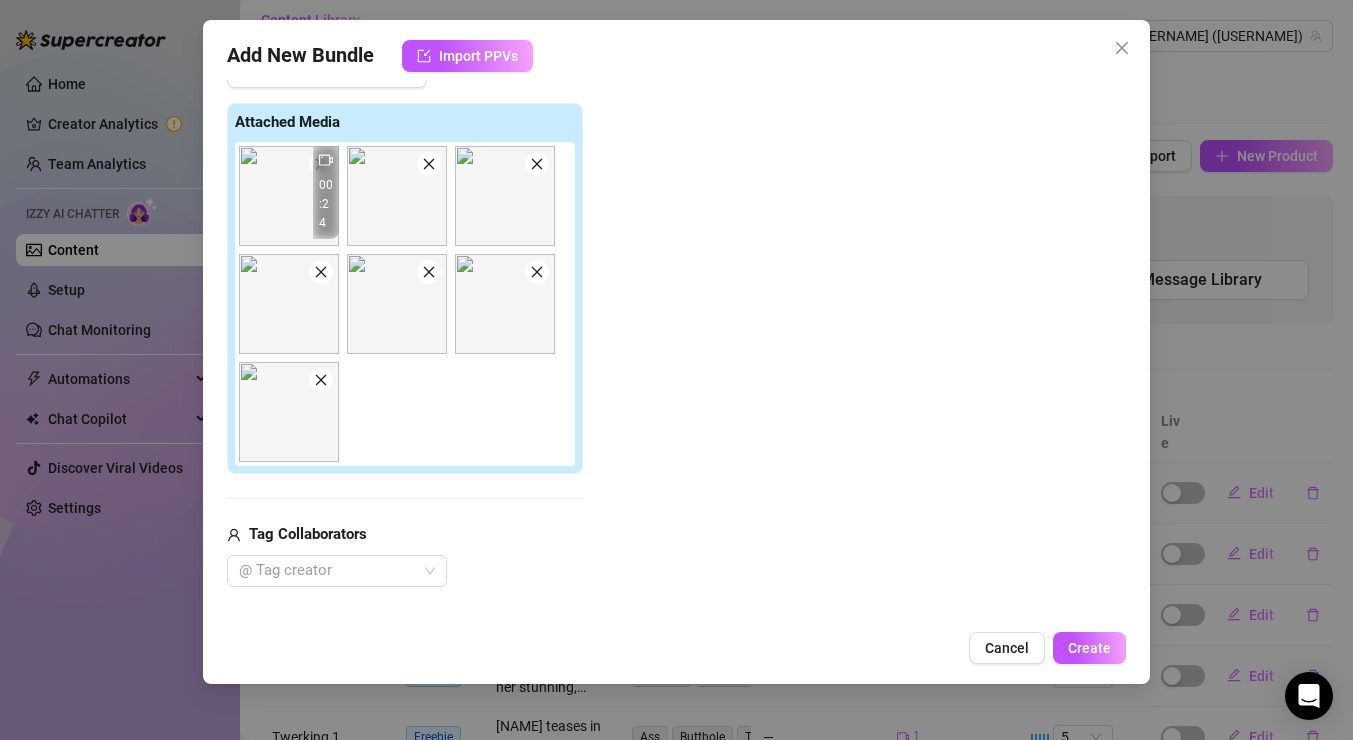 click 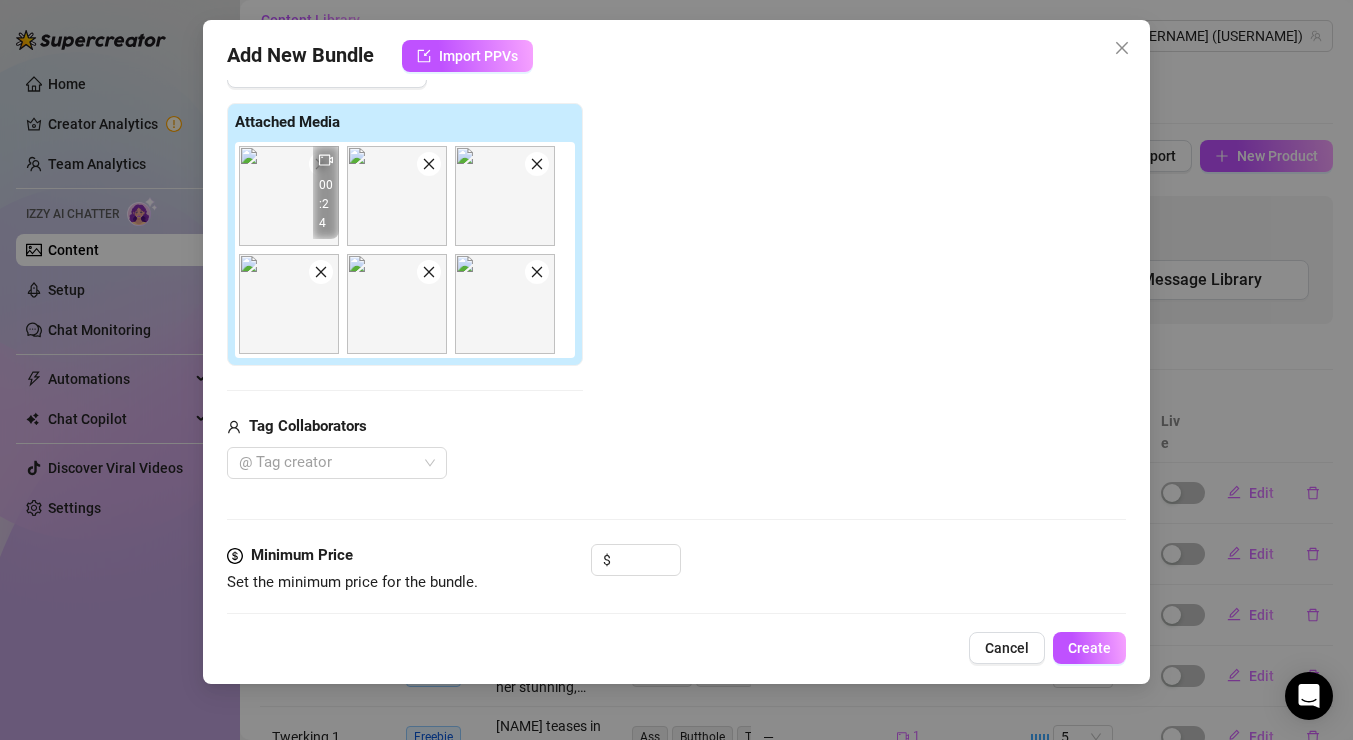click 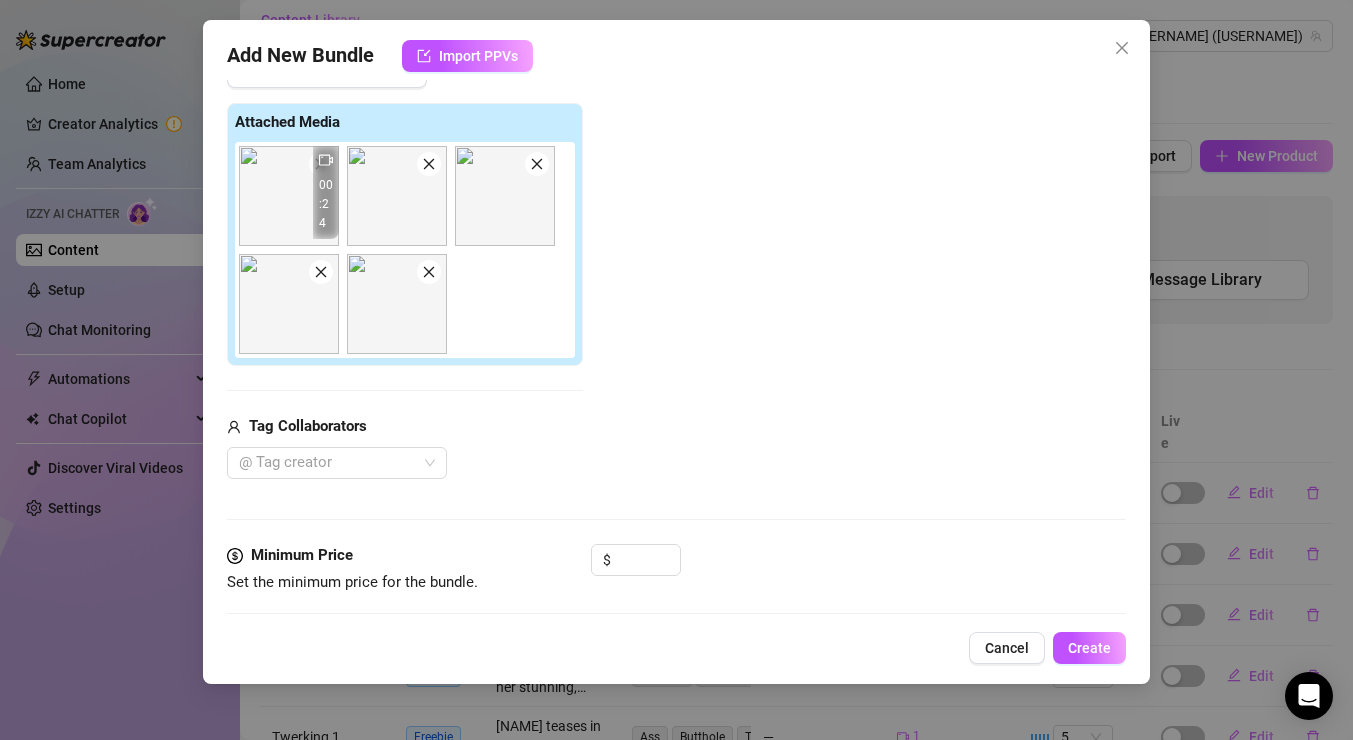 click 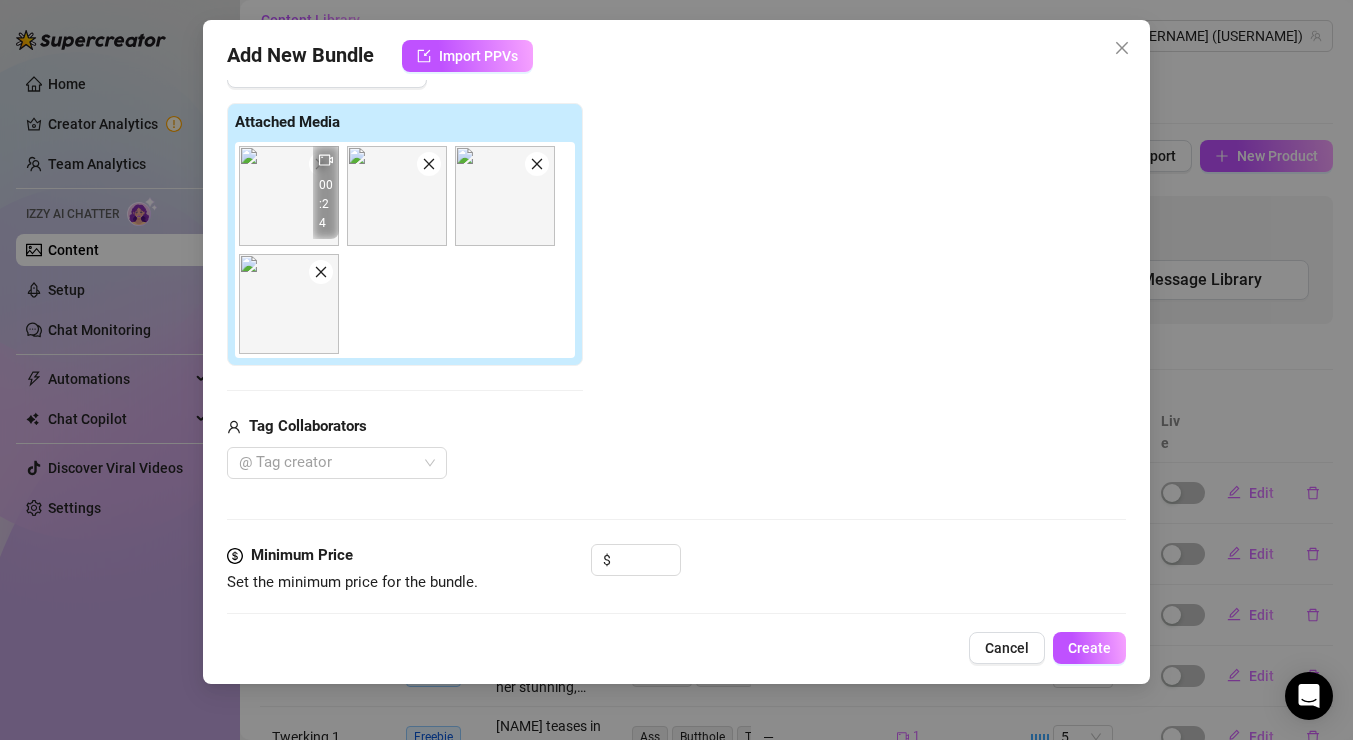 click 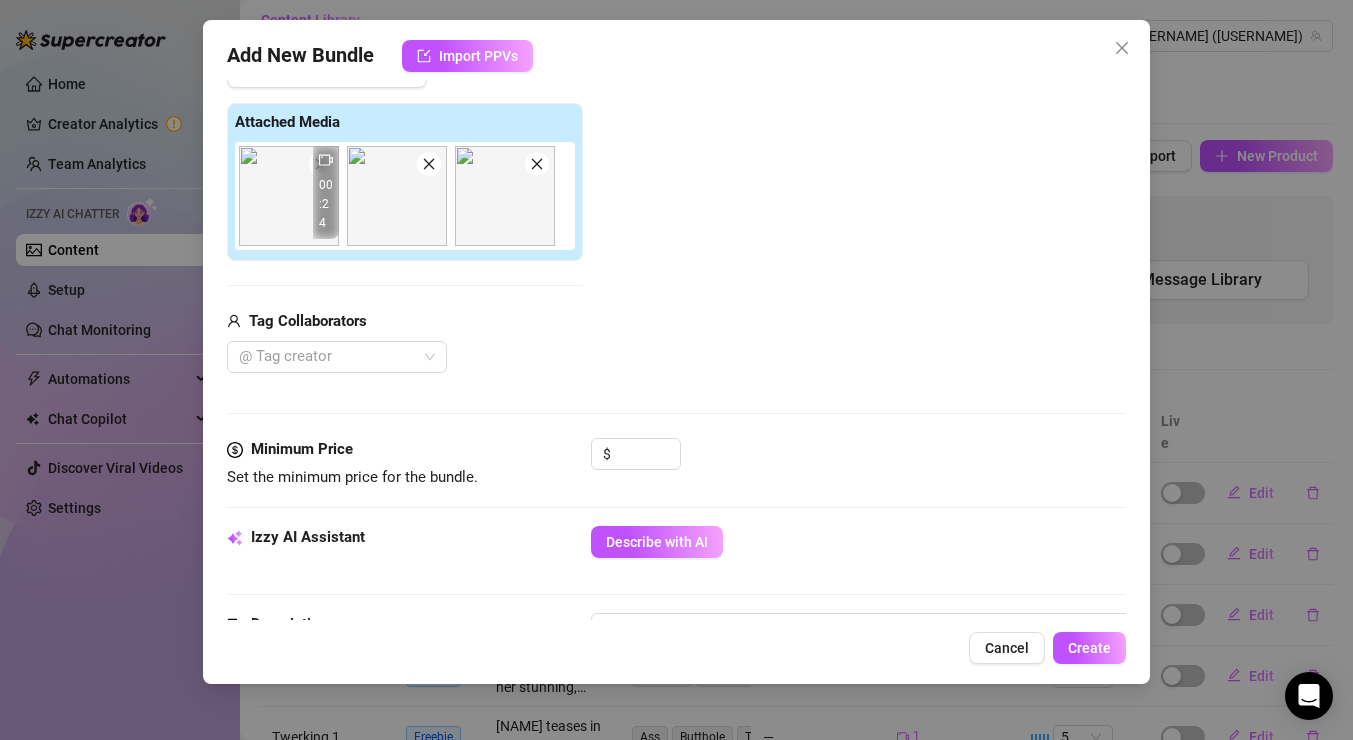 click 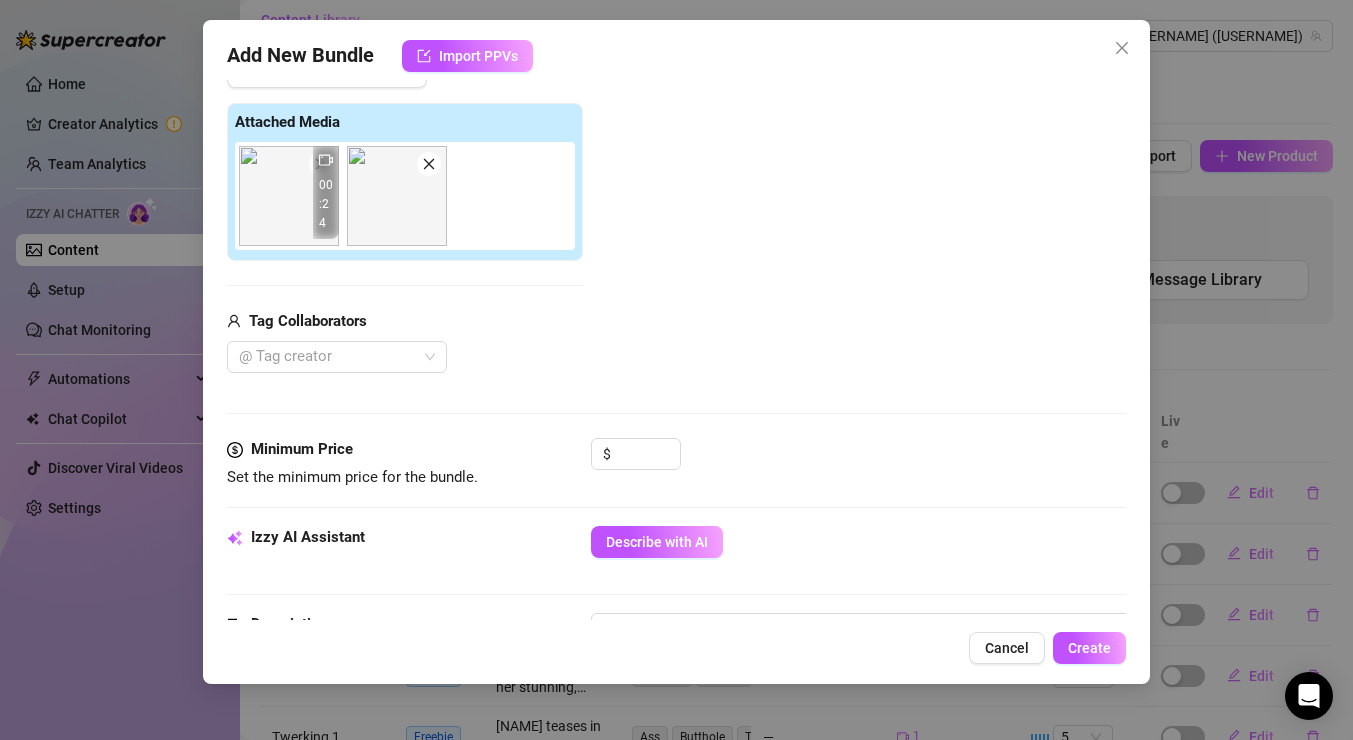 click at bounding box center (429, 164) 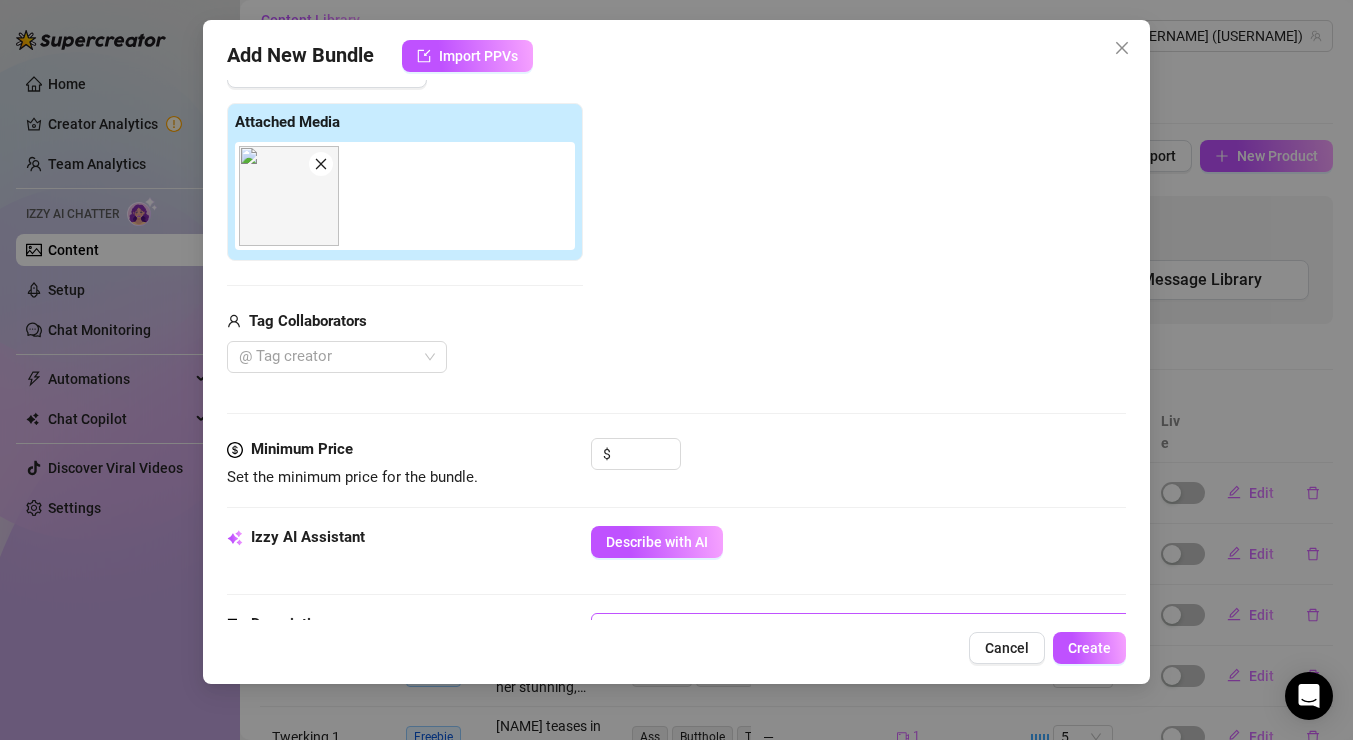 scroll, scrollTop: 464, scrollLeft: 0, axis: vertical 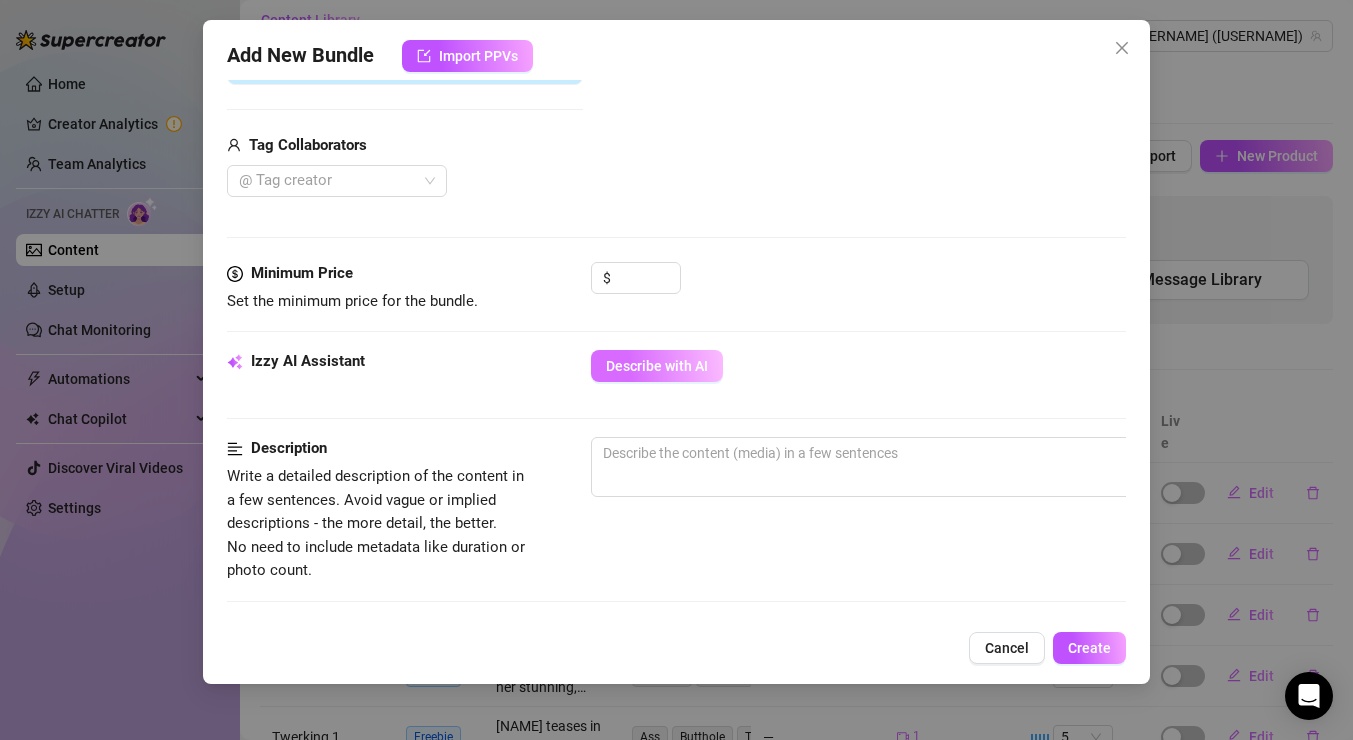 click on "Describe with AI" at bounding box center [657, 366] 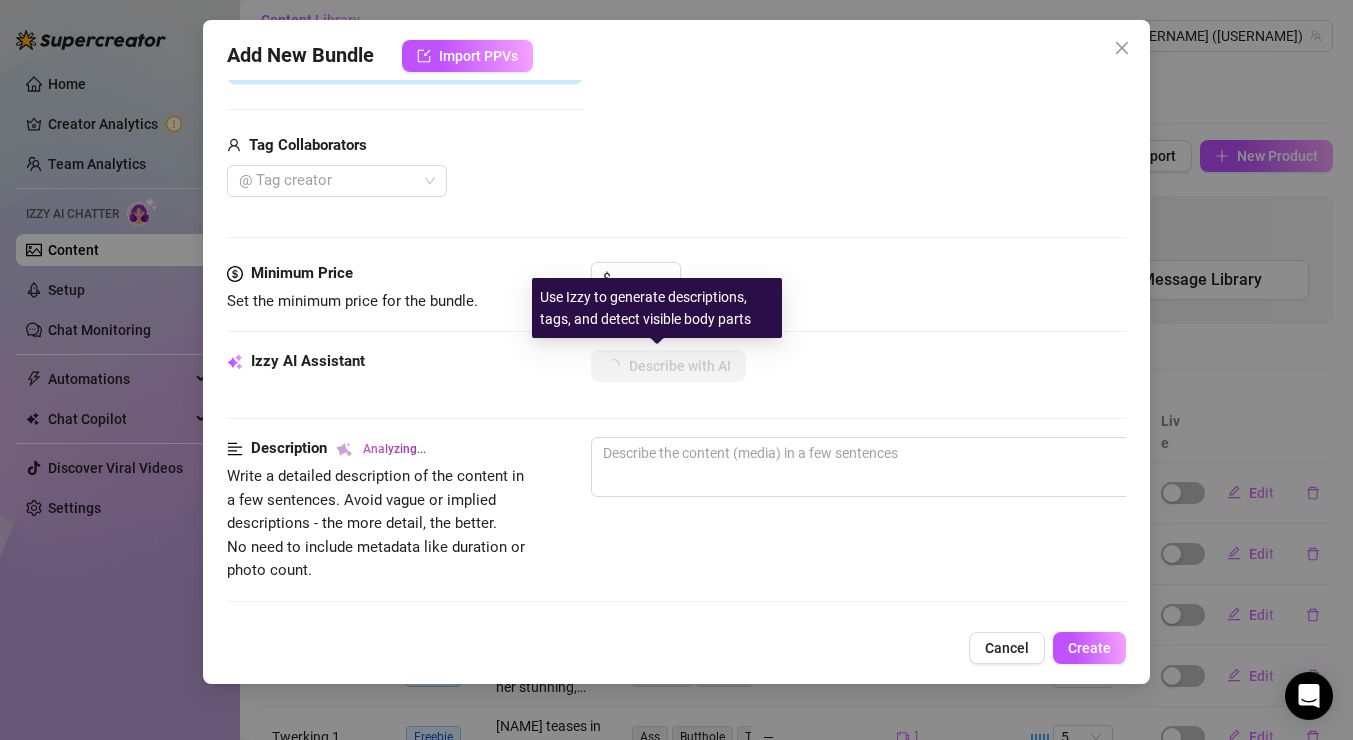 scroll, scrollTop: 0, scrollLeft: 0, axis: both 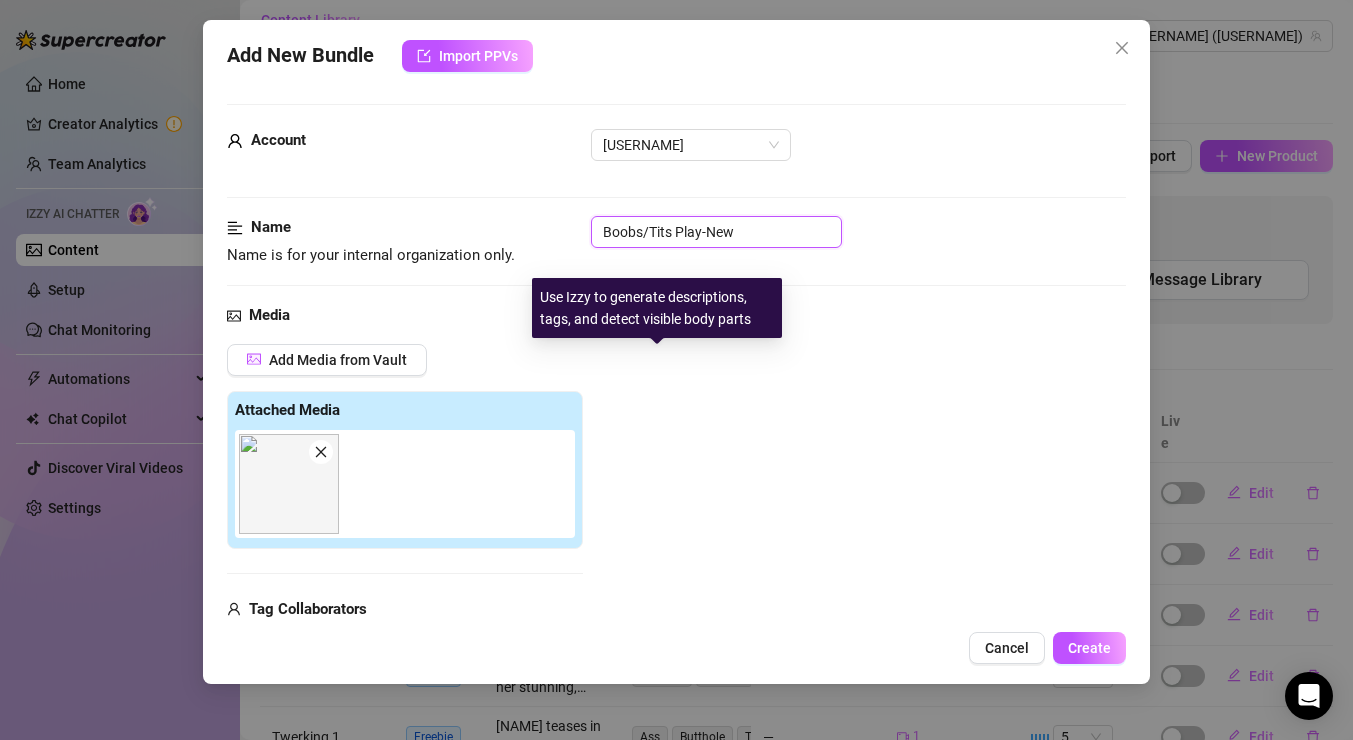 click on "Boobs/Tits Play-New" at bounding box center (716, 232) 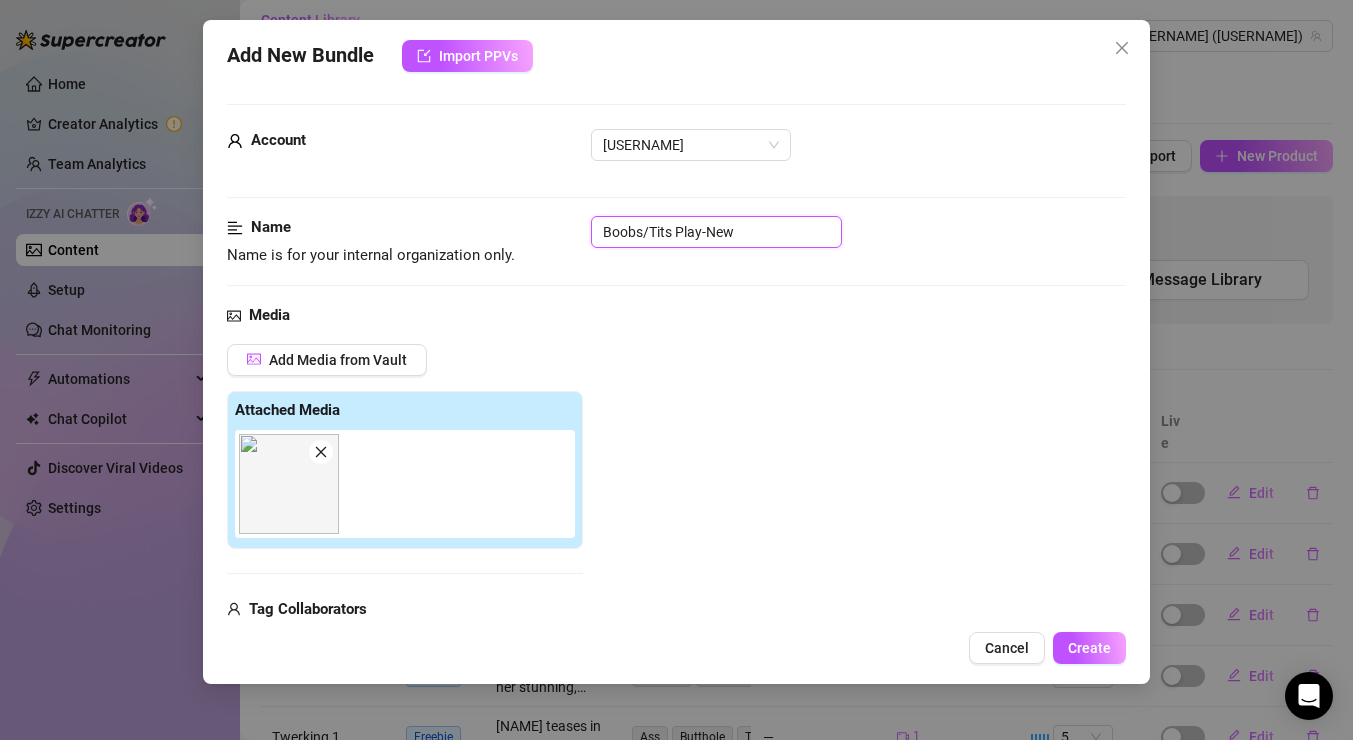 drag, startPoint x: 741, startPoint y: 232, endPoint x: 705, endPoint y: 235, distance: 36.124783 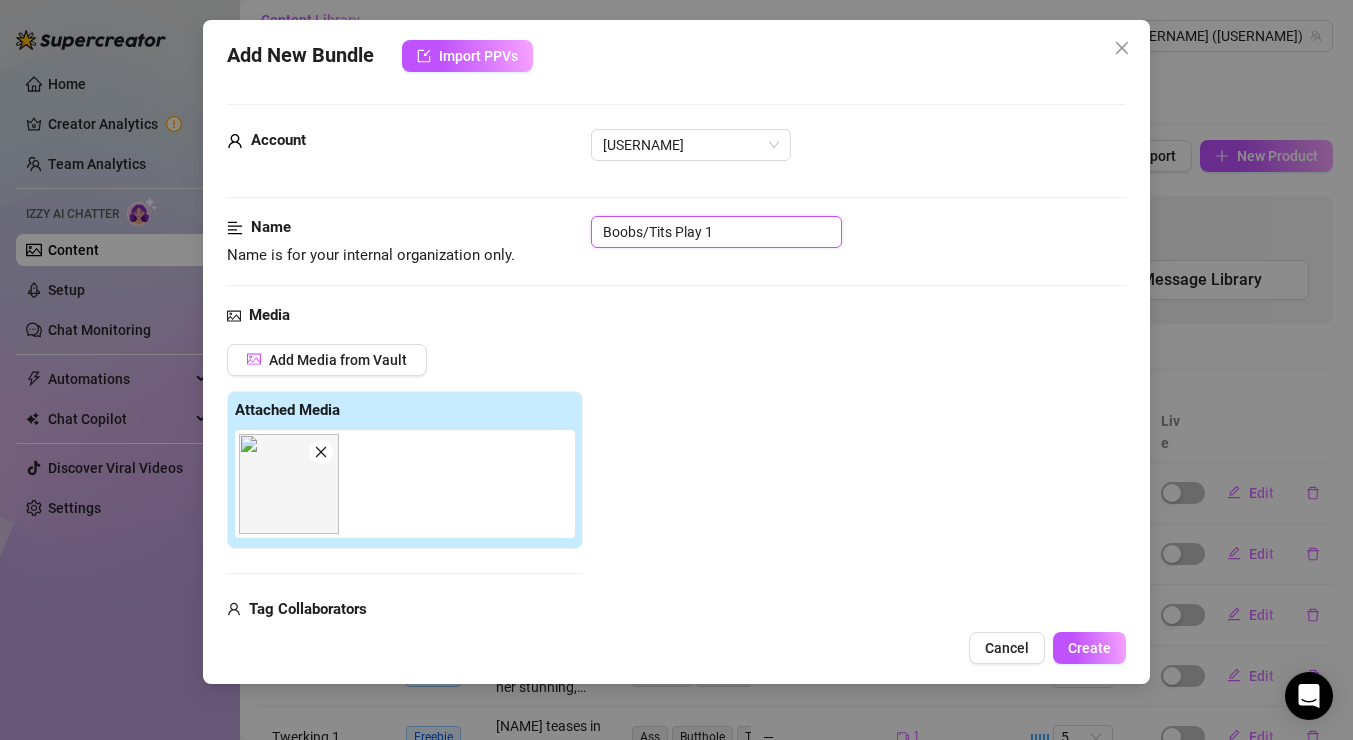 type on "Boobs/Tits Play 1" 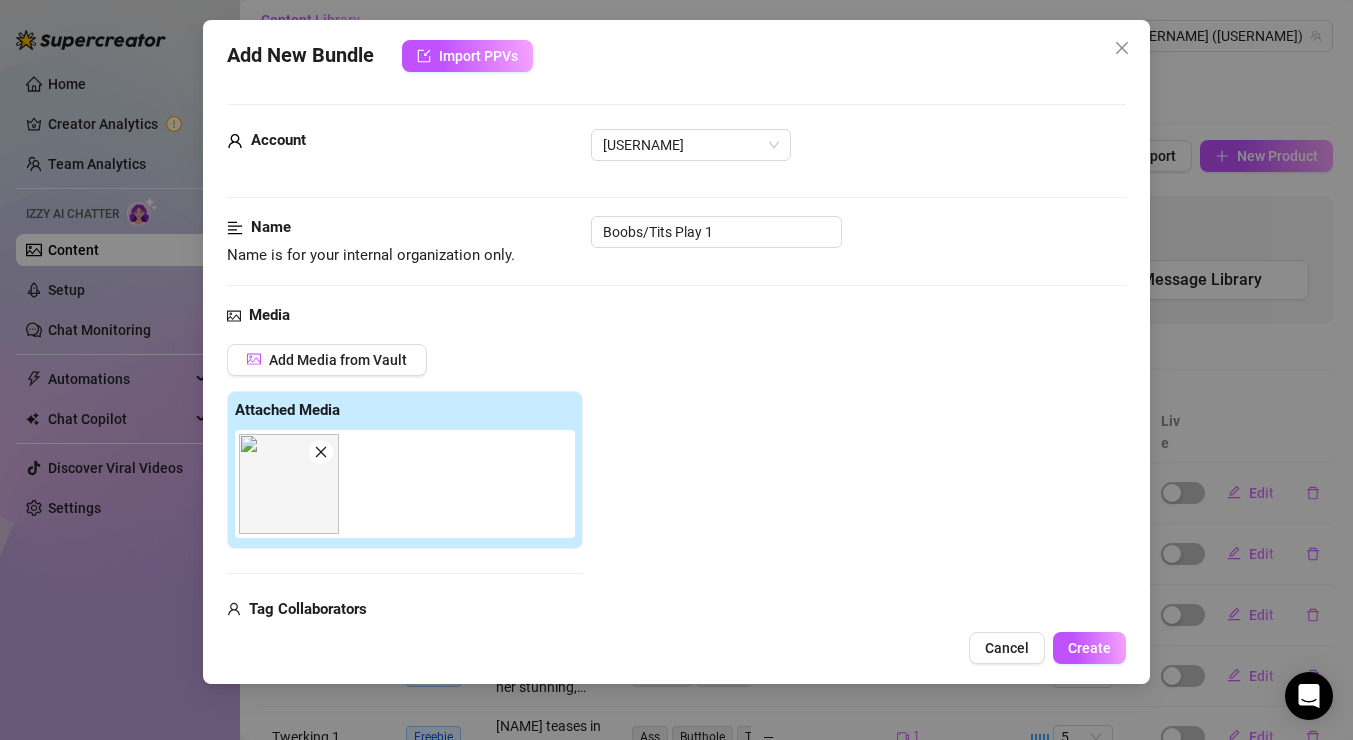 click on "Add Media from Vault Attached Media 00:38 Tag Collaborators   @ Tag creator" at bounding box center [676, 503] 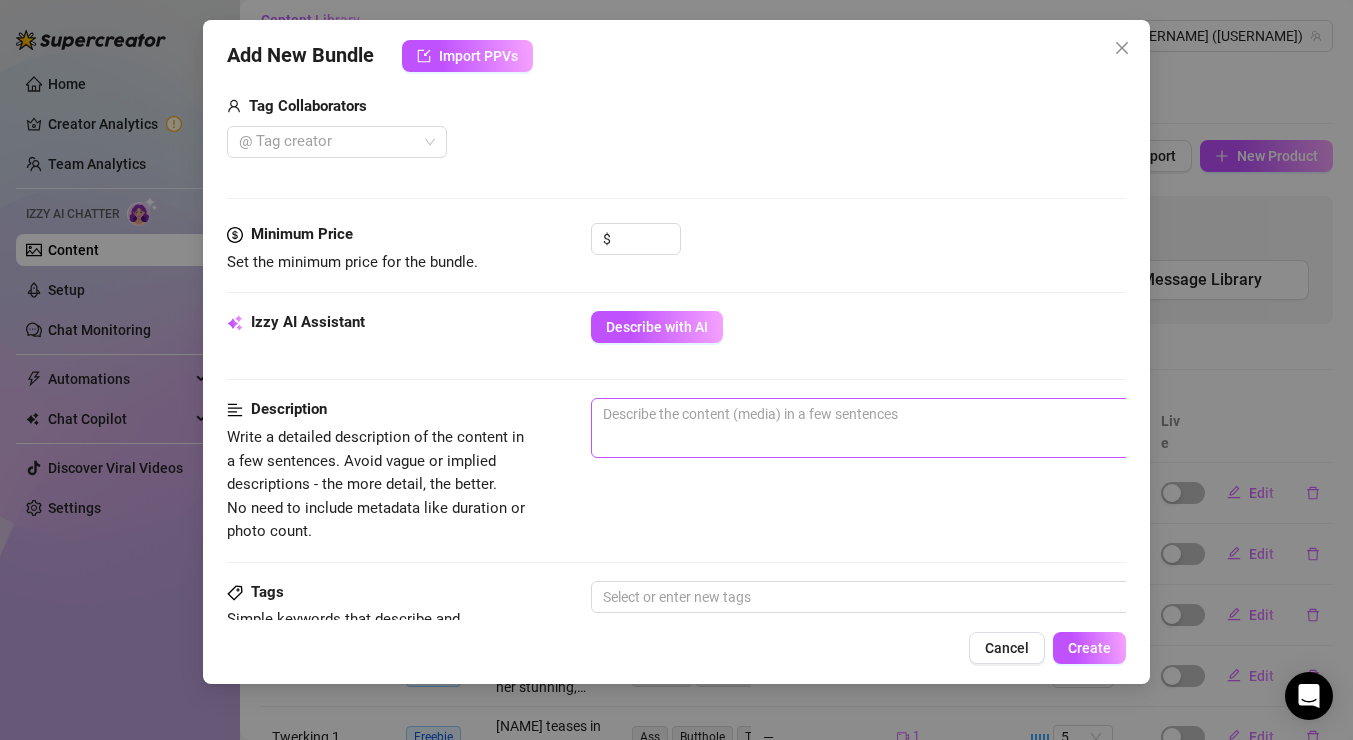 scroll, scrollTop: 695, scrollLeft: 0, axis: vertical 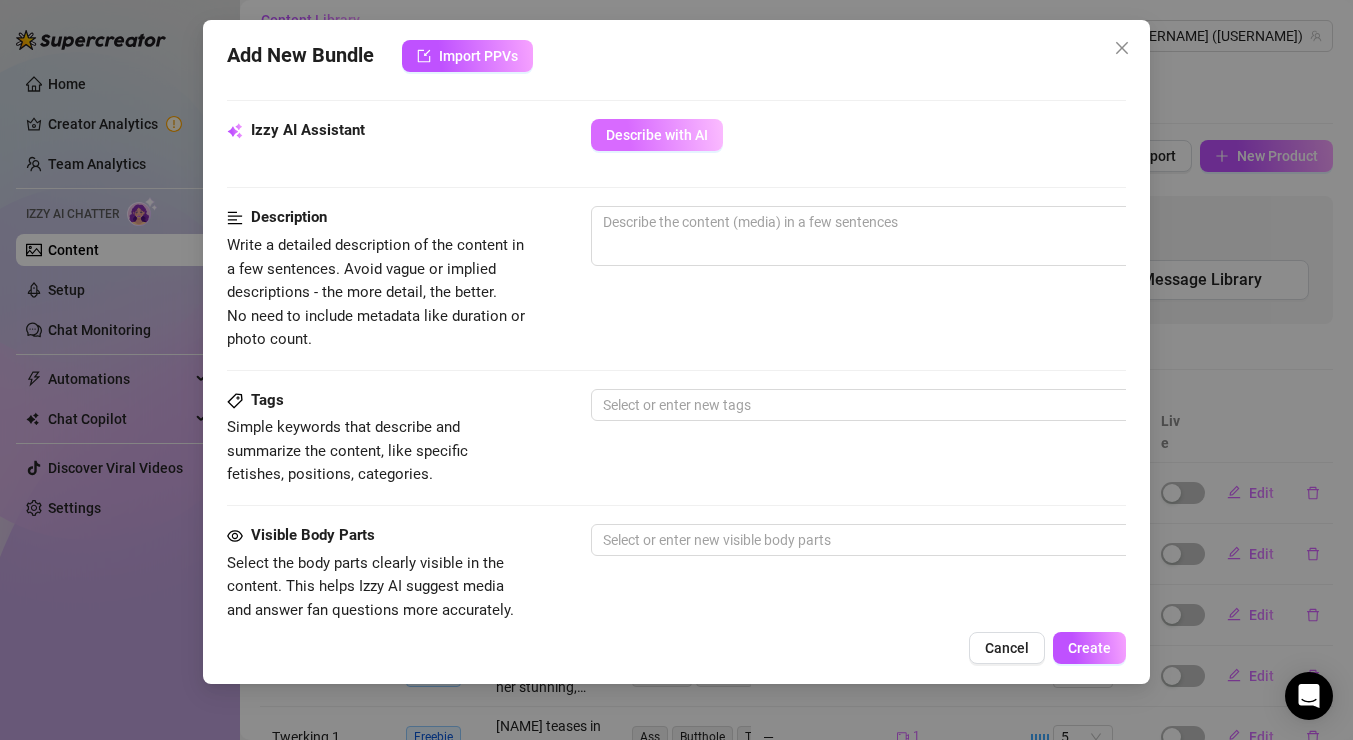 click on "Describe with AI" at bounding box center [657, 135] 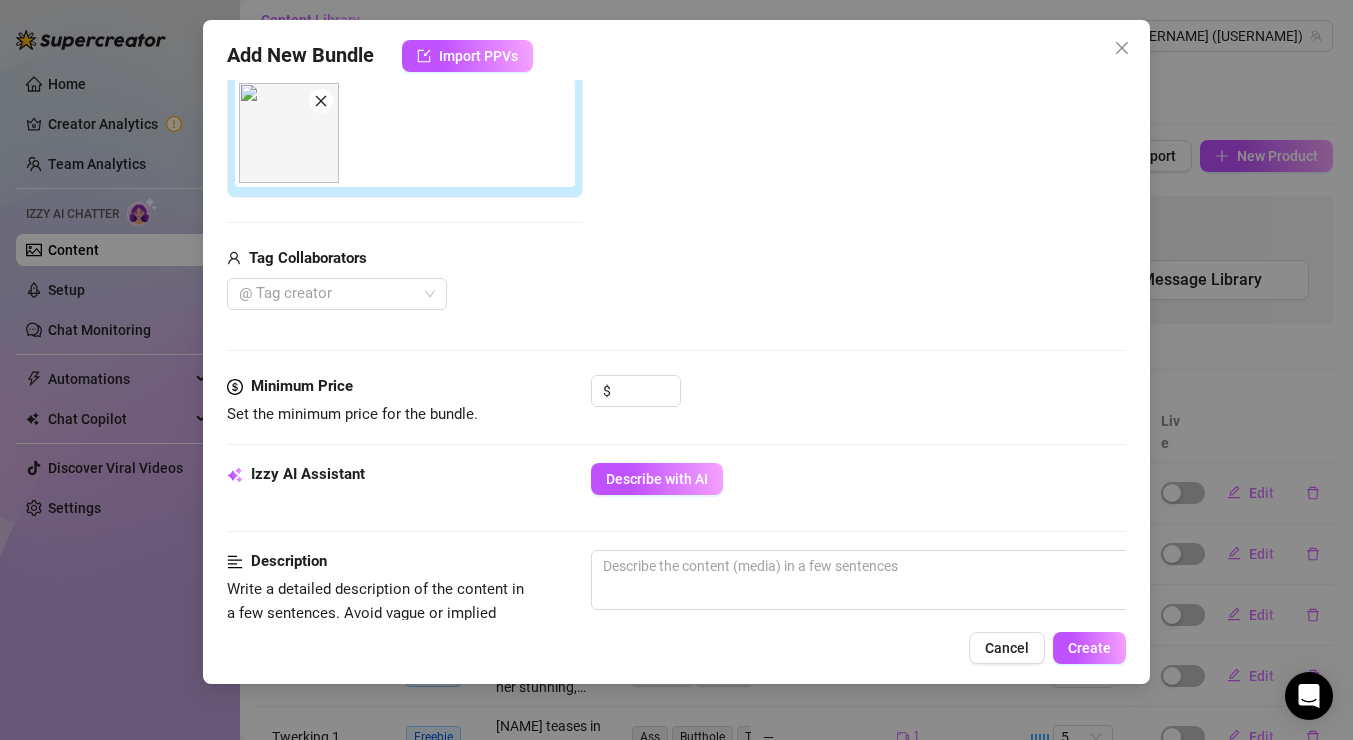 scroll, scrollTop: 326, scrollLeft: 0, axis: vertical 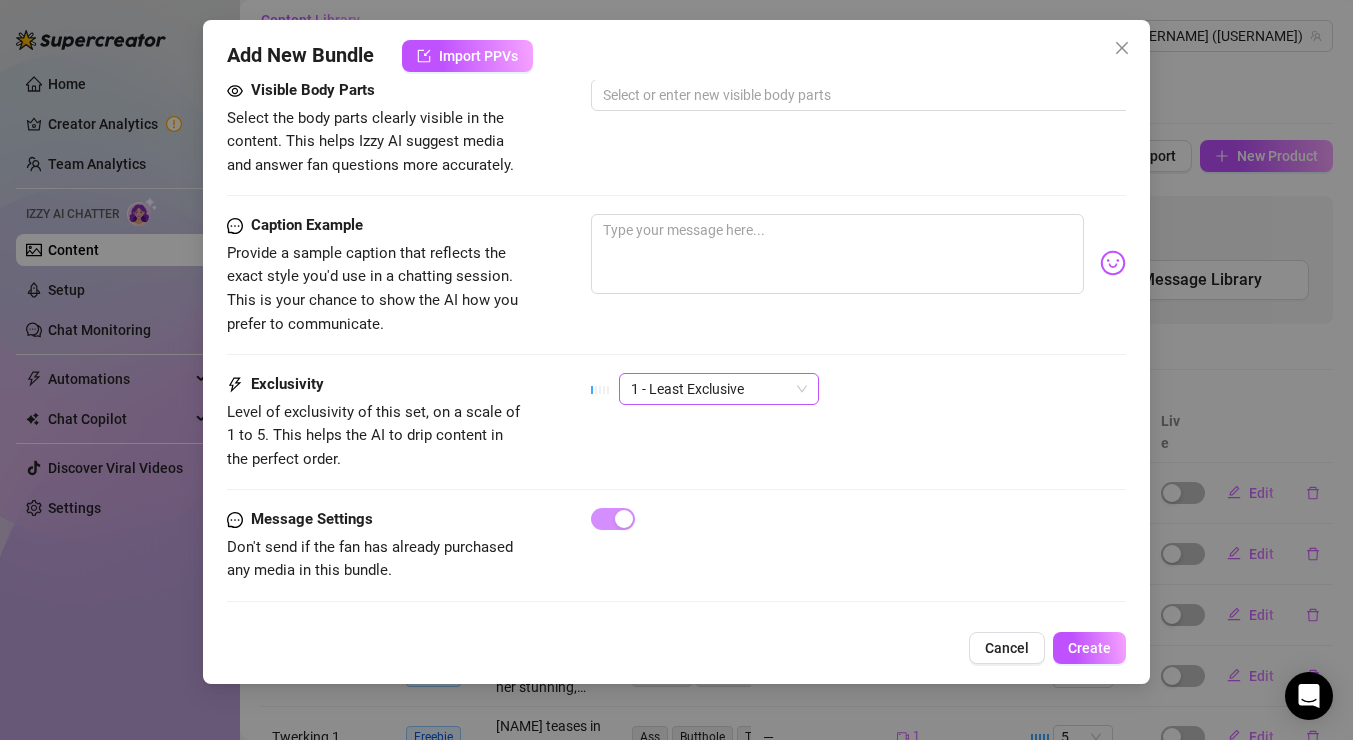 click on "1 - Least Exclusive" at bounding box center (719, 389) 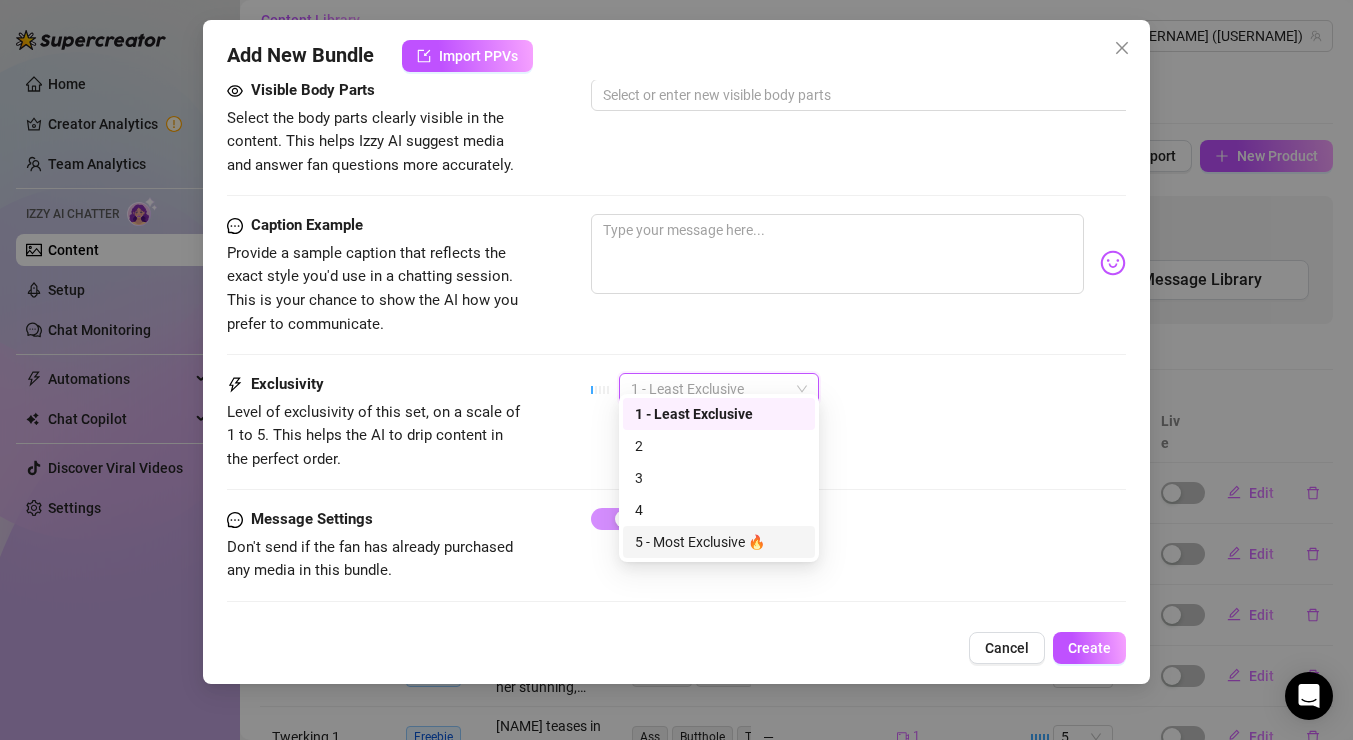 click on "5 - Most Exclusive 🔥" at bounding box center [719, 542] 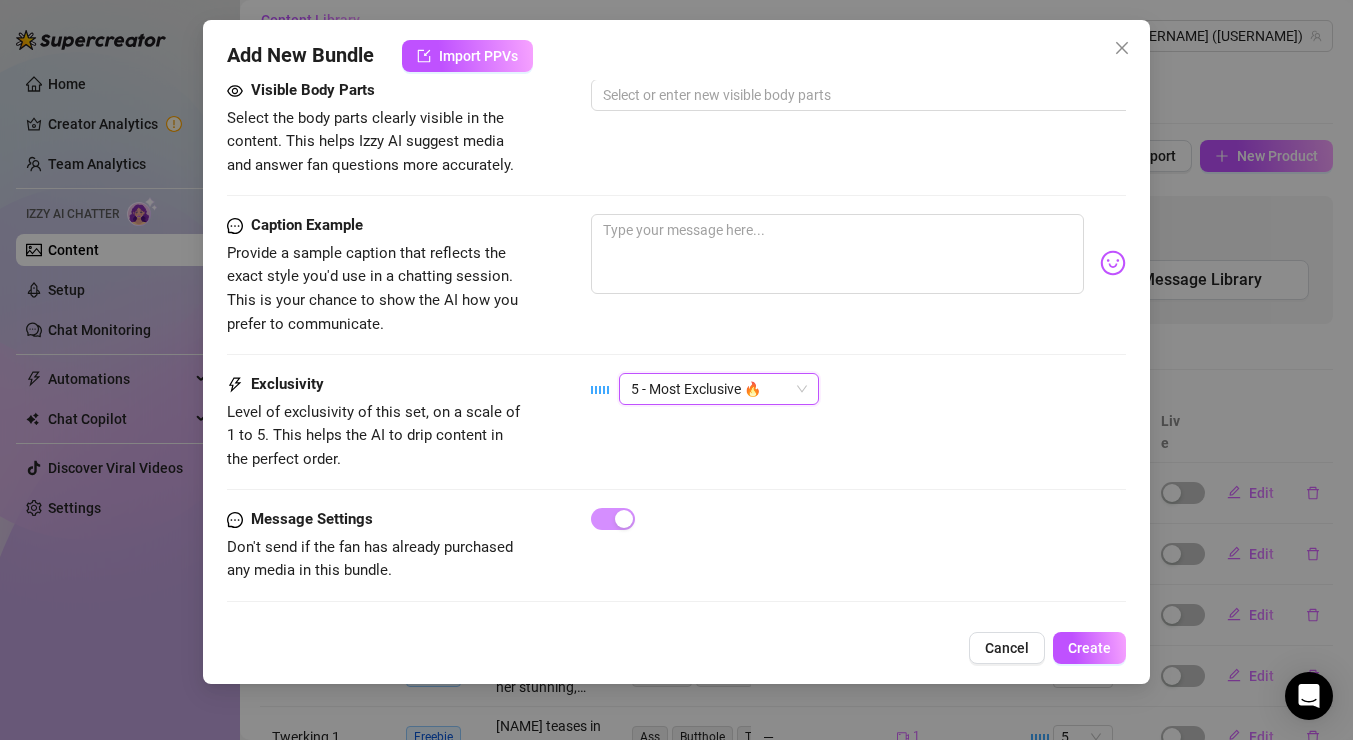 click on "Exclusivity Level of exclusivity of this set, on a scale of 1 to 5. This helps the AI to drip content in the perfect order. 5 - Most Exclusive 🔥 5 - Most Exclusive 🔥" at bounding box center [676, 422] 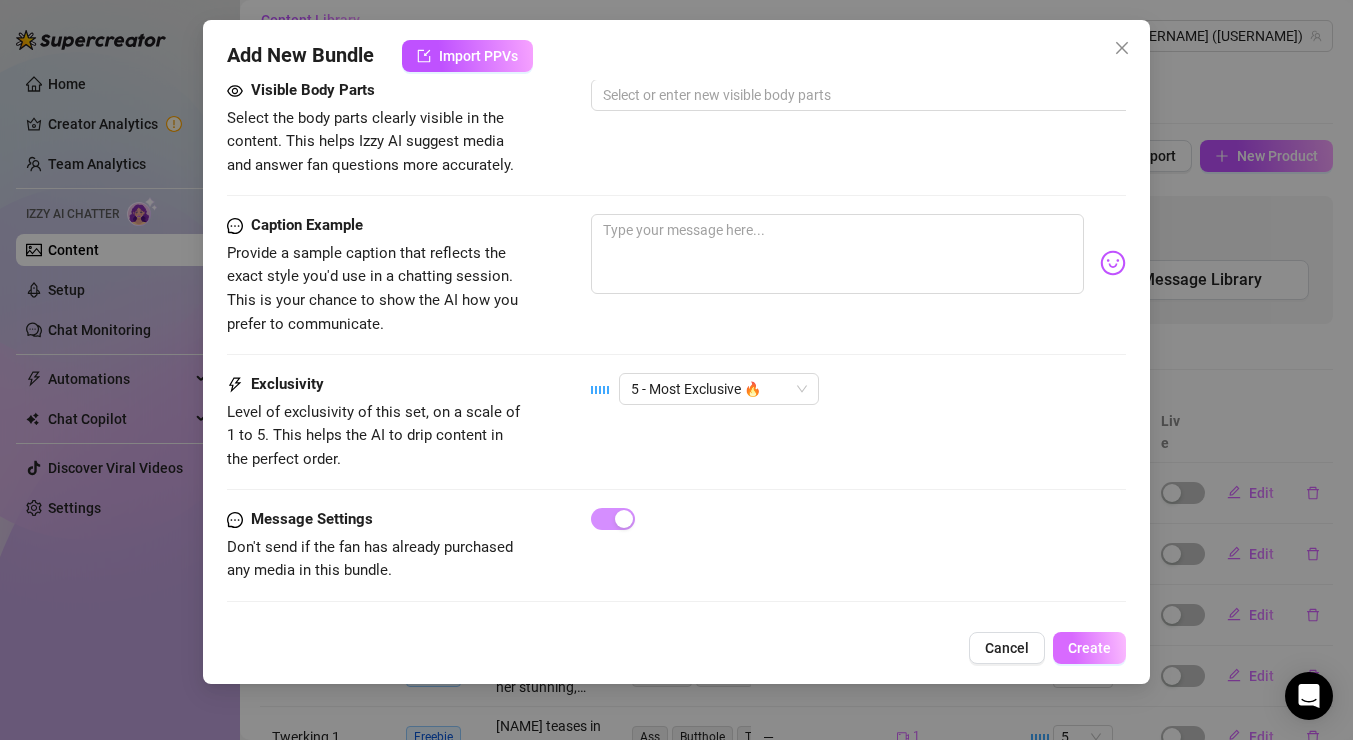 click on "Create" at bounding box center [1089, 648] 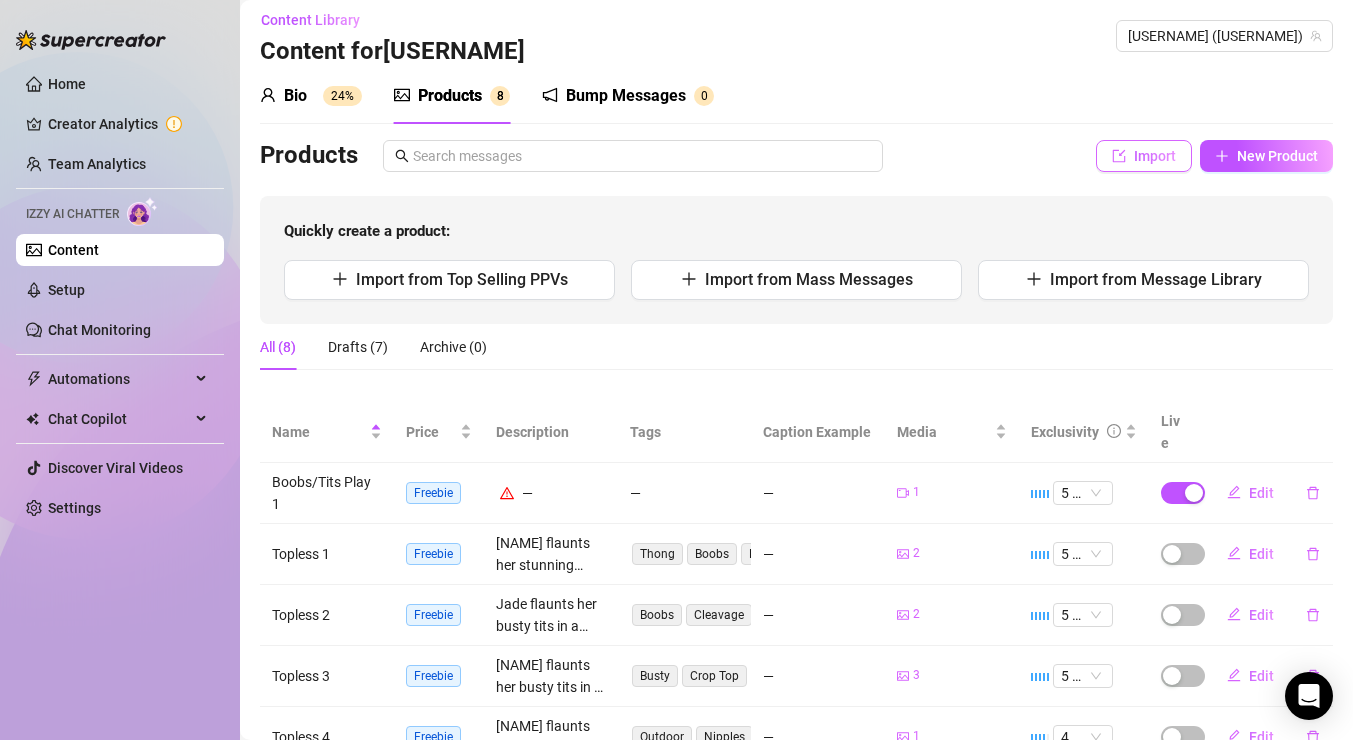 click 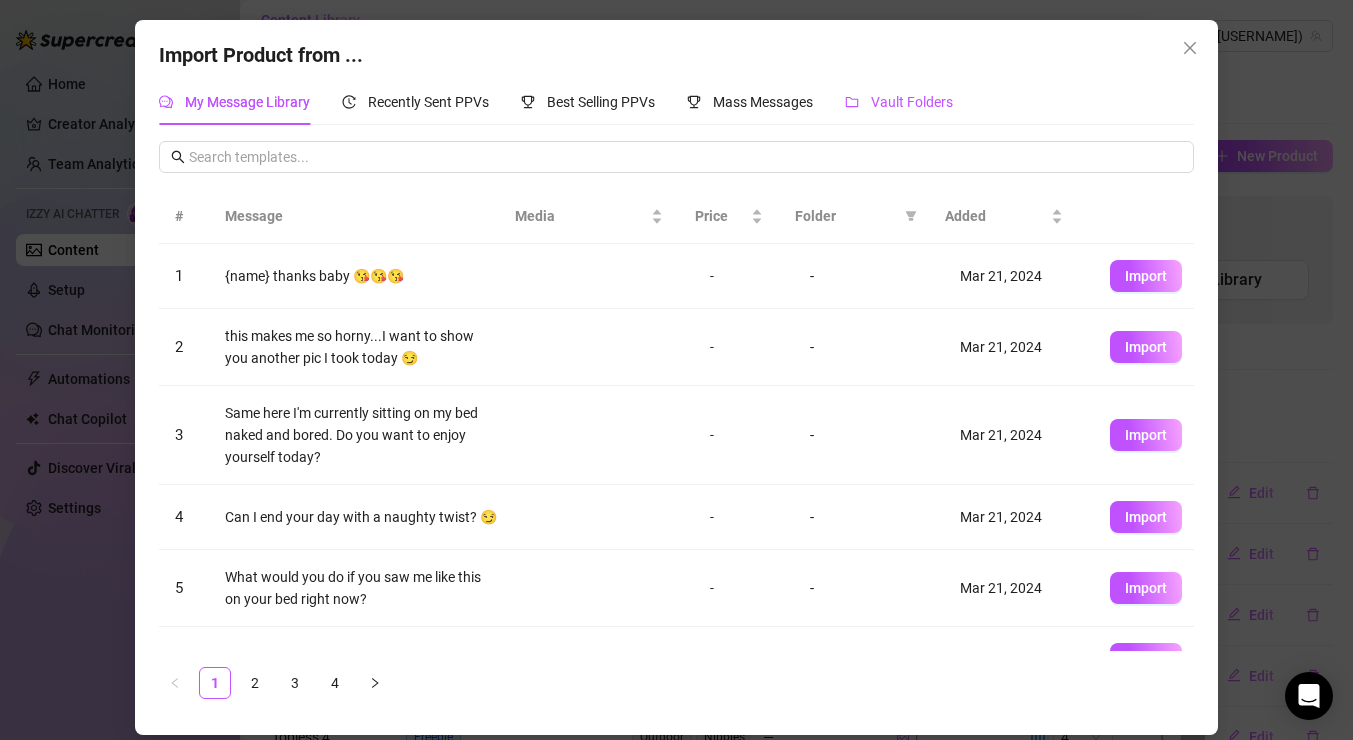 click on "Vault Folders" at bounding box center (912, 102) 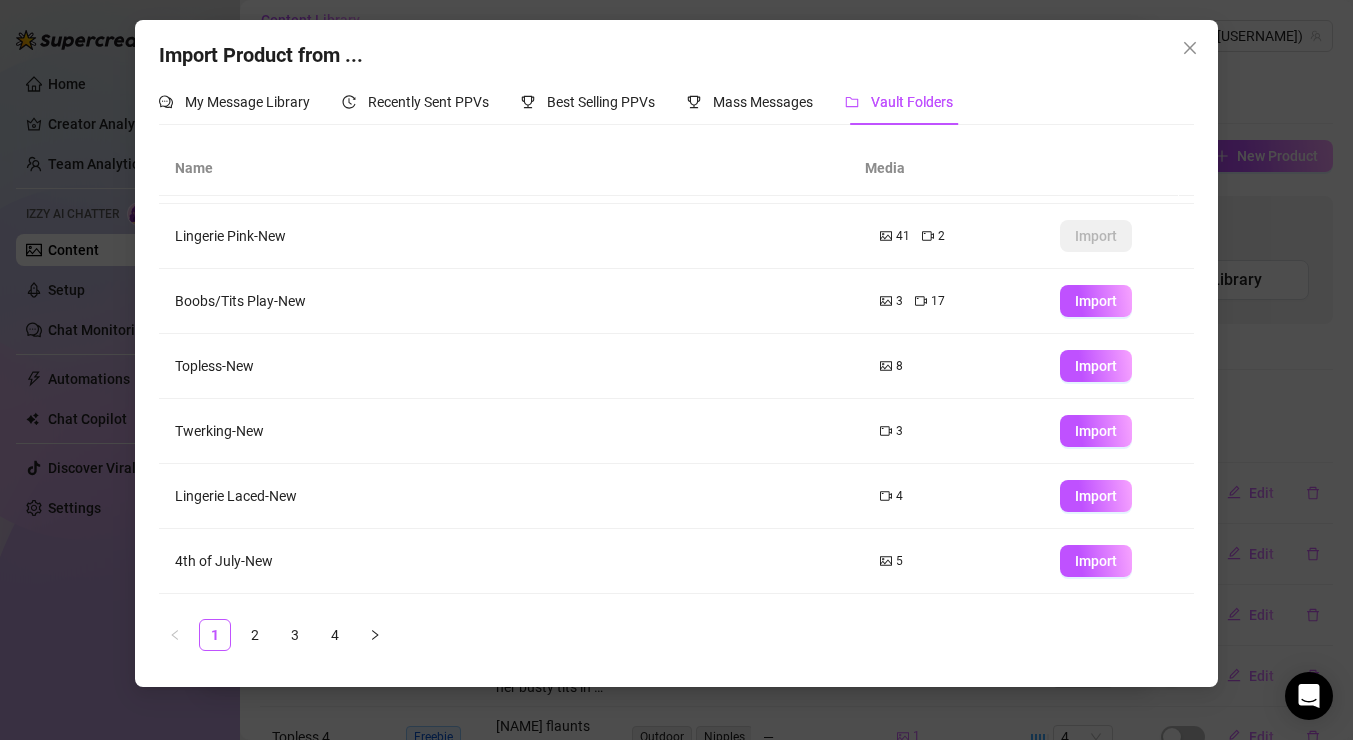 scroll, scrollTop: 121, scrollLeft: 0, axis: vertical 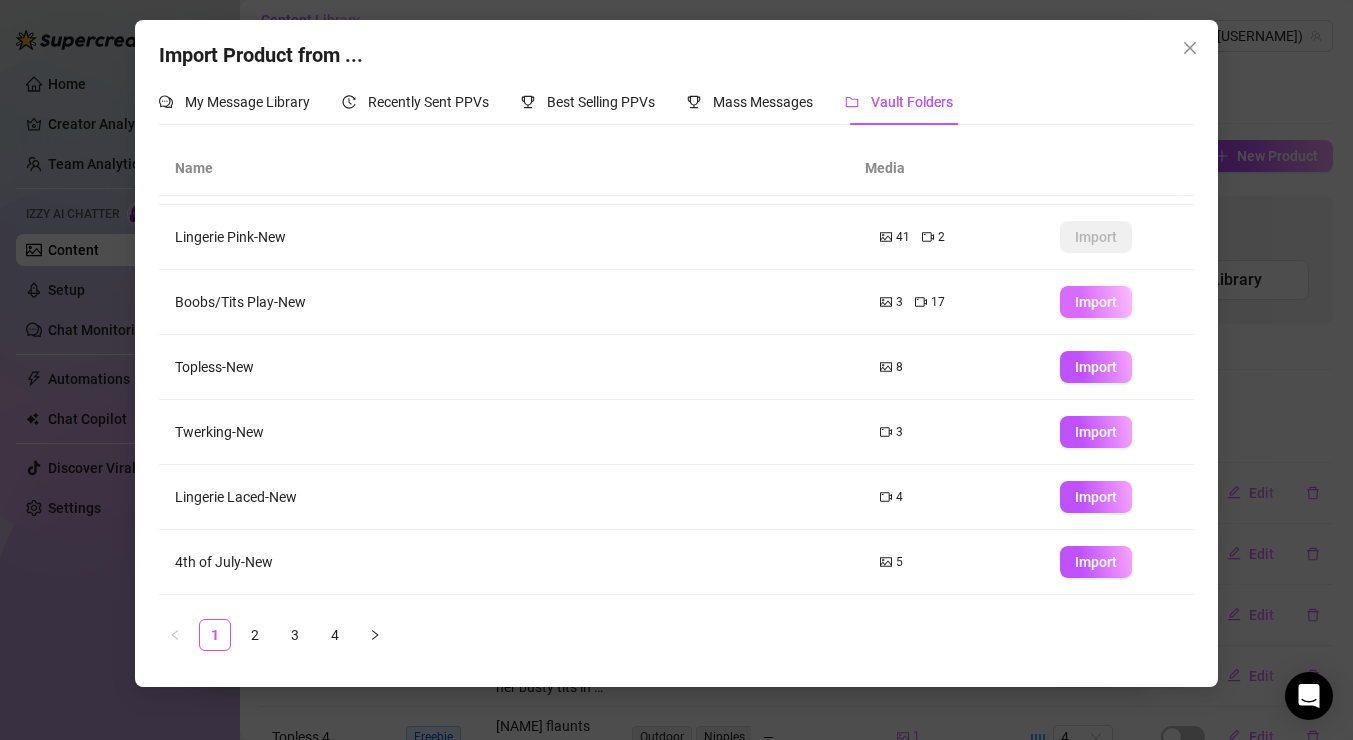 click on "Import" at bounding box center (1096, 302) 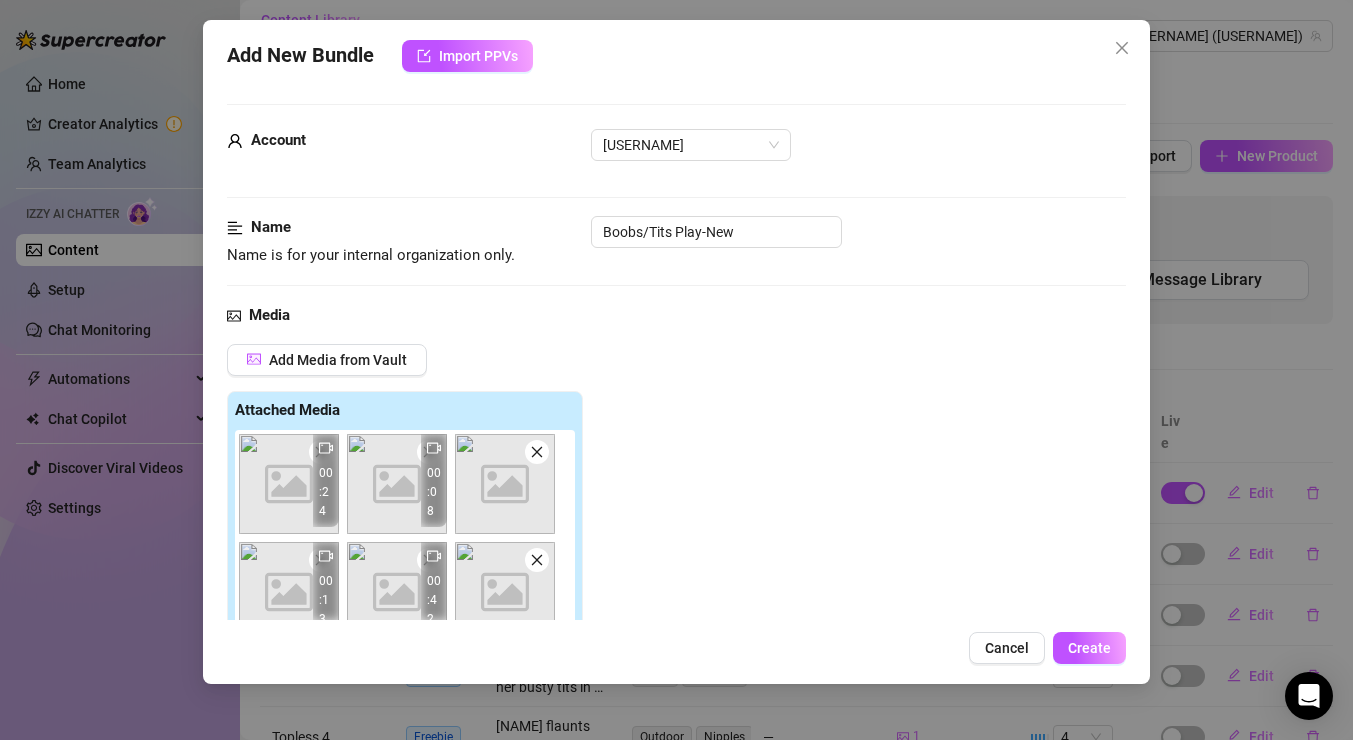 scroll, scrollTop: 288, scrollLeft: 0, axis: vertical 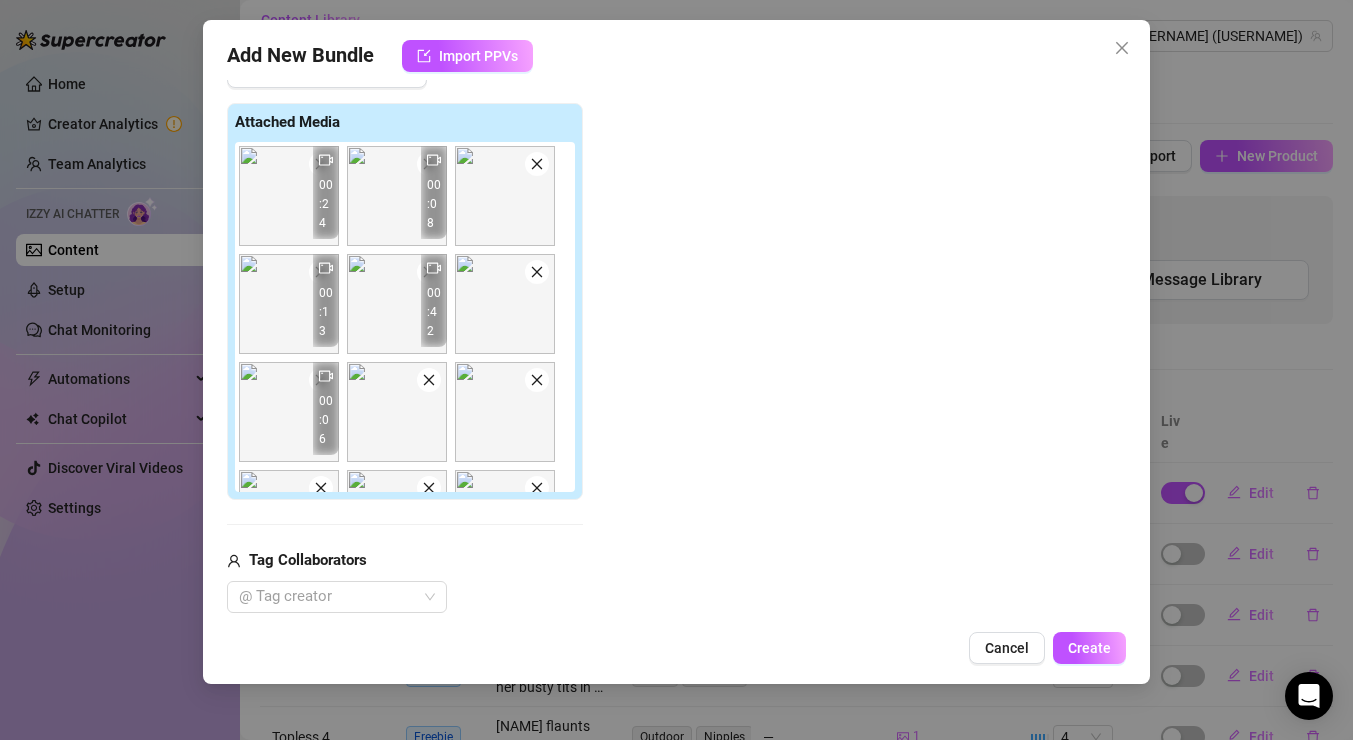click 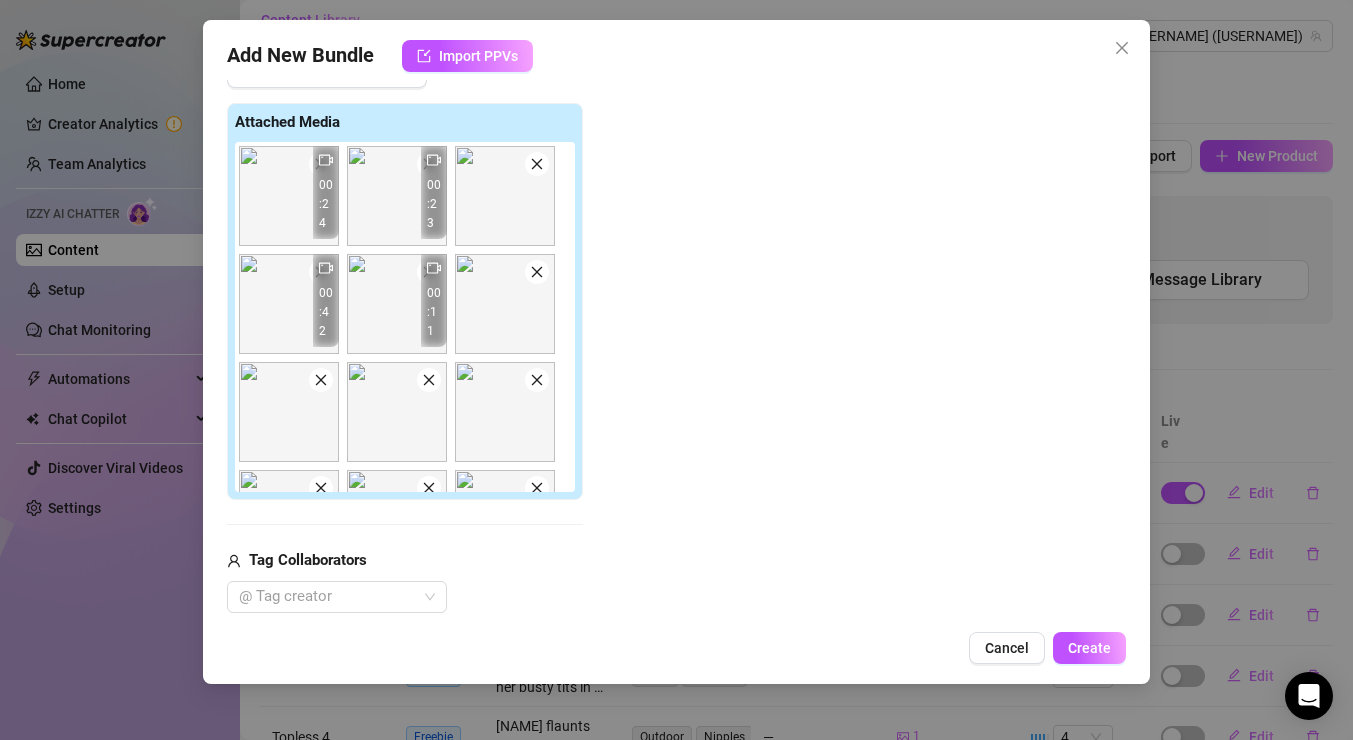 click 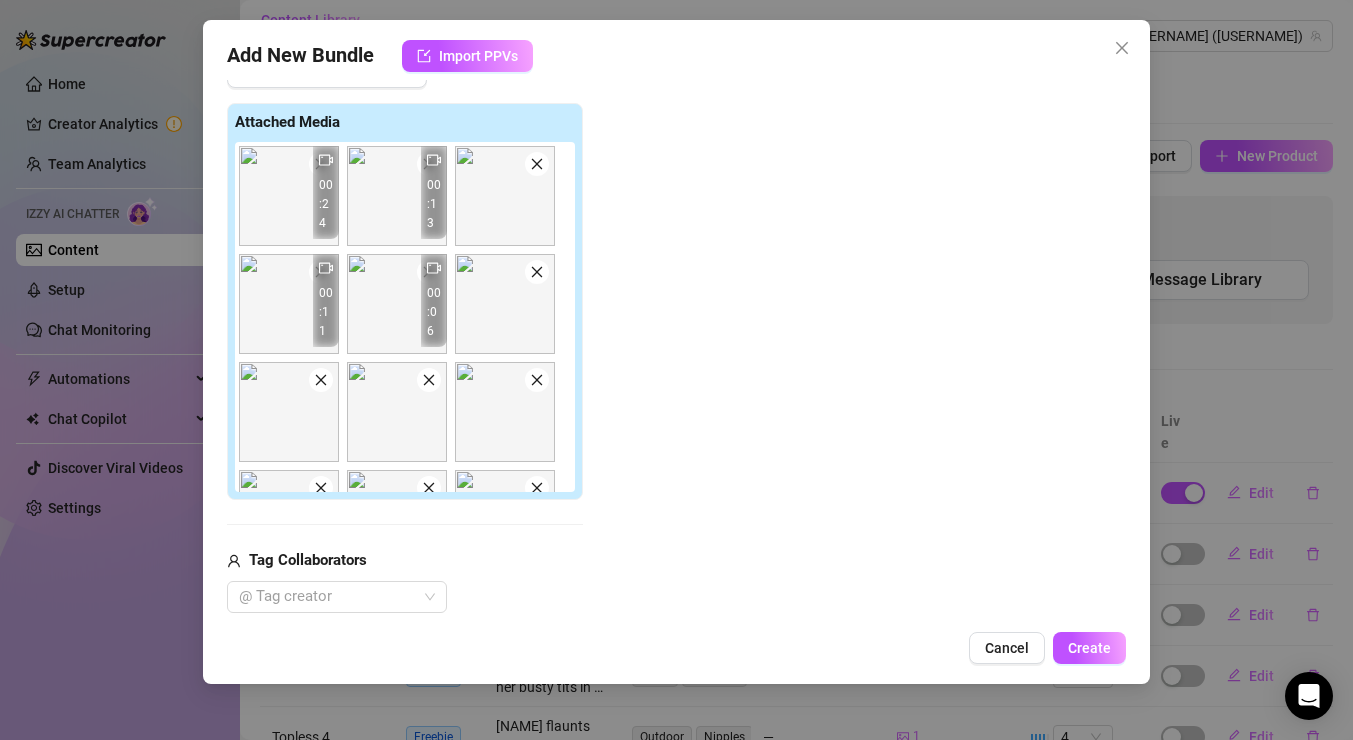 click 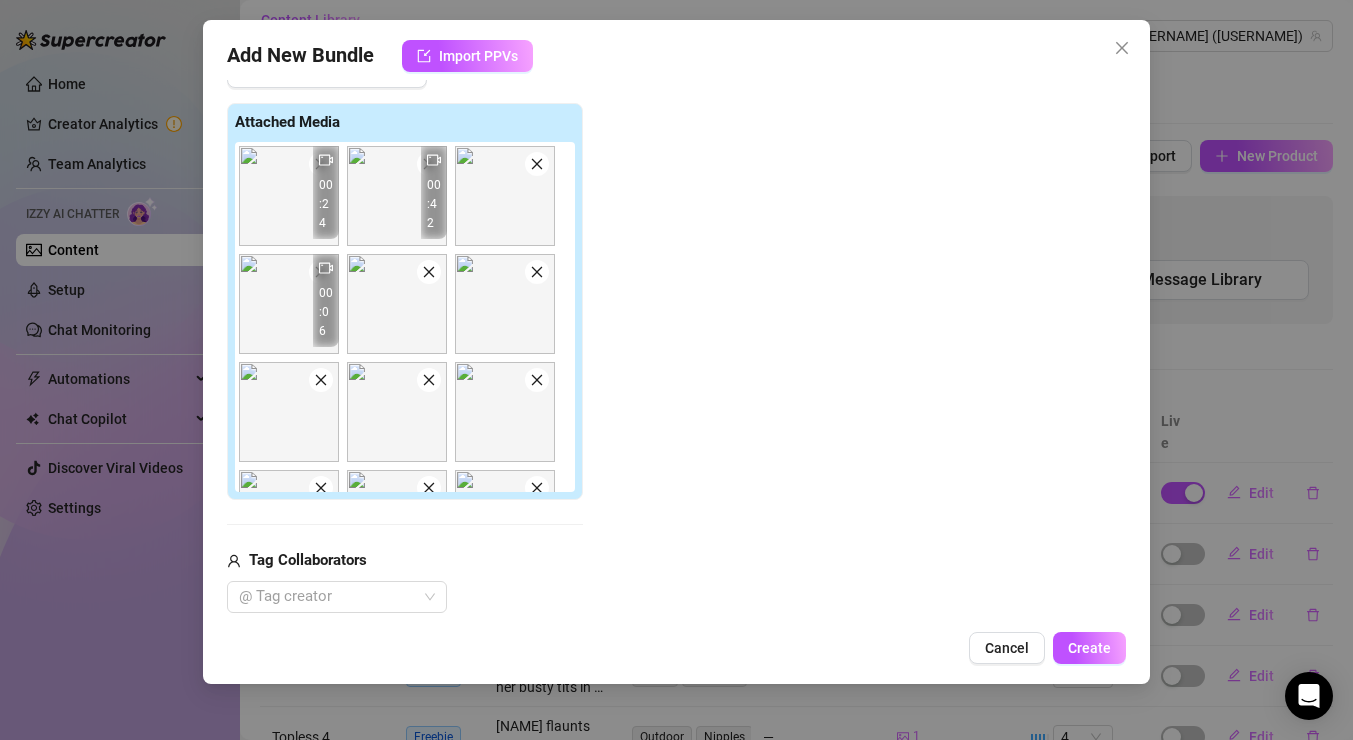 click 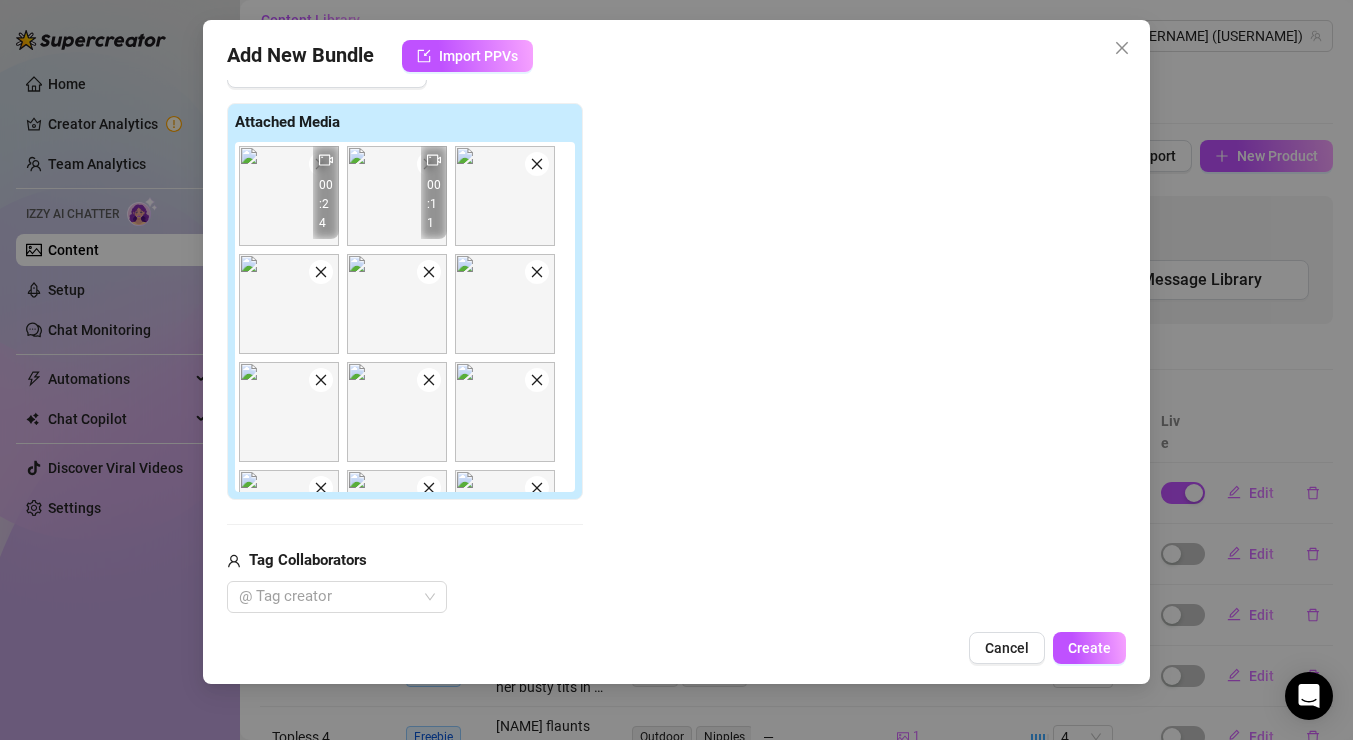 click 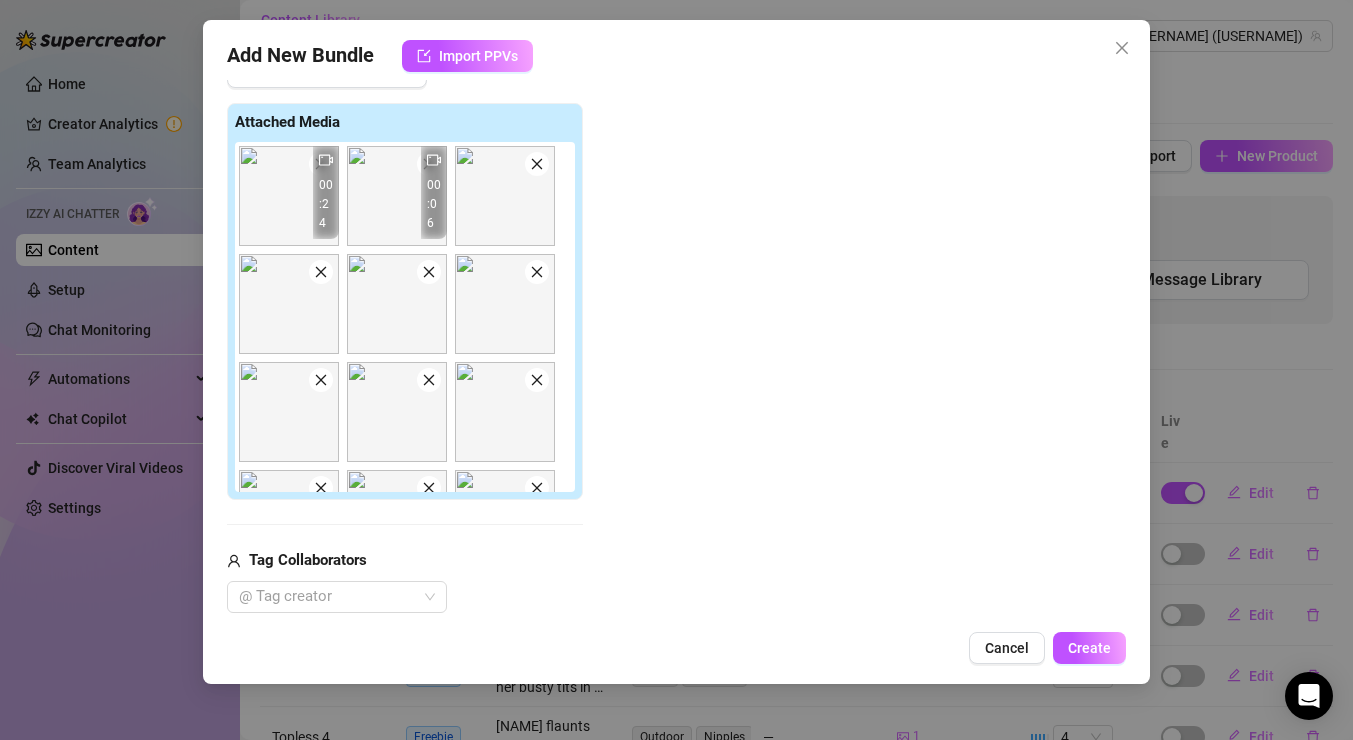click 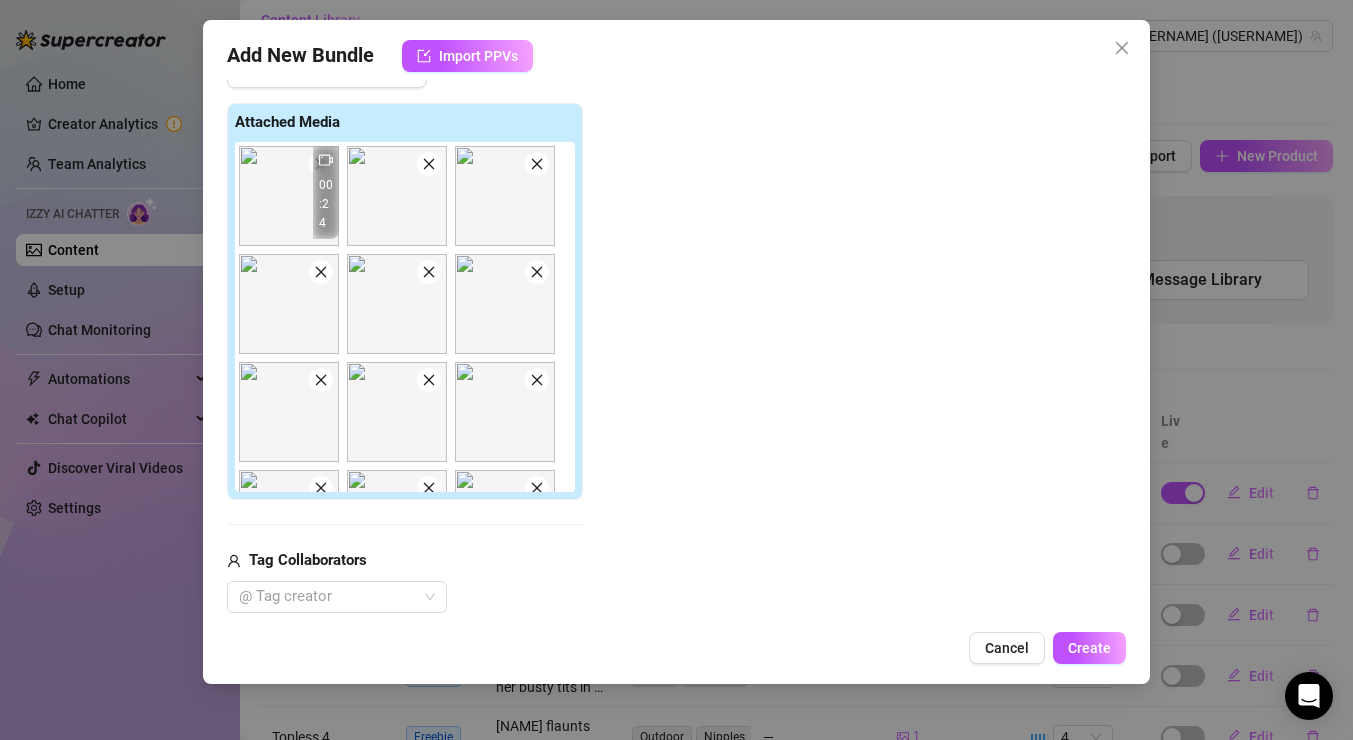 click 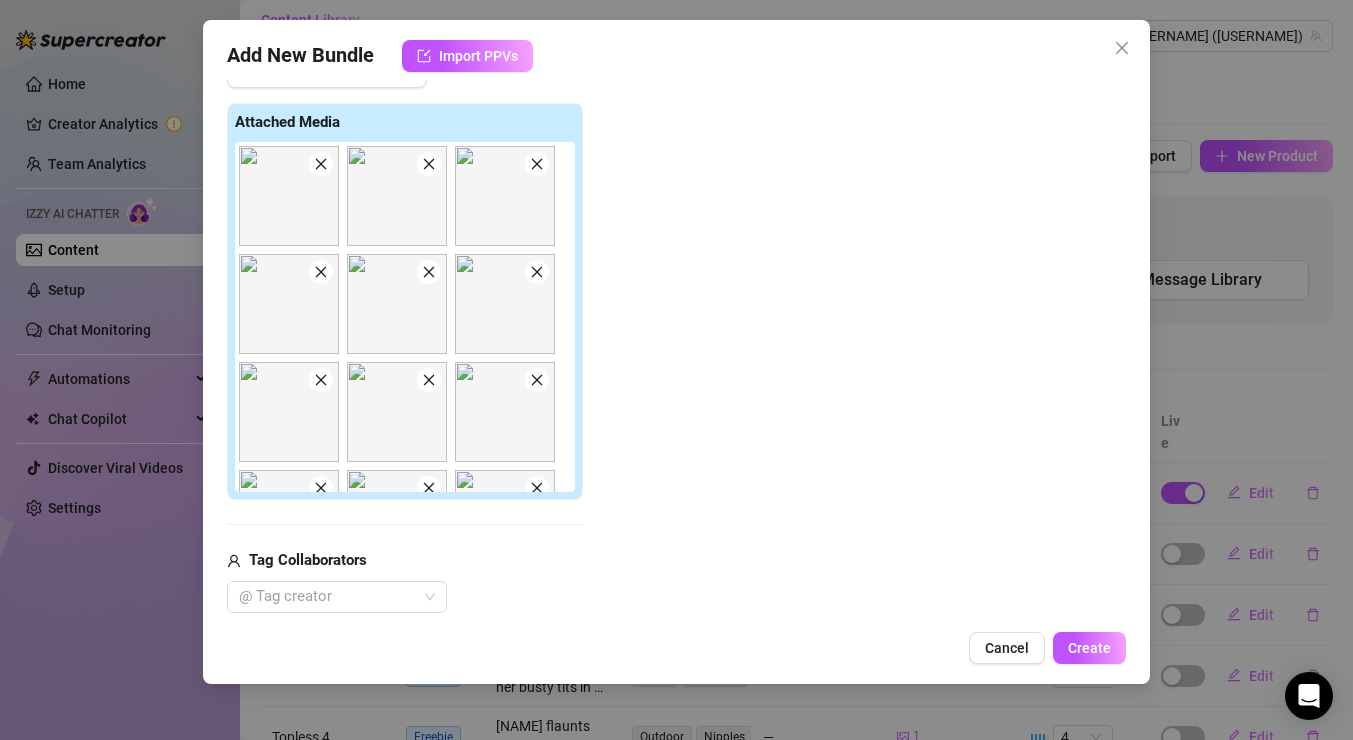 click at bounding box center [321, 164] 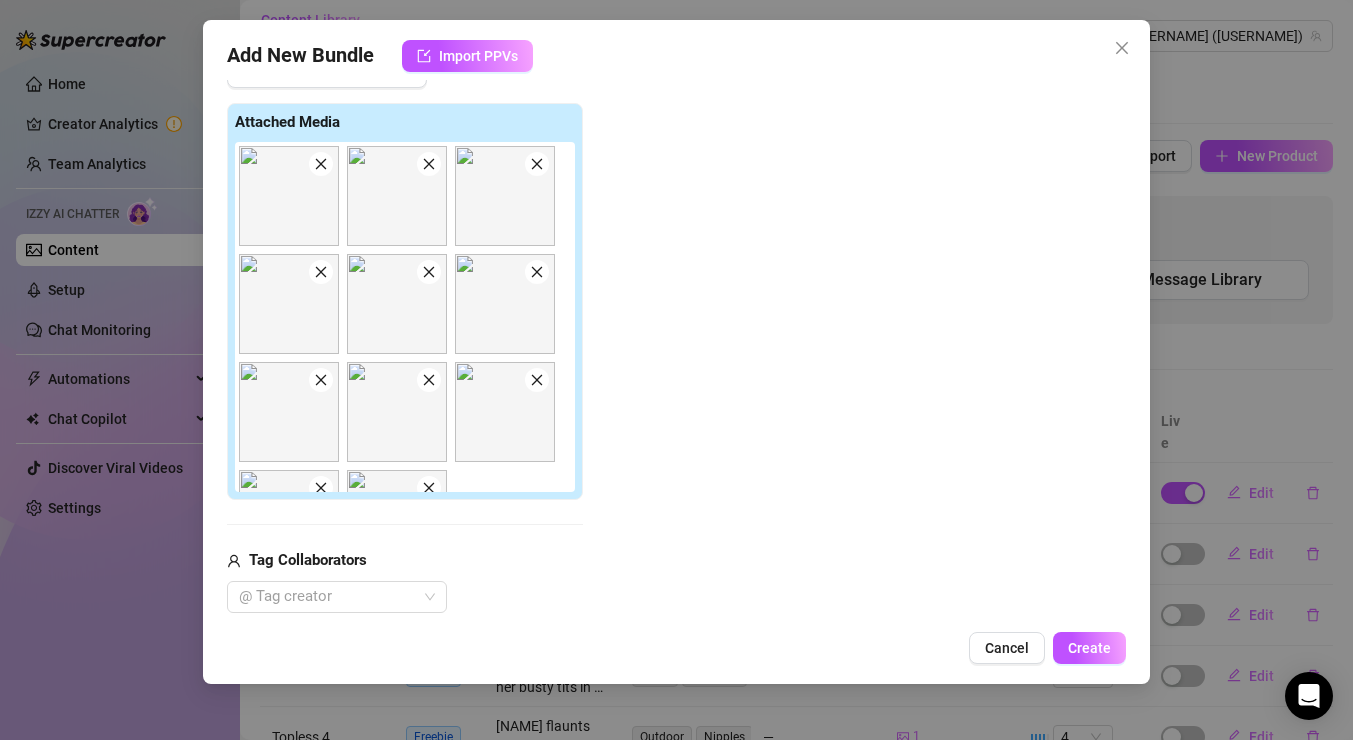 click at bounding box center (537, 164) 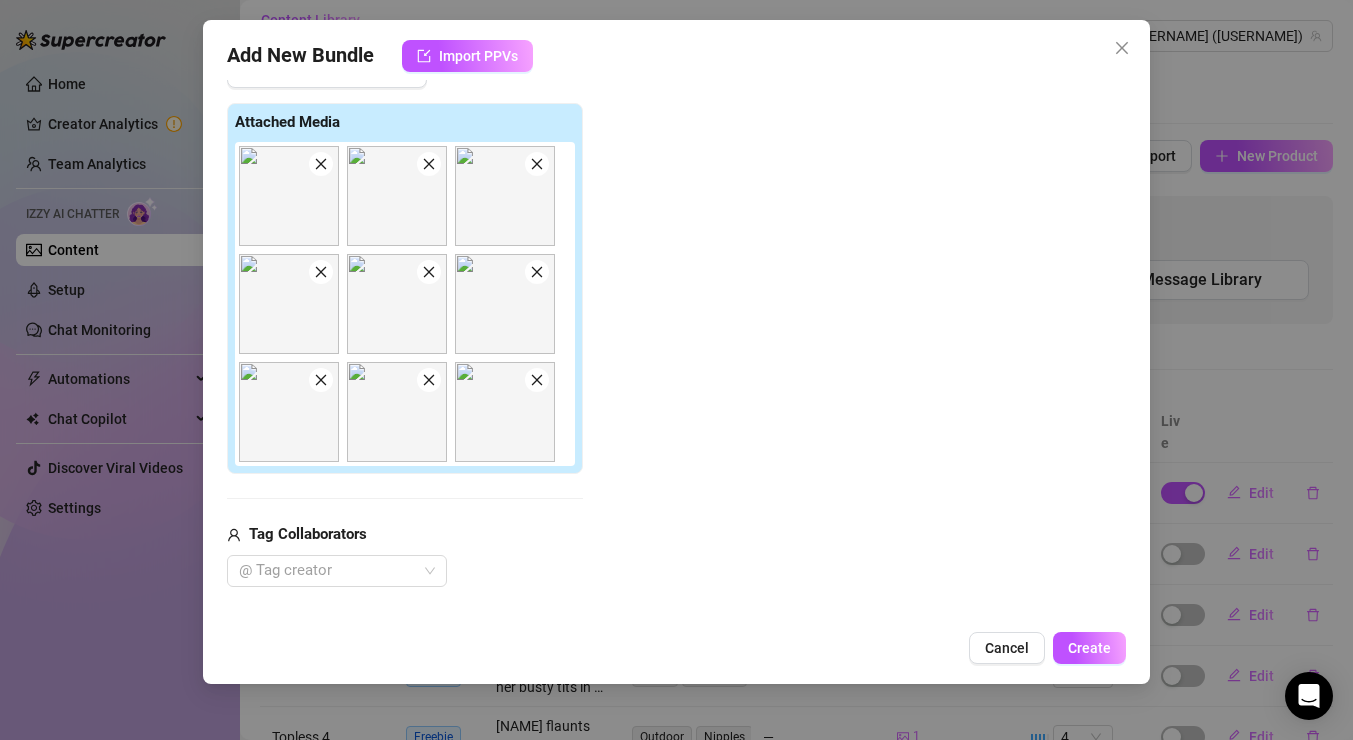 click at bounding box center (537, 164) 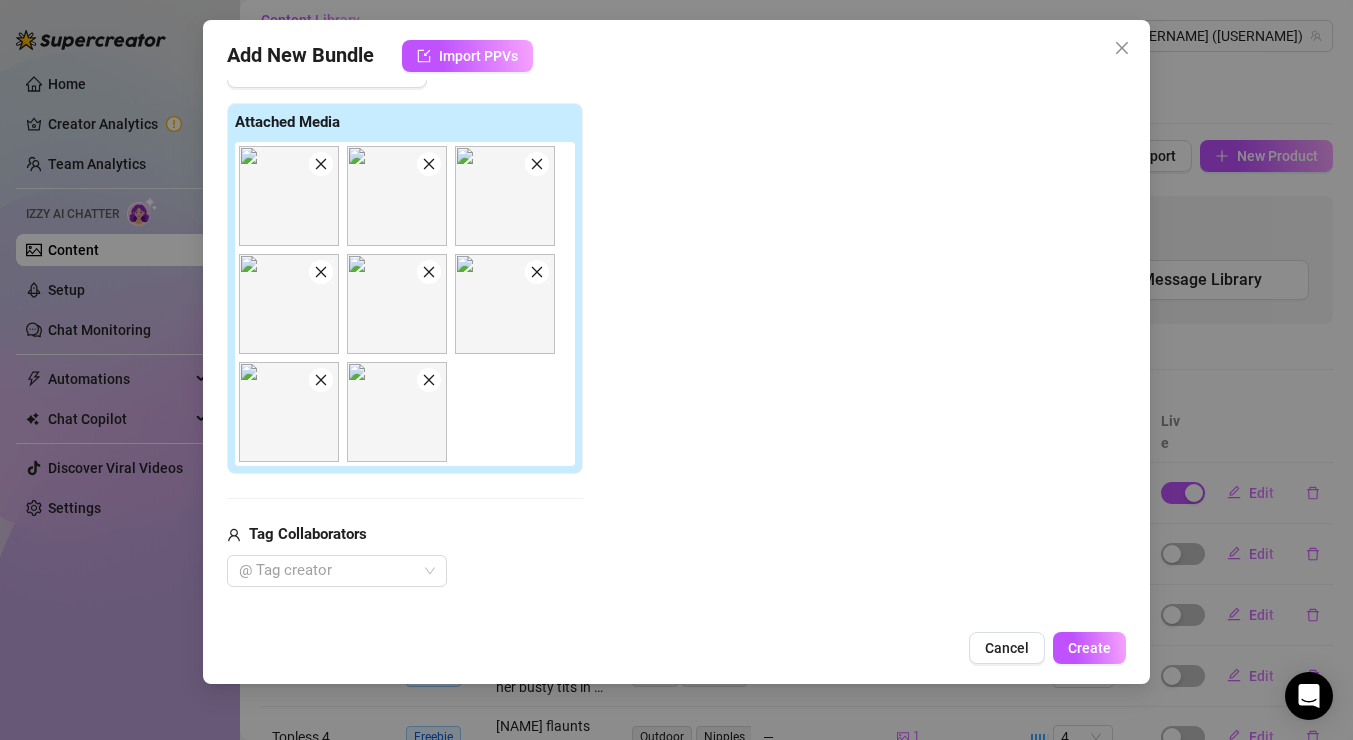 click at bounding box center (537, 164) 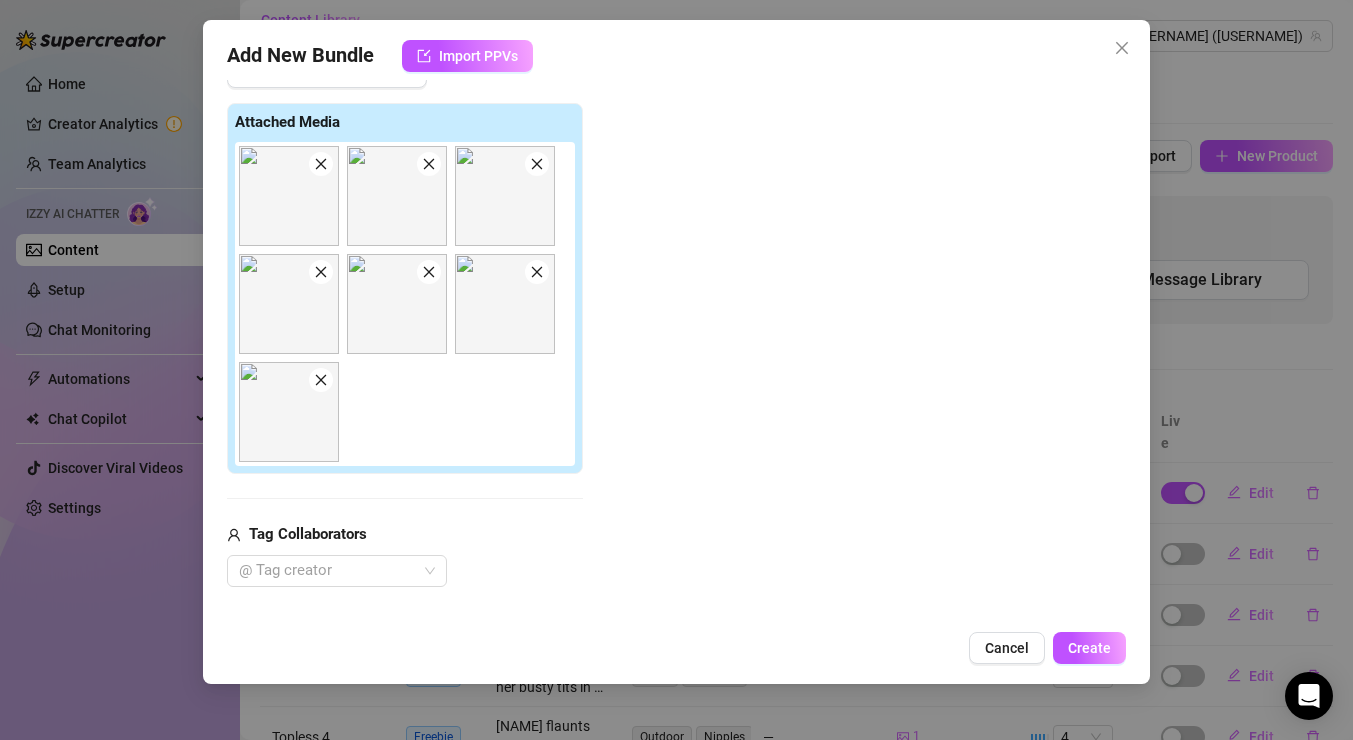 click at bounding box center [537, 164] 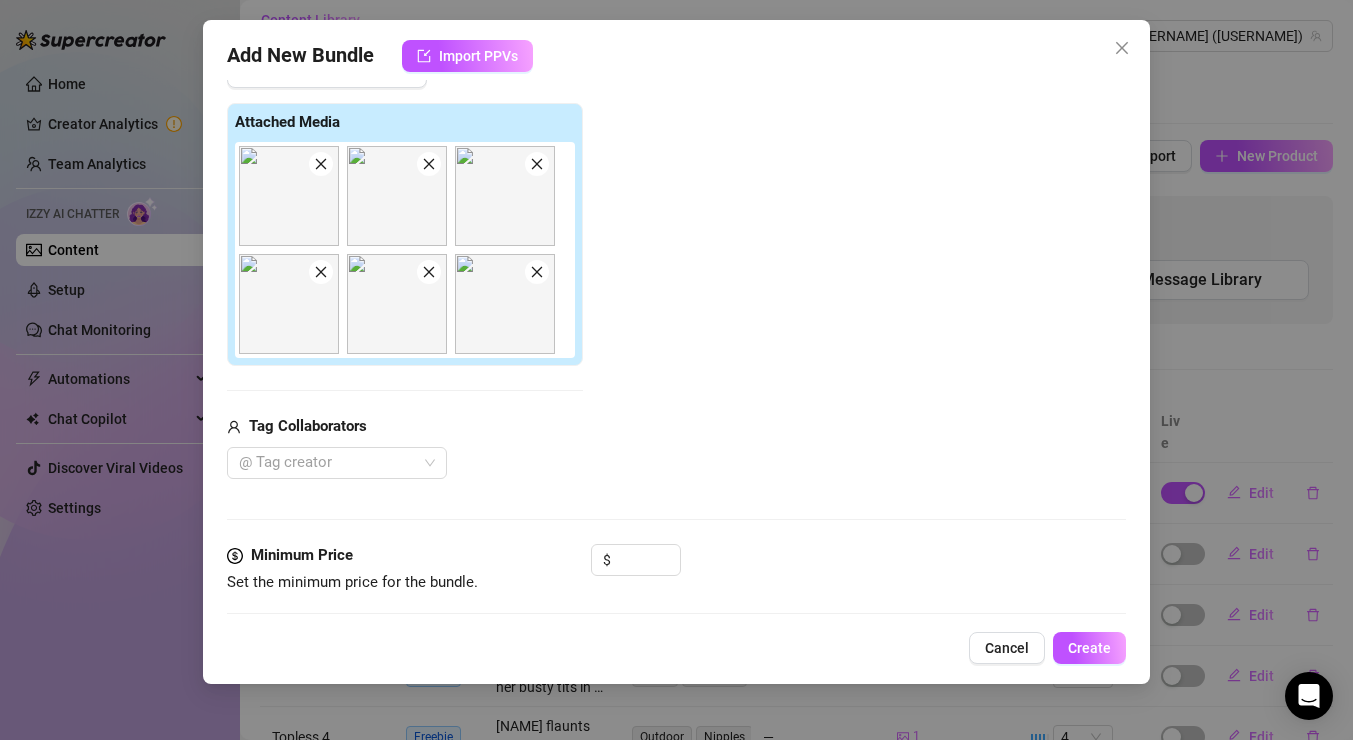 click at bounding box center [537, 164] 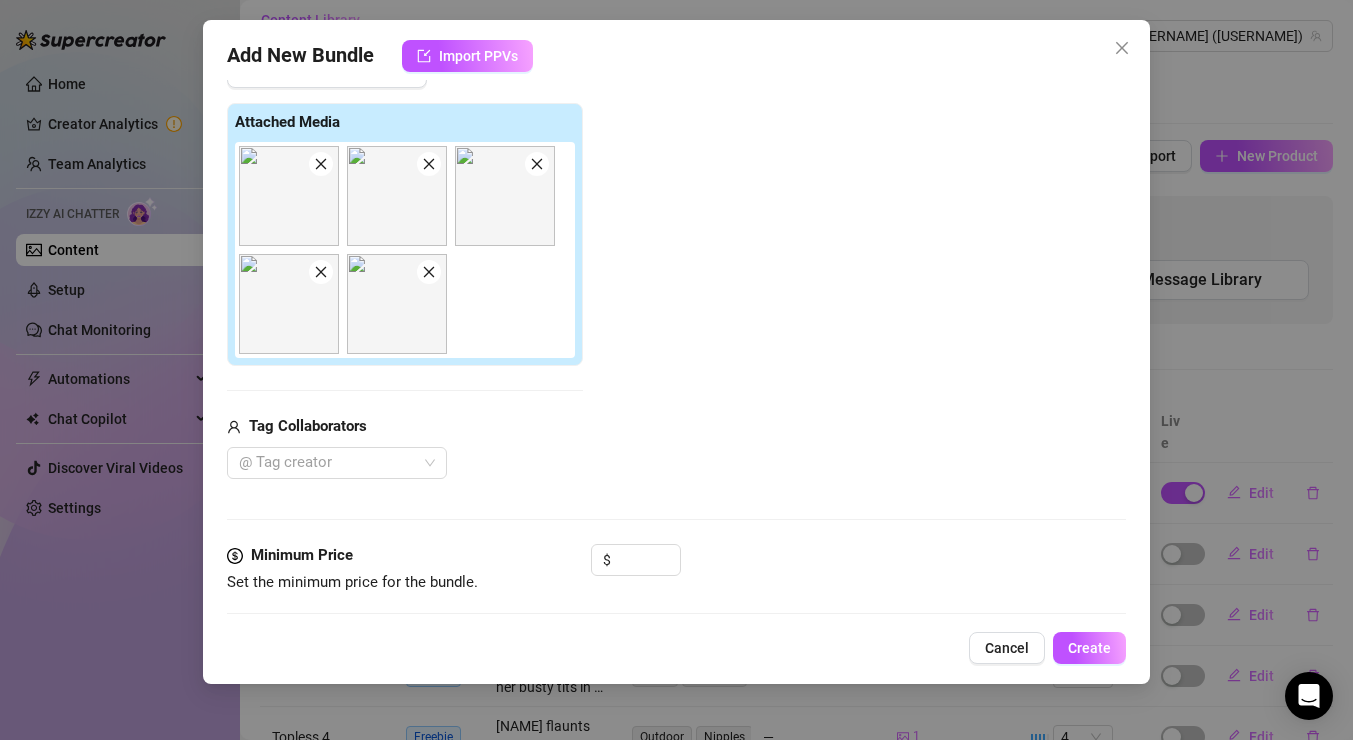 click at bounding box center (537, 164) 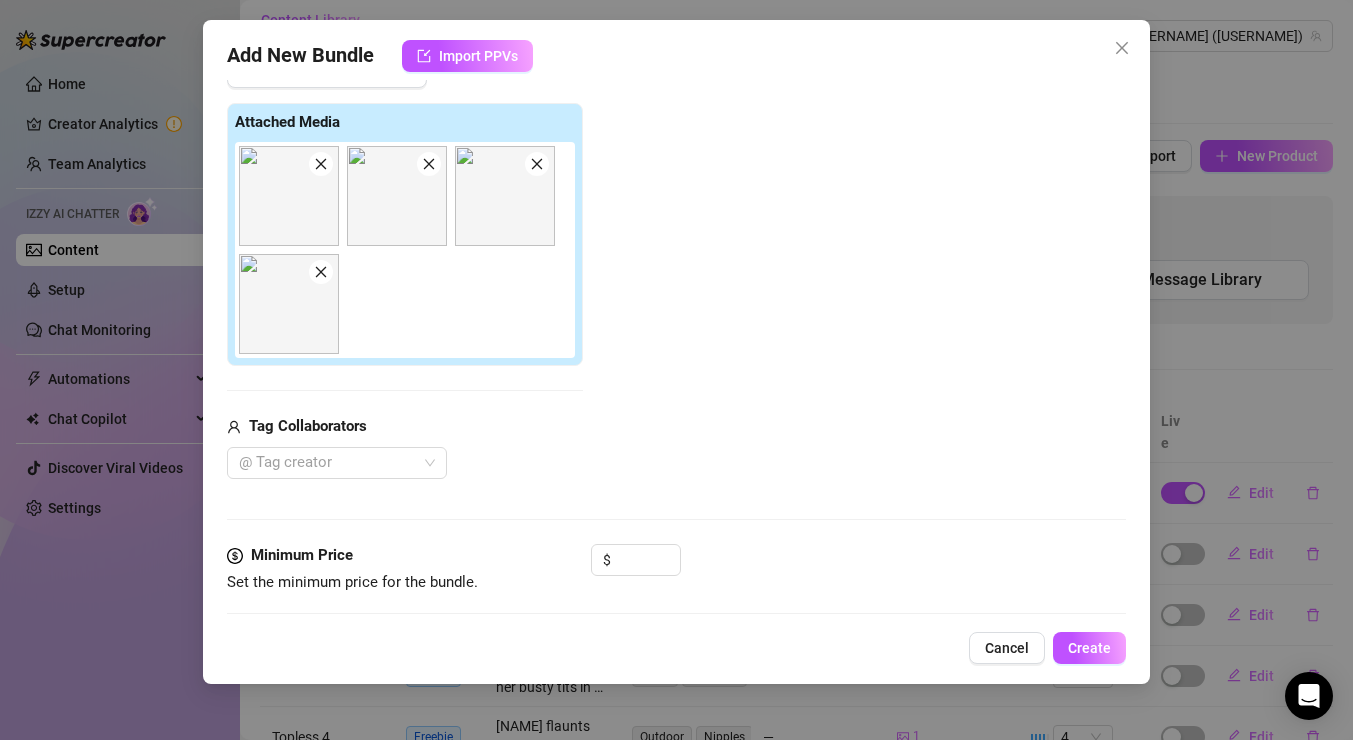 click at bounding box center [537, 164] 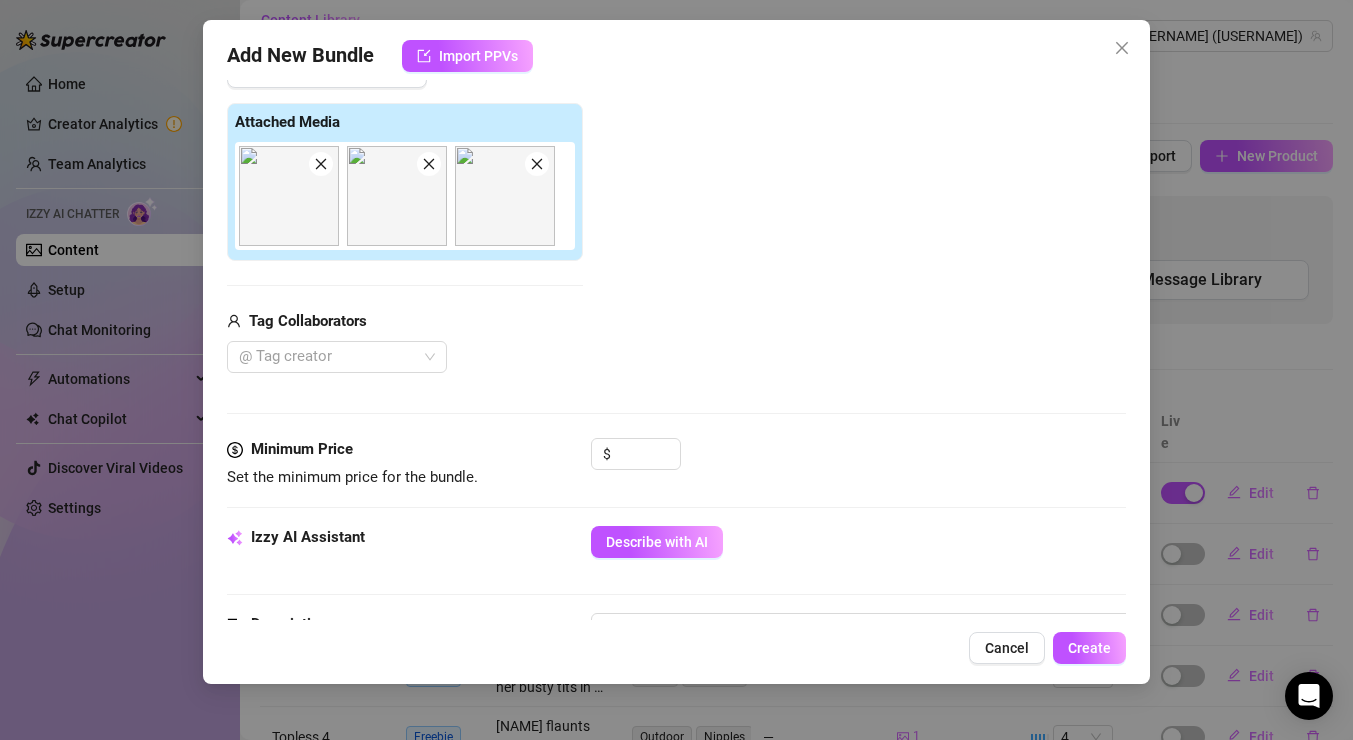 click at bounding box center [537, 164] 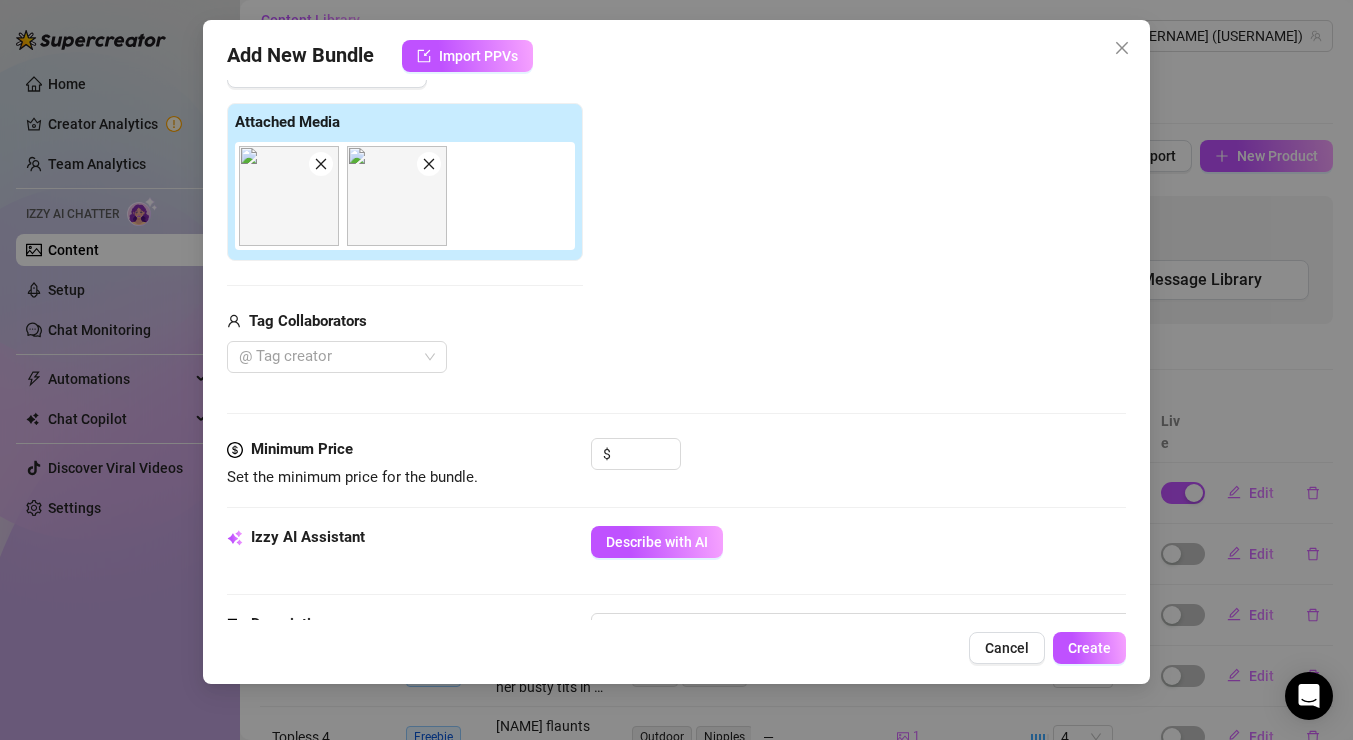 click on "Add Media from Vault Attached Media Tag Collaborators   @ Tag creator" at bounding box center [676, 215] 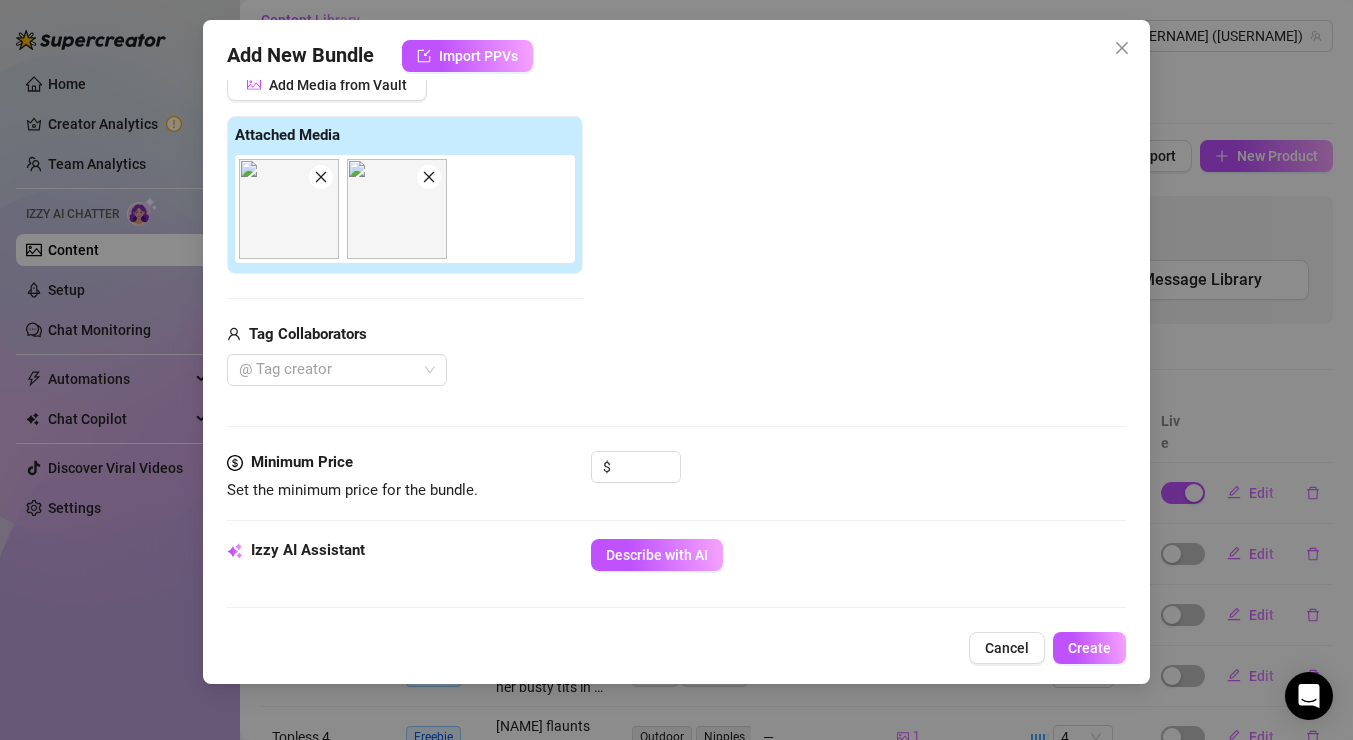 scroll, scrollTop: 274, scrollLeft: 0, axis: vertical 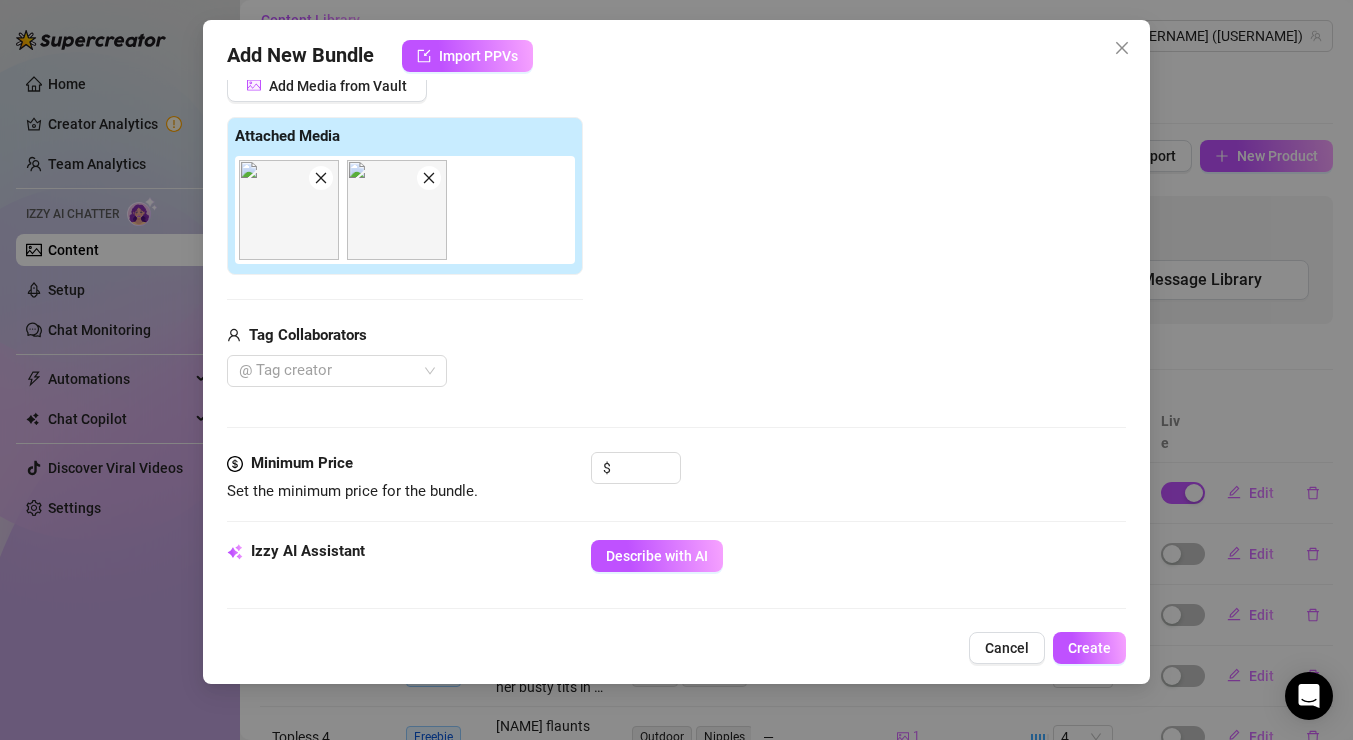click on "Describe with AI" at bounding box center (657, 556) 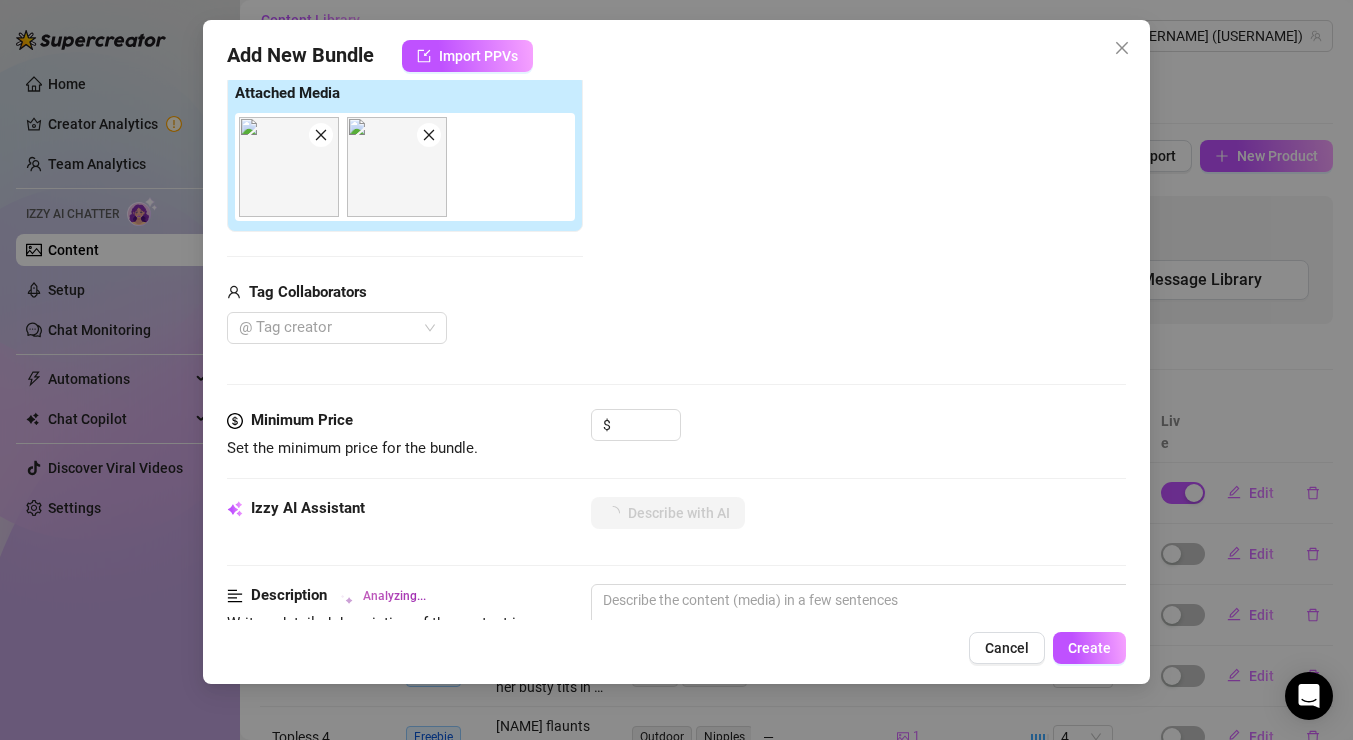 scroll, scrollTop: 0, scrollLeft: 0, axis: both 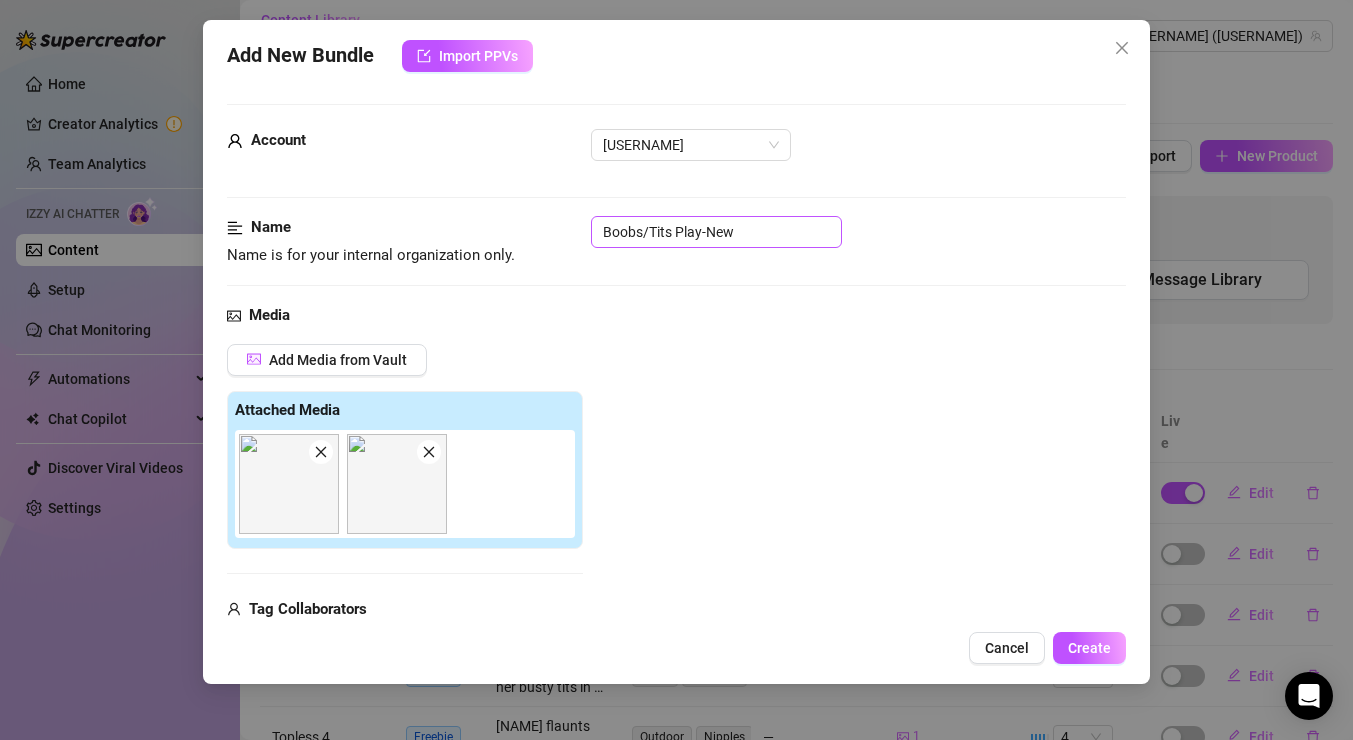 type on "[NAME]" 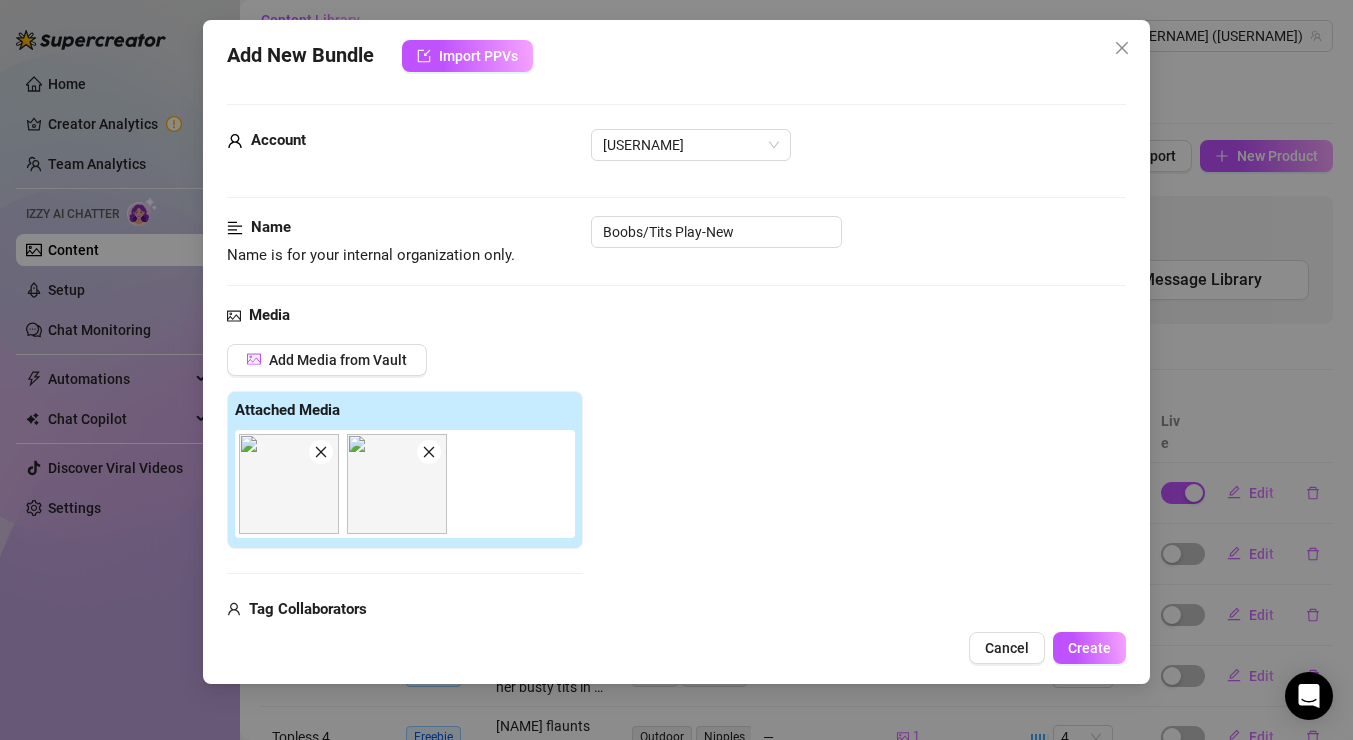 type on "[NAME] flaunts her busty" 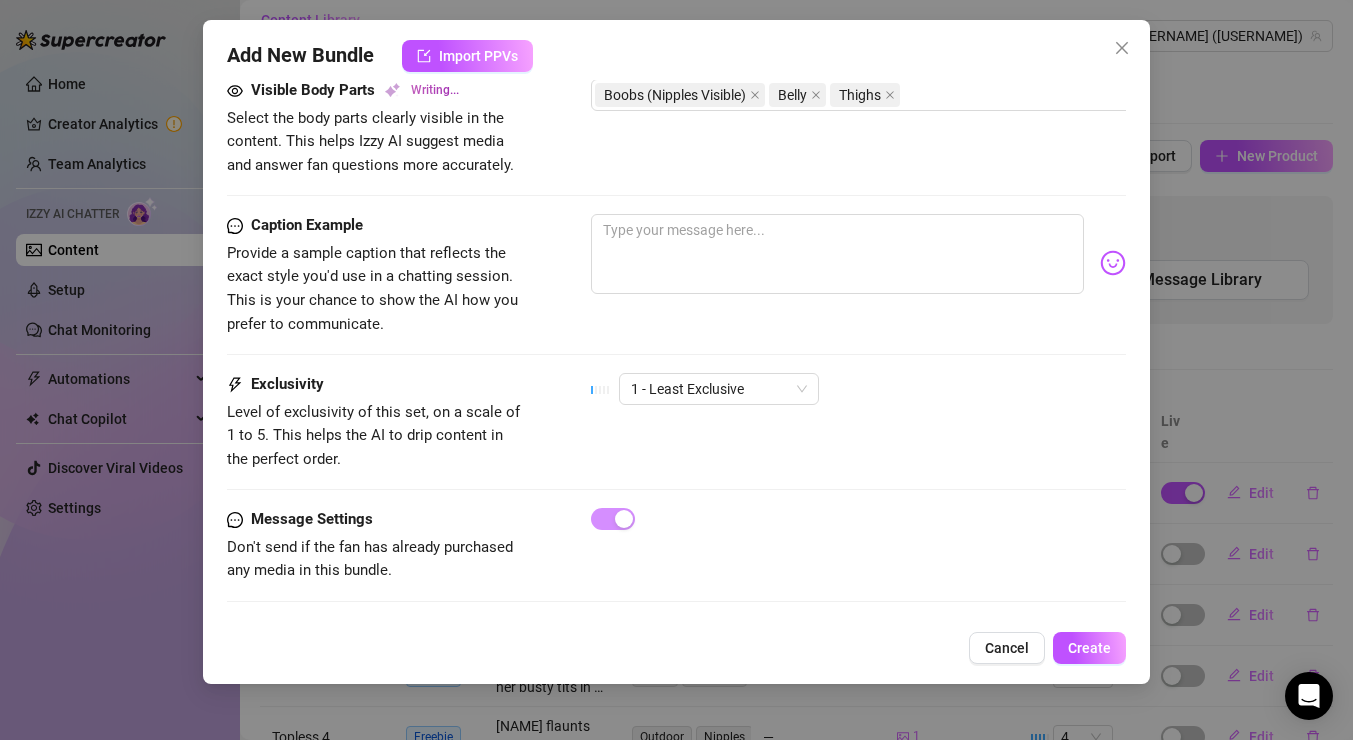 type on "[NAME] flaunts her busty tits in a seductive red lace harness, nipples fully visible and" 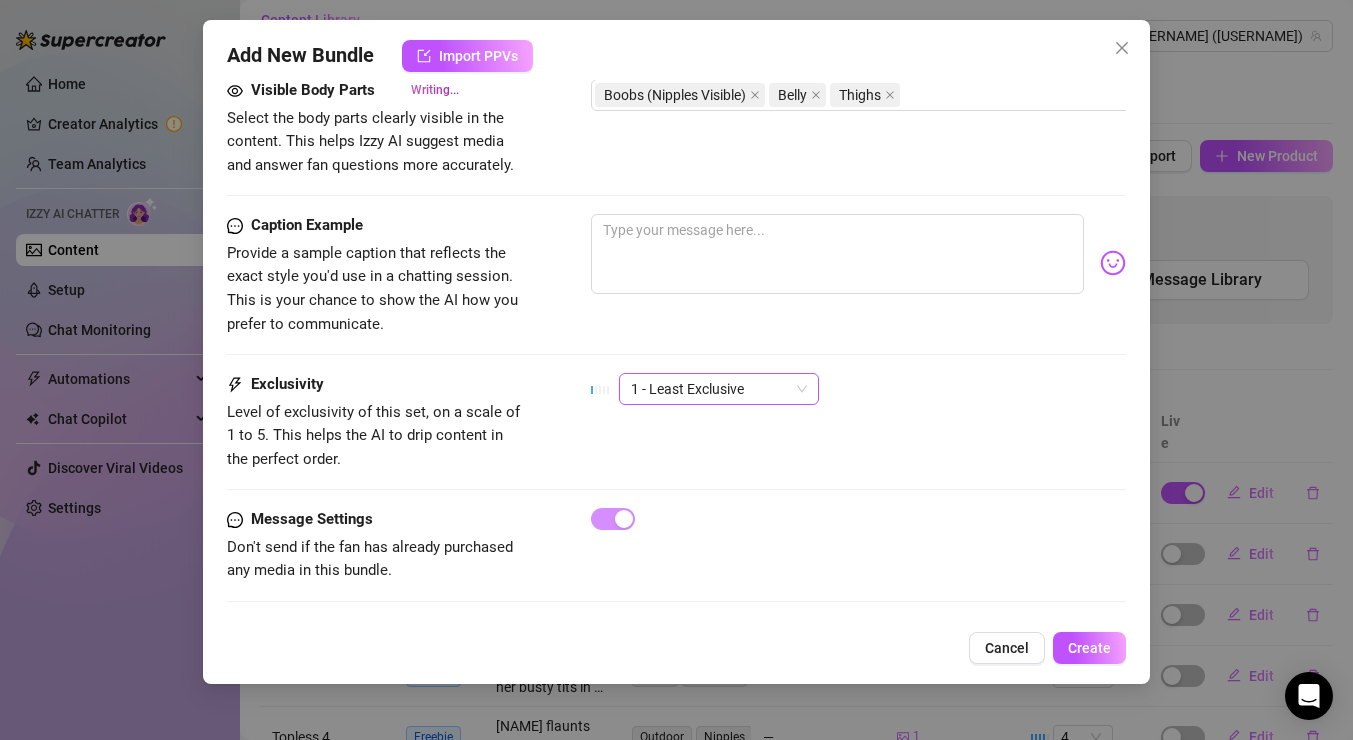 type on "[NAME] flaunts her busty tits in a seductive red lace harness, nipples fully visible and glistening. Her curvy body" 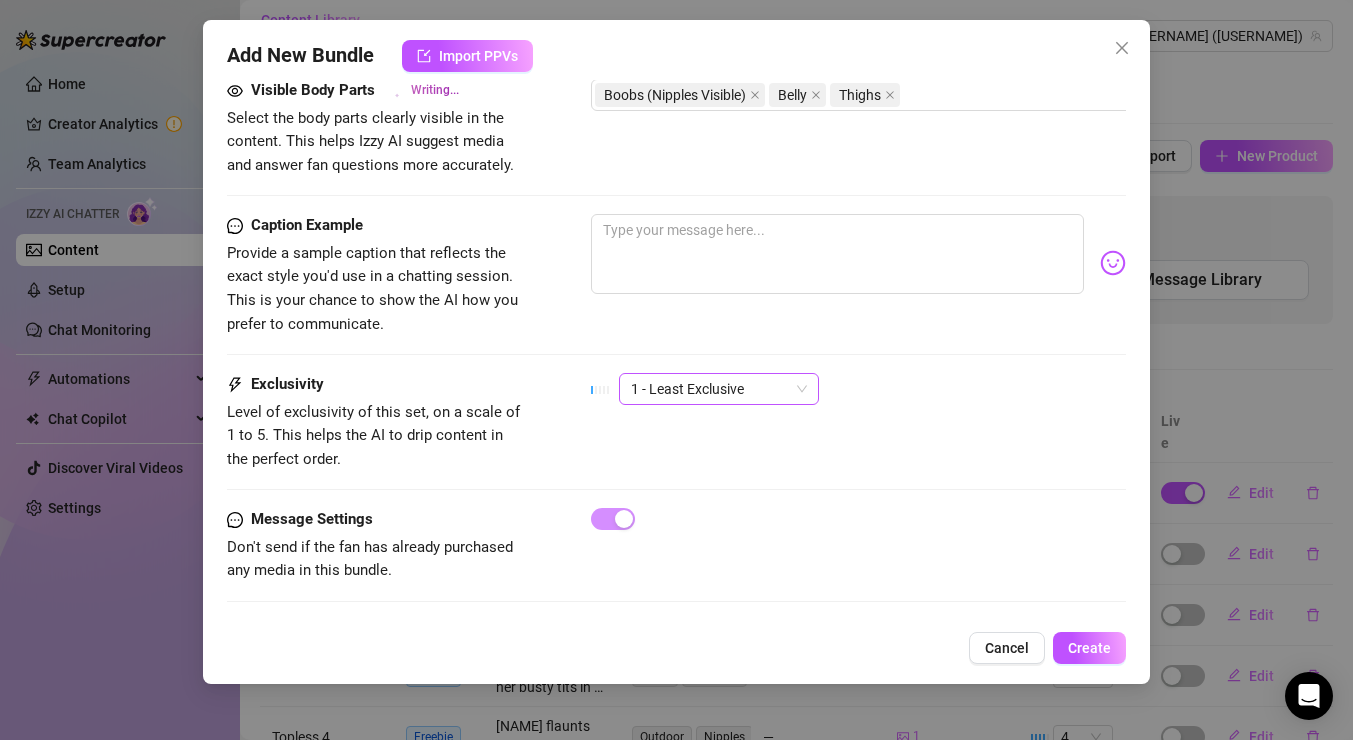 type on "[NAME] flaunts her busty tits in a seductive red lace harness, nipples fully visible and glistening. Her curvy body is" 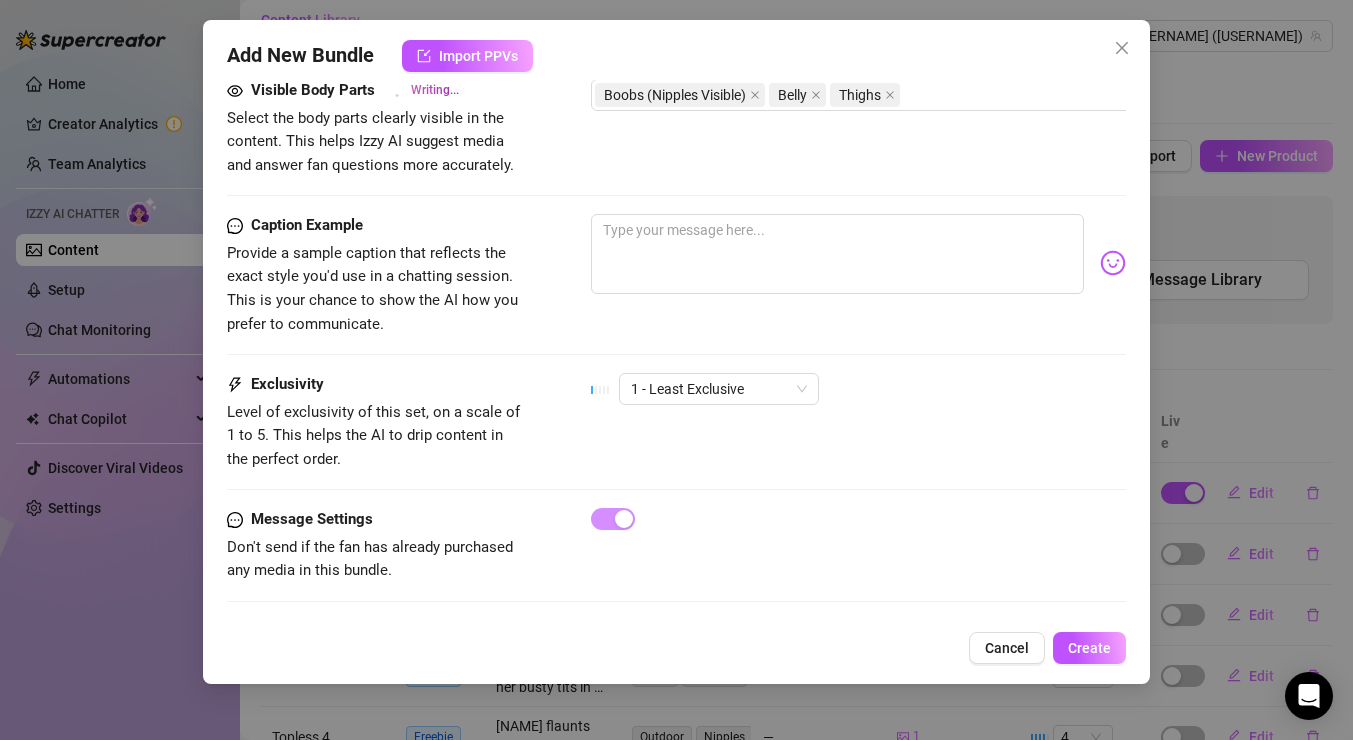 type on "[NAME] flaunts her busty tits in a seductive red lace harness, nipples fully visible and glistening. Her curvy body is on" 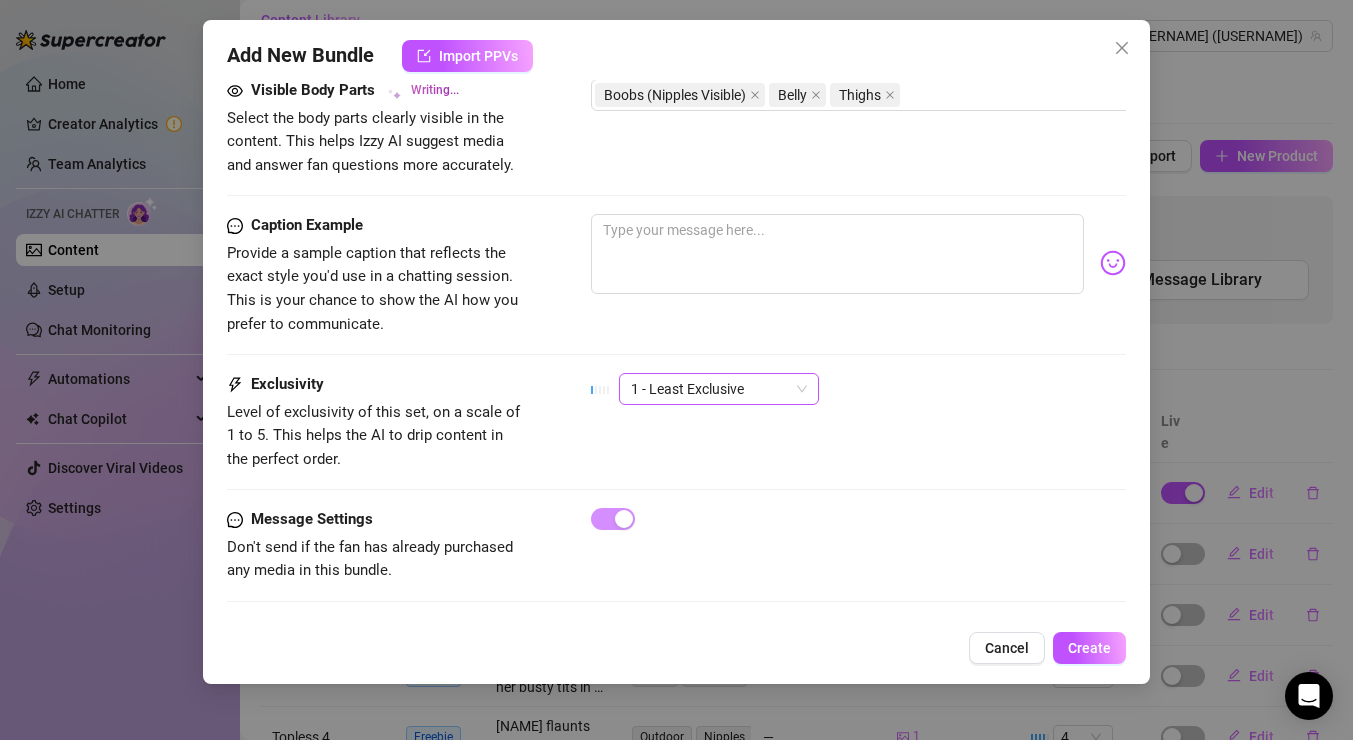 type on "[NAME] flaunts her busty tits in a seductive red lace harness, nipples fully visible and glistening. Her curvy body is on full" 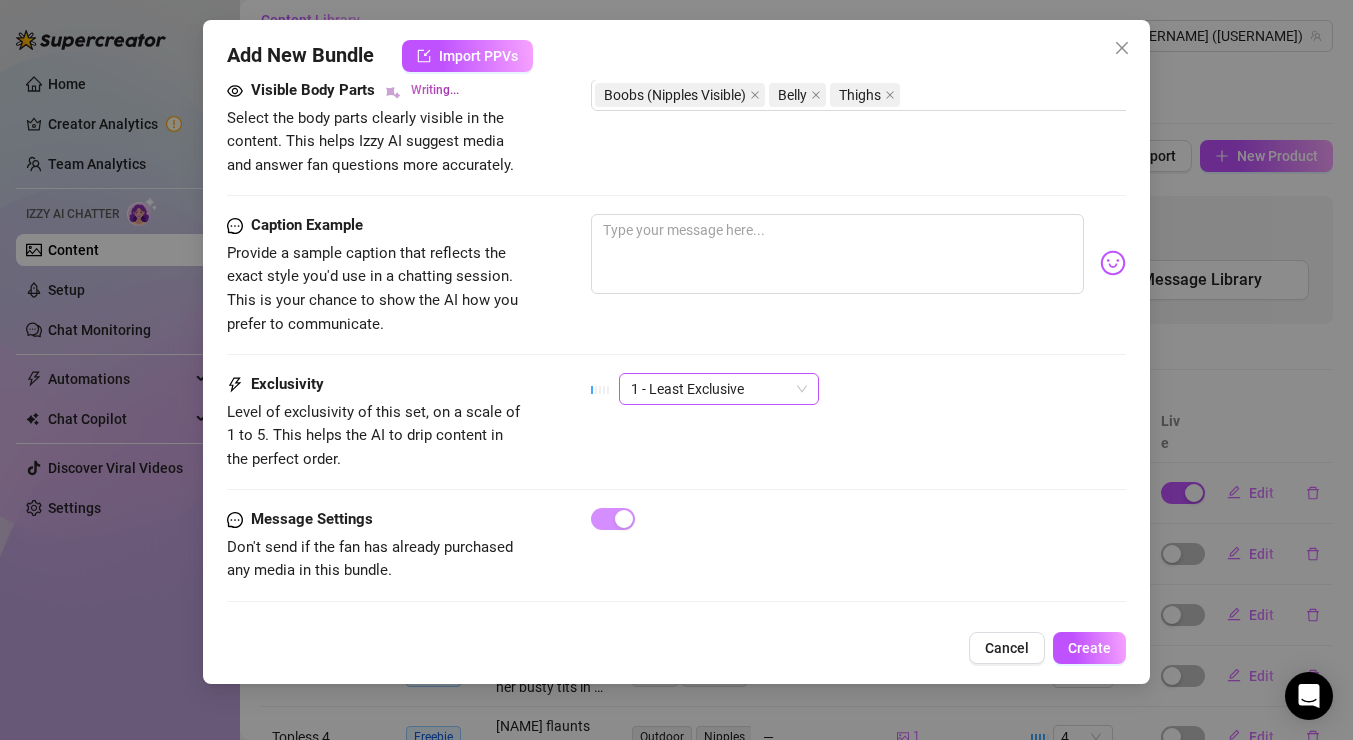 click on "1 - Least Exclusive" at bounding box center [719, 389] 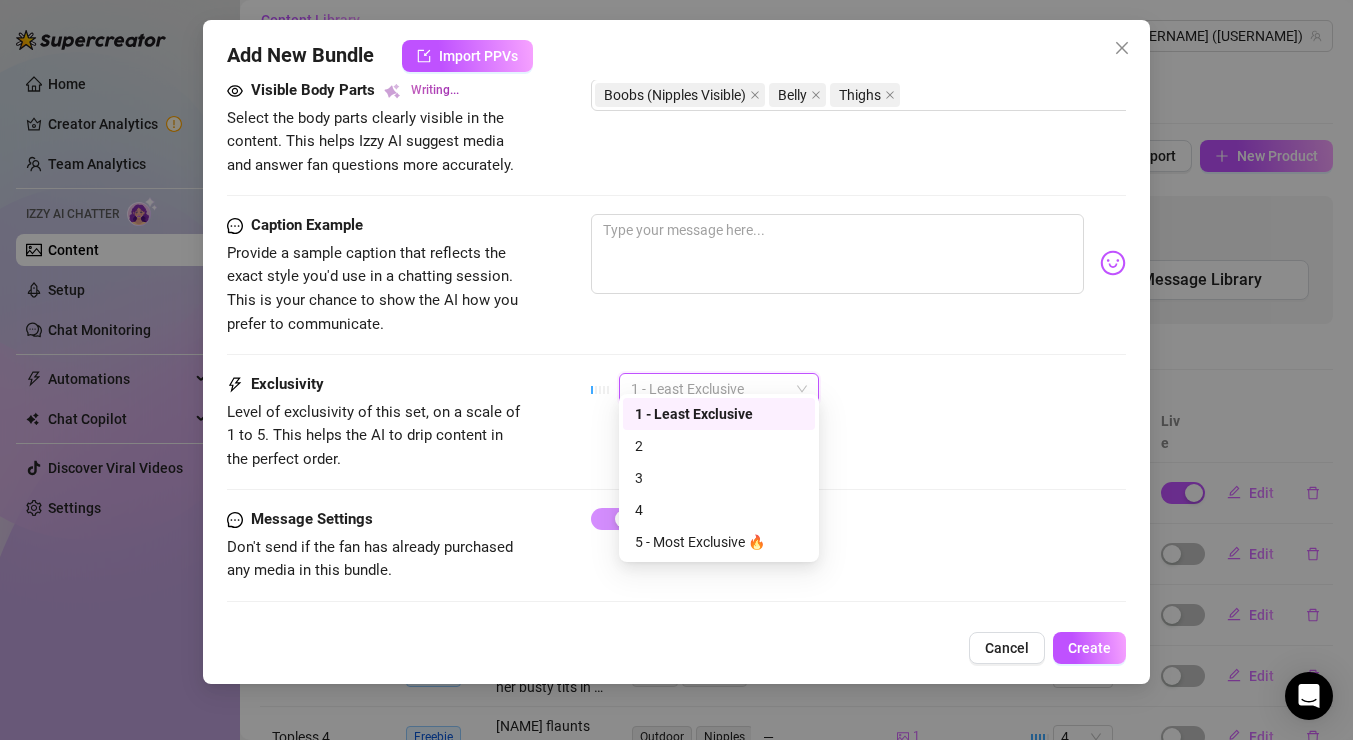 type on "[NAME] flaunts her busty tits in a seductive red lace harness, nipples fully visible and glistening. Her curvy body is on full display, teasing with her" 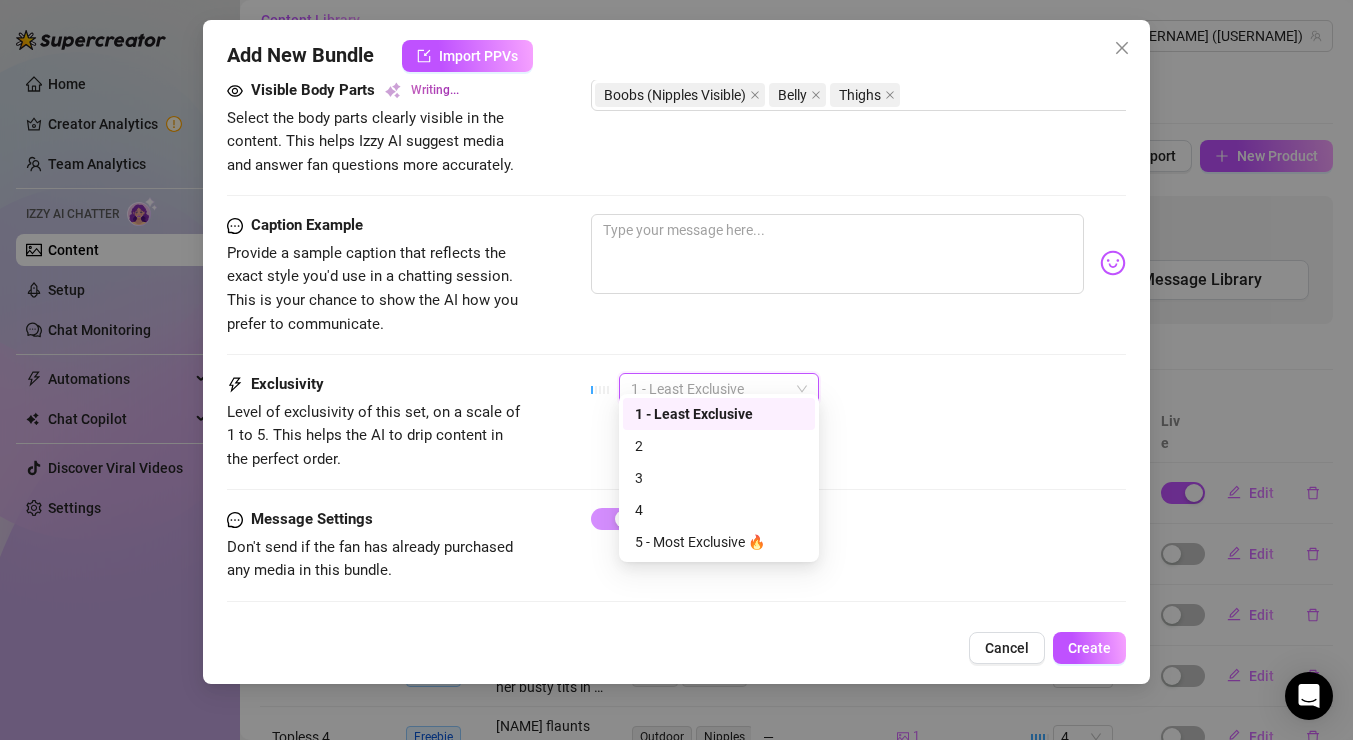 type on "[NAME] flaunts her busty tits in a seductive red lace harness, nipples fully visible and glistening. Her curvy body is on full display, teasing with her sultry" 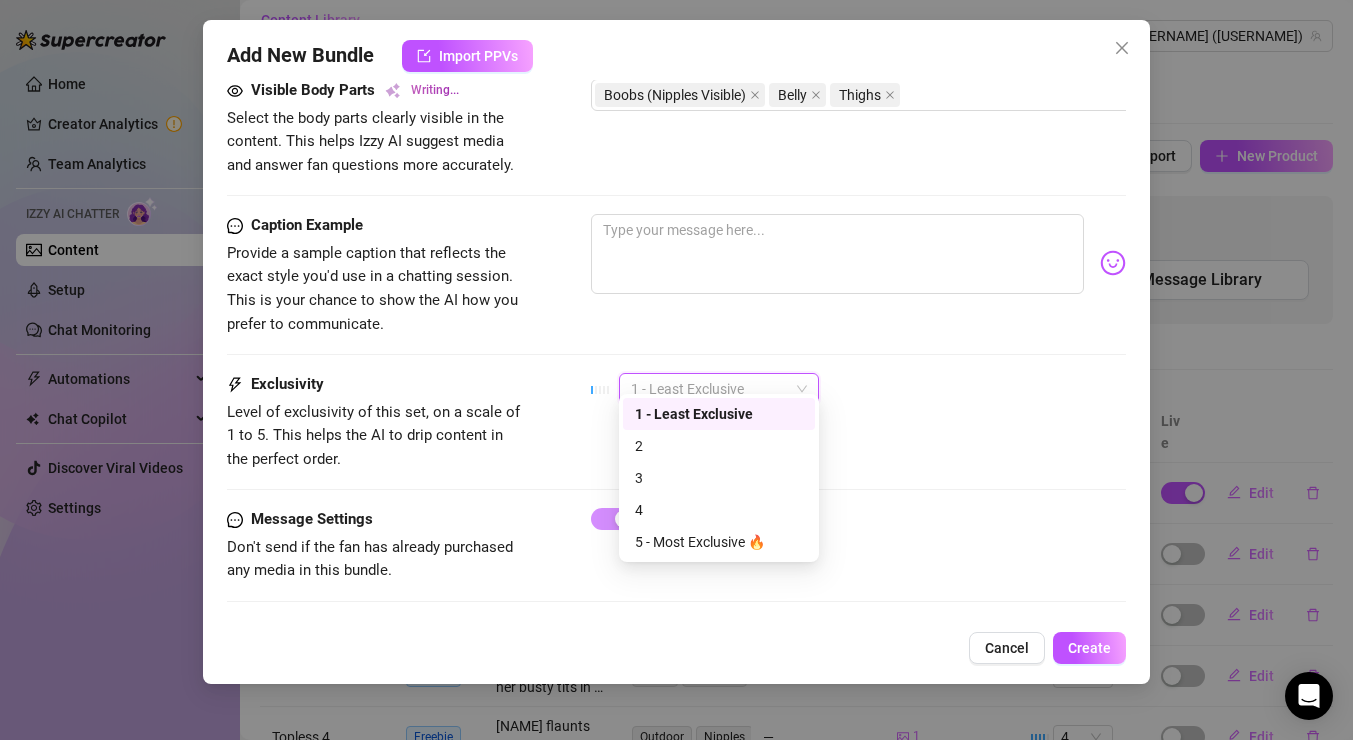 type on "[NAME] flaunts her busty tits in a seductive red lace harness, nipples fully visible and glistening. Her curvy body is on full display, teasing with her sultry poses against" 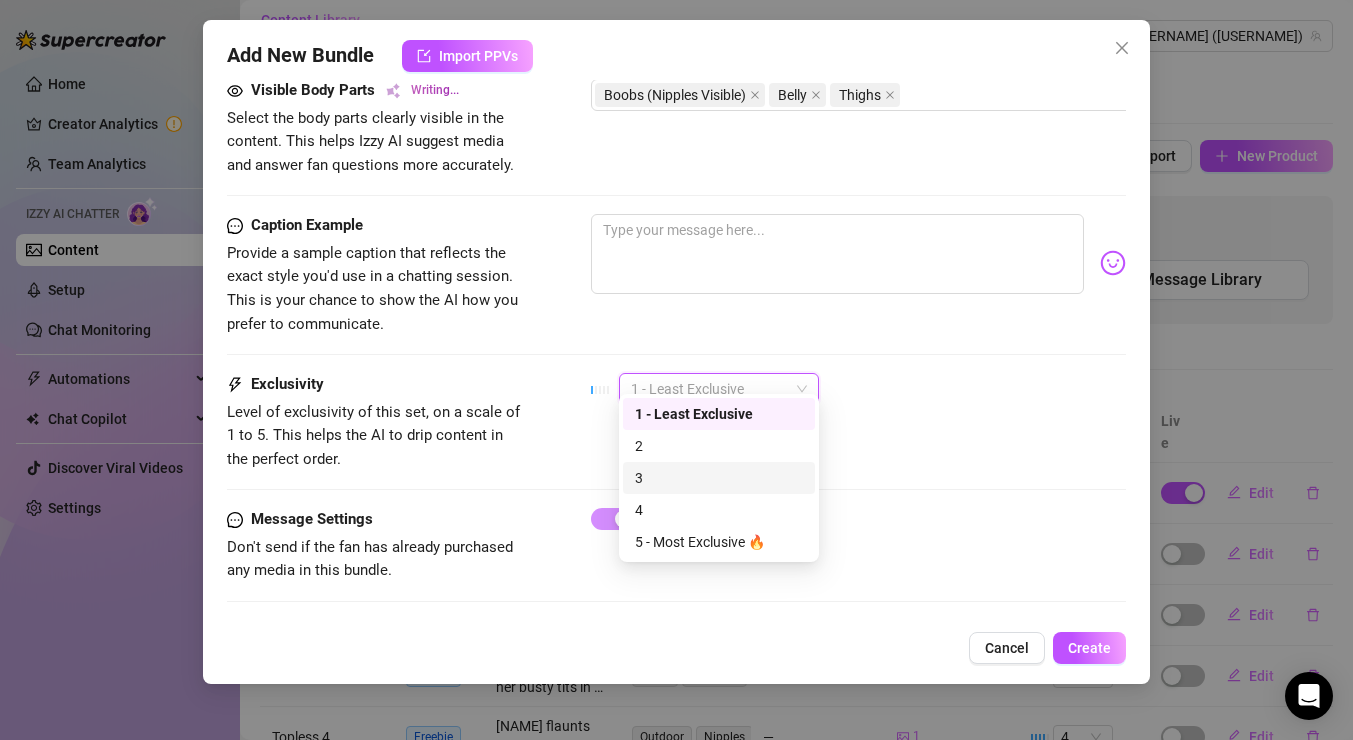 type on "[NAME] flaunts her busty tits in a seductive red lace harness, nipples fully visible and glistening. Her curvy body is on full display, teasing with her sultry poses against a backdrop" 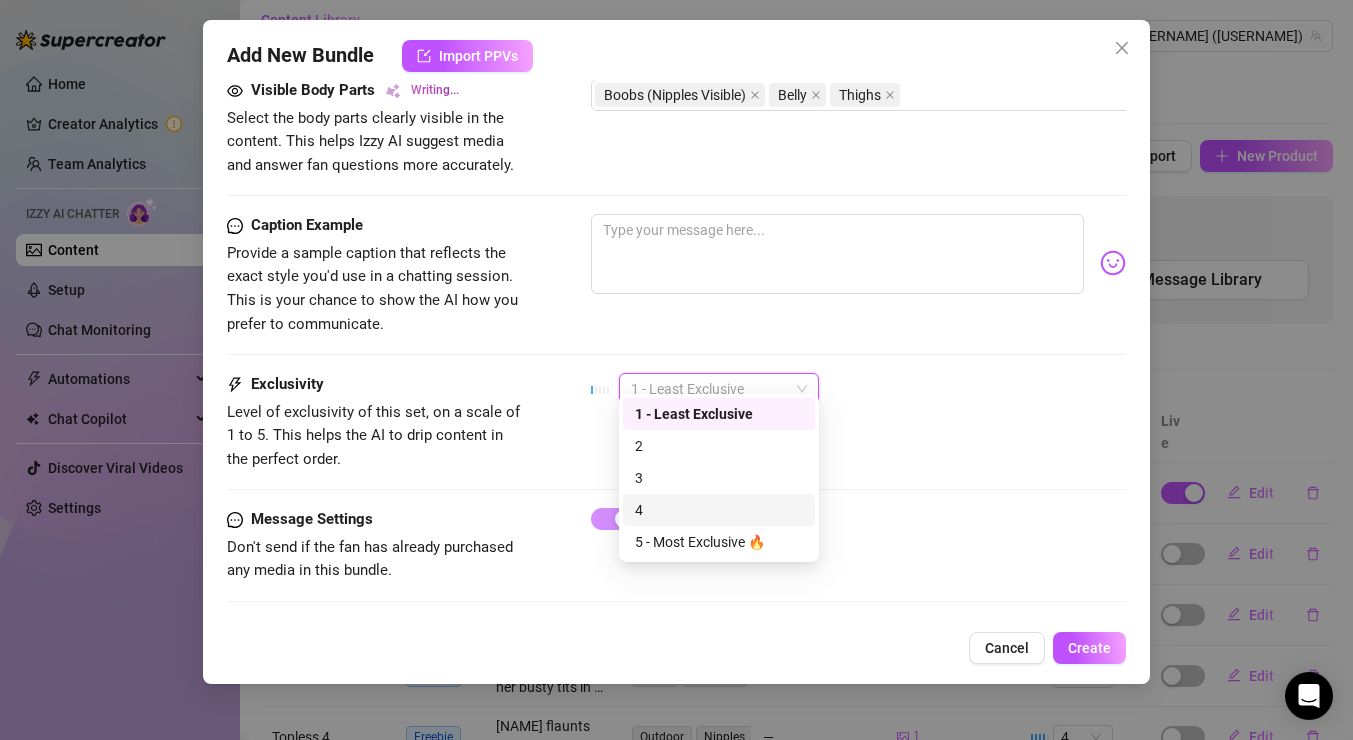 type on "[NAME] flaunts her busty tits in a seductive red lace harness, nipples fully visible and glistening. Her curvy body is on full display, teasing with her sultry poses against a backdrop of" 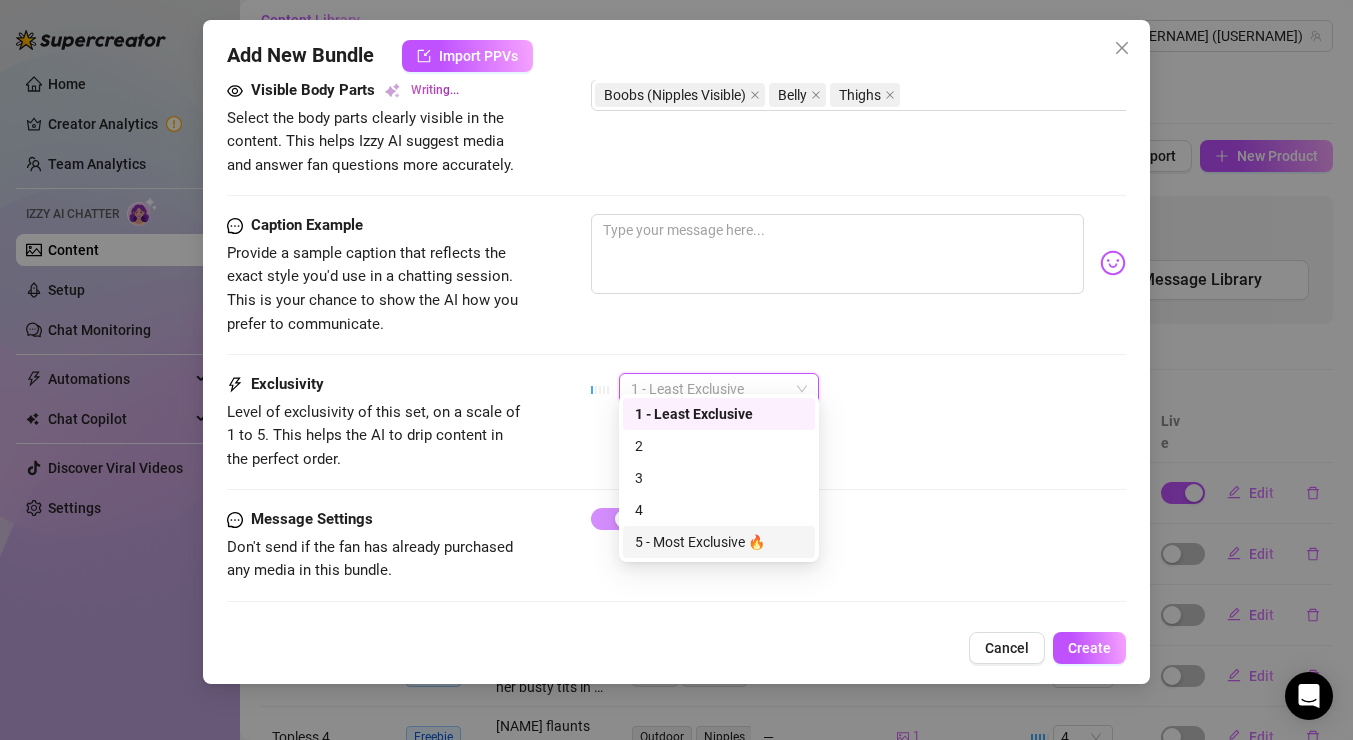 click on "5 - Most Exclusive 🔥" at bounding box center [719, 542] 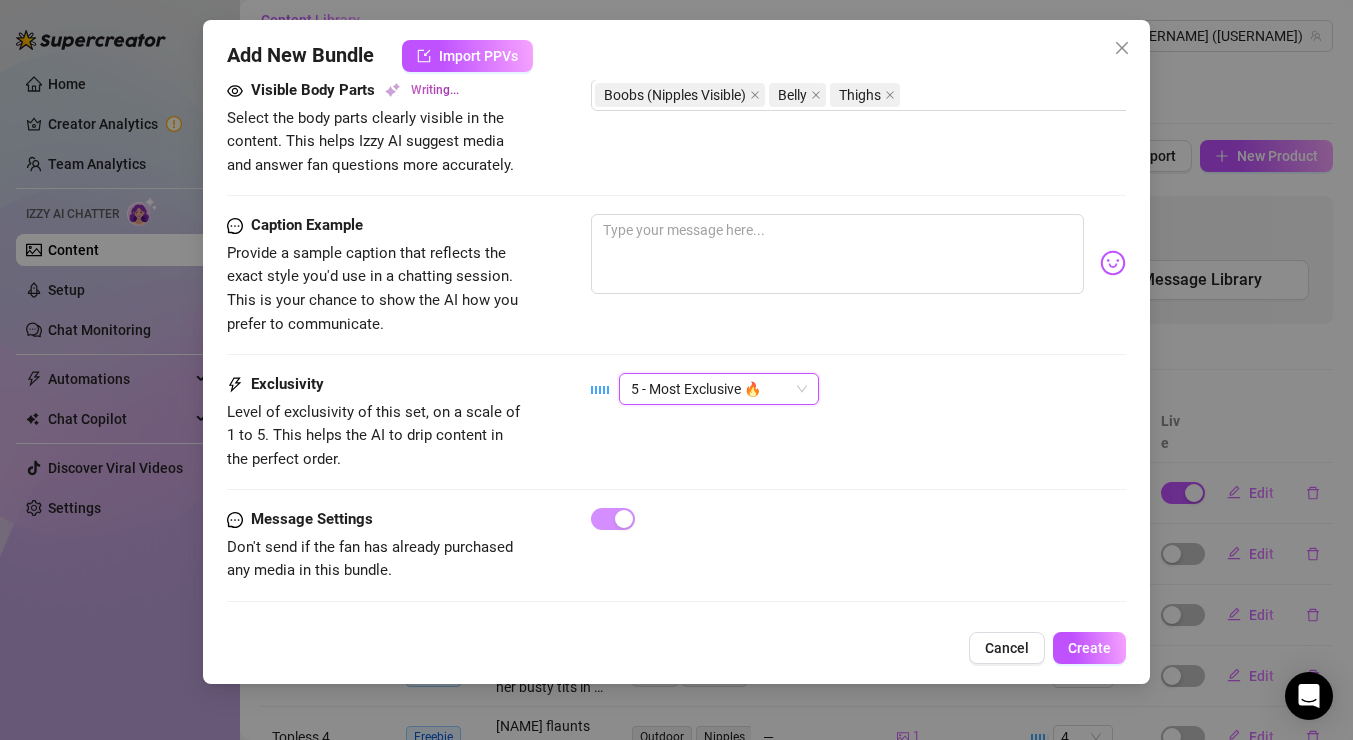 click on "Caption Example Provide a sample caption that reflects the exact style you'd use in a chatting session. This is your chance to show the AI how you prefer to communicate." at bounding box center [676, 293] 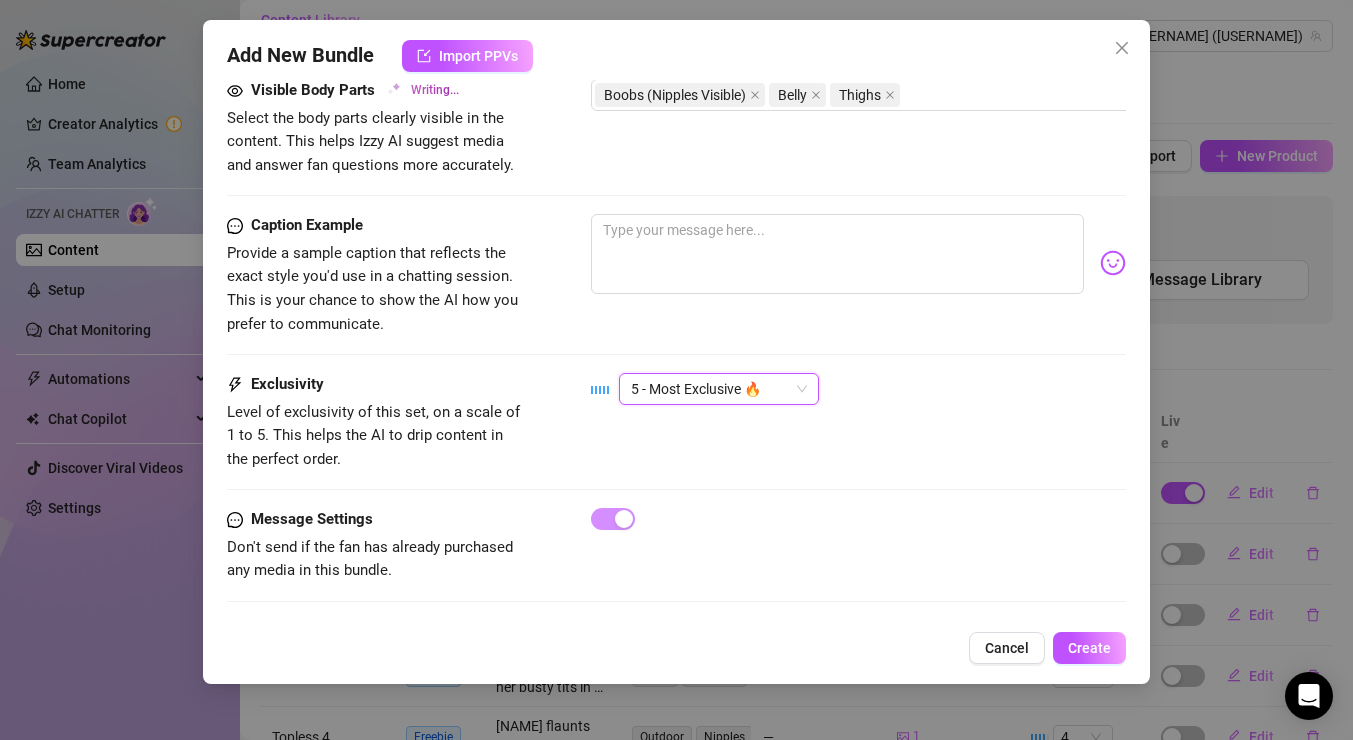 type on "[NAME] flaunts her busty tits in a seductive red lace harness, nipples fully visible and glistening. Her curvy body is on full display, teasing with her sultry poses against a backdrop of art. The focus is" 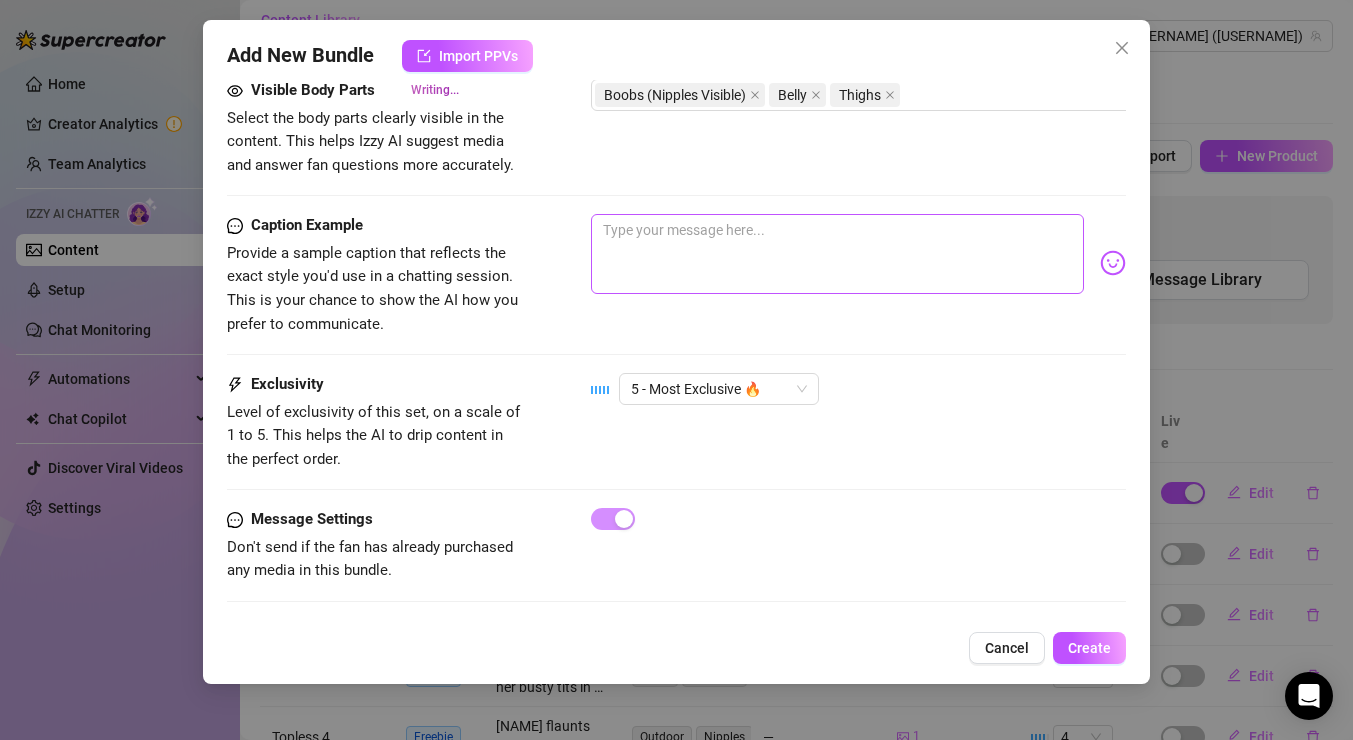 type on "[NAME] flaunts her busty tits in a seductive red lace harness, nipples fully visible and glistening. Her curvy body is on full display, teasing with her sultry poses against a backdrop of art. The focus is on her" 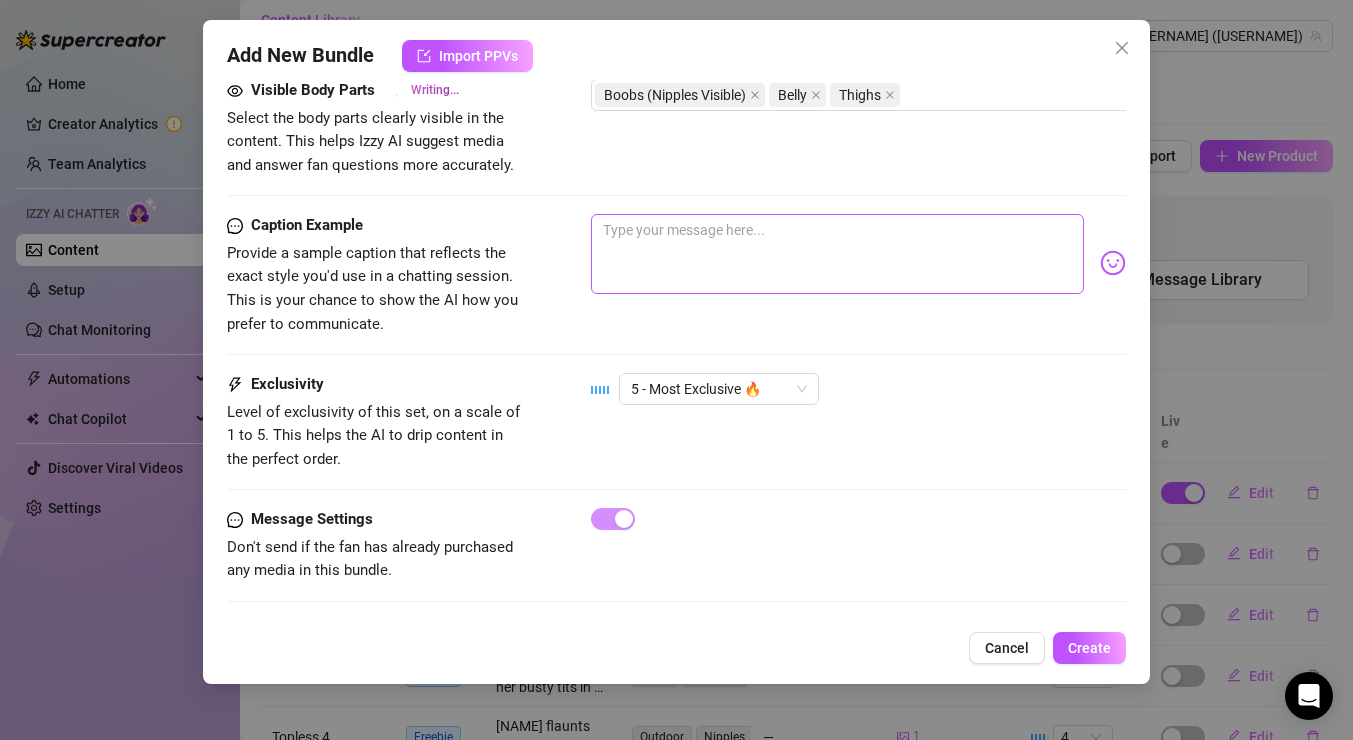 scroll, scrollTop: 832, scrollLeft: 0, axis: vertical 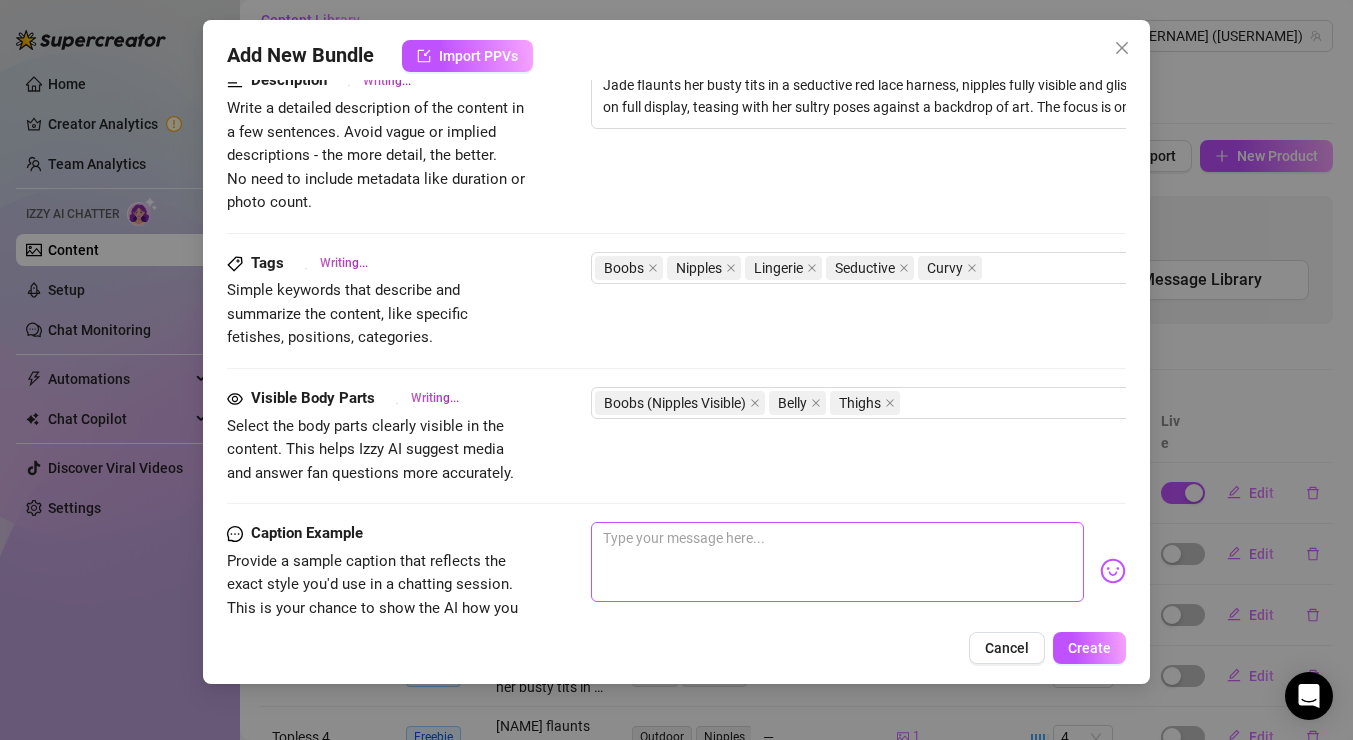 type on "Jade flaunts her busty tits in a seductive red lace harness, nipples fully visible and glistening. Her curvy body is on full display, teasing with her sultry poses against a backdrop of art. The focus is on her voluptuous breasts" 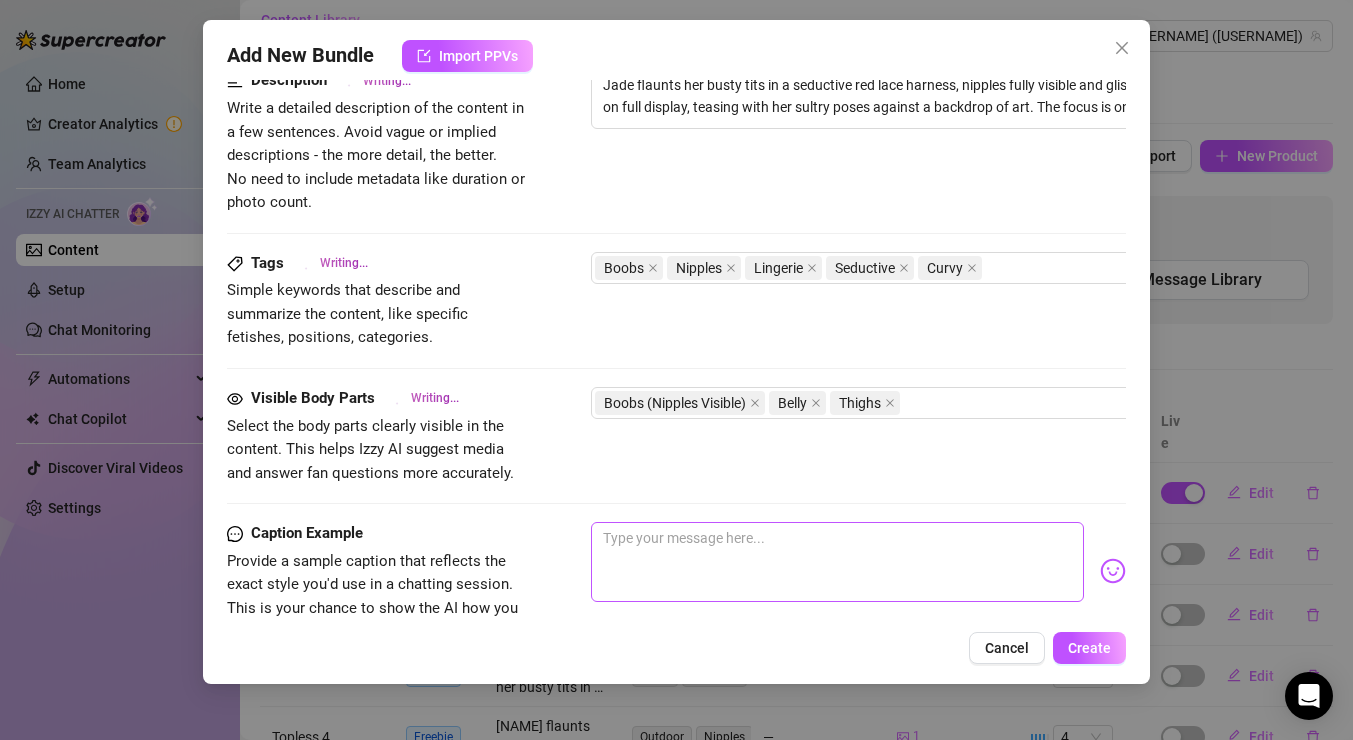 type on "Jade flaunts her busty tits in a seductive red lace harness, nipples fully visible and glistening. Her curvy body is on full display, teasing with her sultry poses against a backdrop of art. The focus is on her voluptuous breasts" 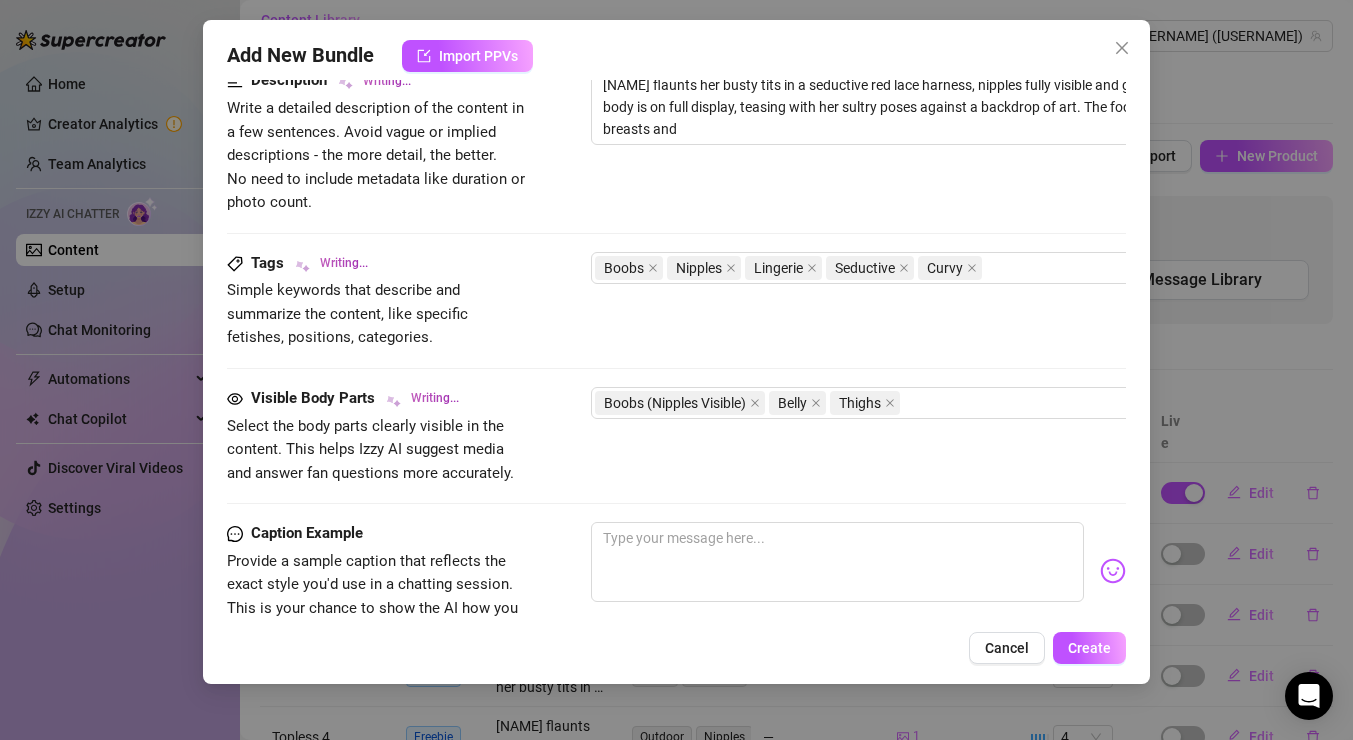 type on "Jade flaunts her busty tits in a seductive red lace harness, nipples fully visible and glistening. Her curvy body is on full display, teasing with her sultry poses against a backdrop of art. The focus is on her voluptuous breasts and the" 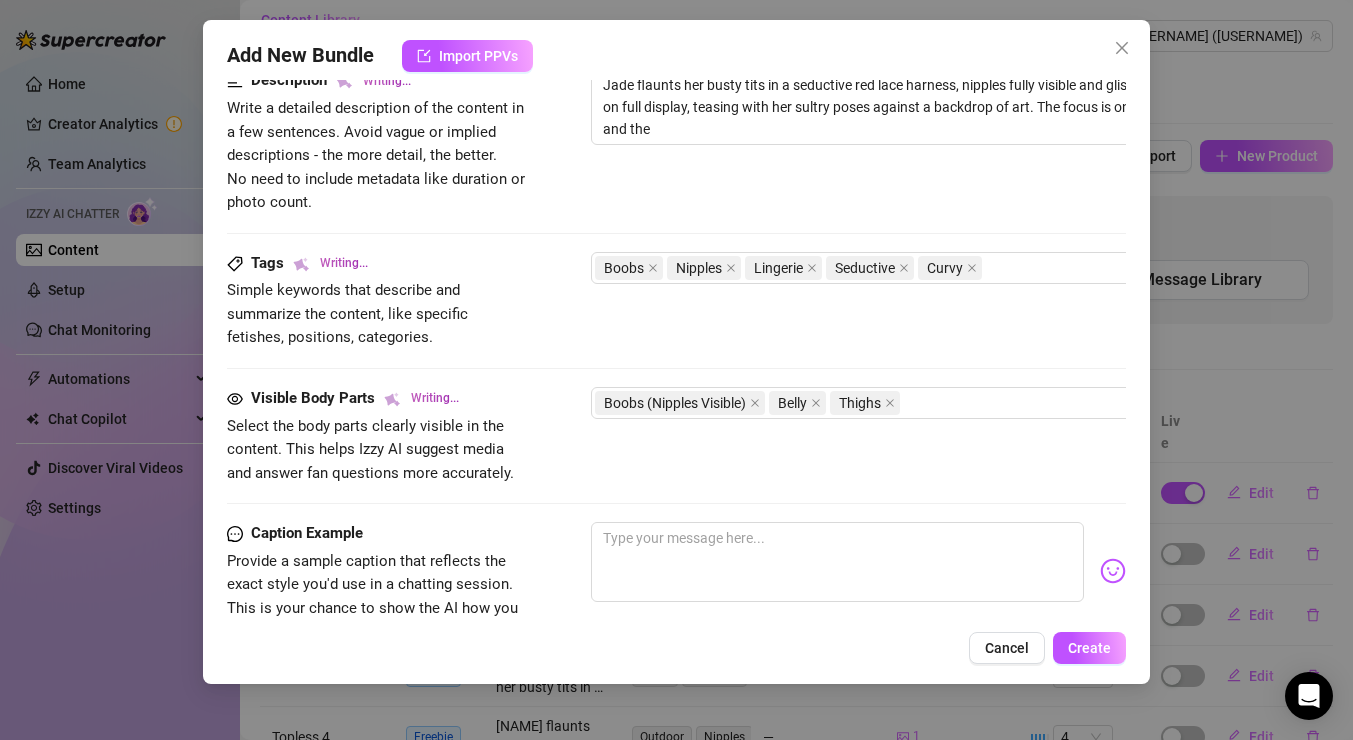 type on "[NAME] flaunts her busty tits in a seductive red lace harness, nipples fully visible and glistening. Her curvy body is on full display, teasing with her sultry poses against a backdrop of art. The focus is on her voluptuous breasts and the alluring" 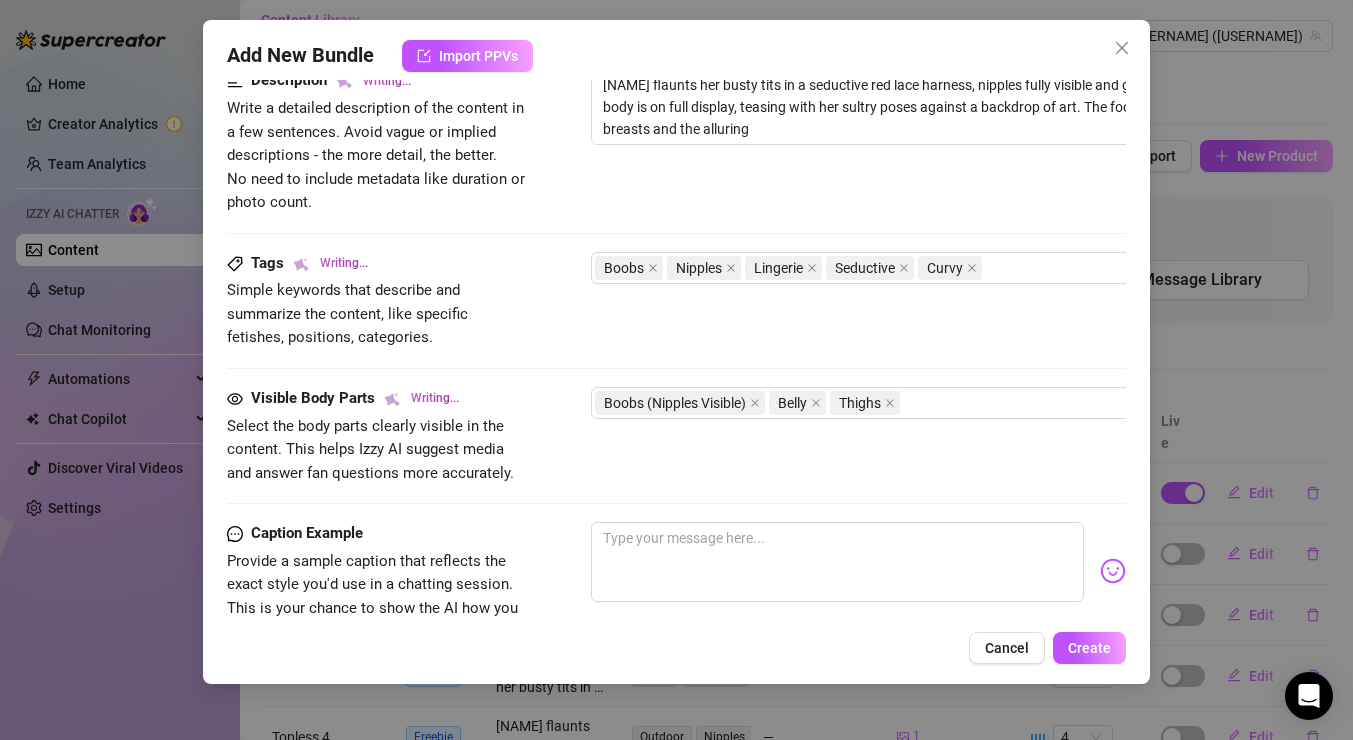 type on "Jade flaunts her busty tits in a seductive red lace harness, nipples fully visible and glistening. Her curvy body is on full display, teasing with her sultry poses against a backdrop of art. The focus is on her voluptuous breasts and the alluring red" 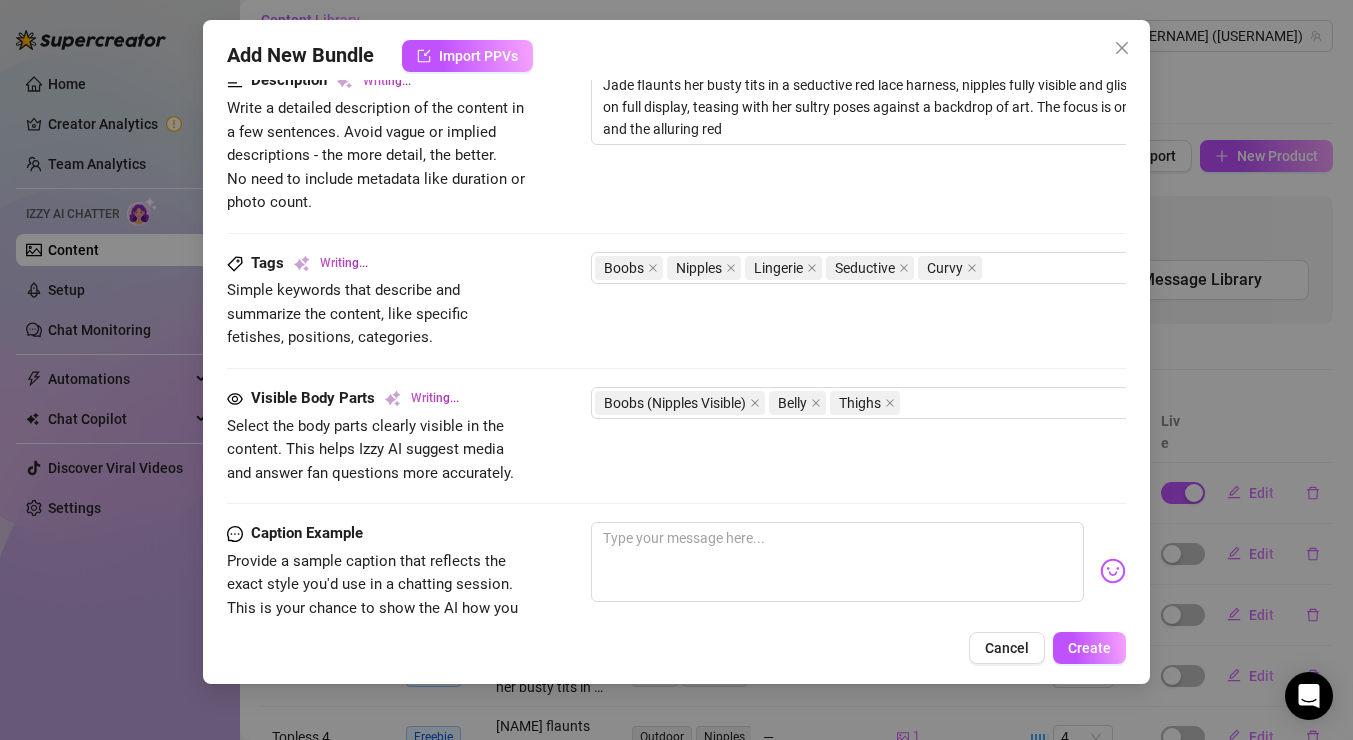 type on "[NAME] flaunts her busty tits in a seductive red lace harness, nipples fully visible and glistening. Her curvy body is on full display, teasing with her sultry poses against a backdrop of art. The focus is on her voluptuous breasts and the alluring red lingerie" 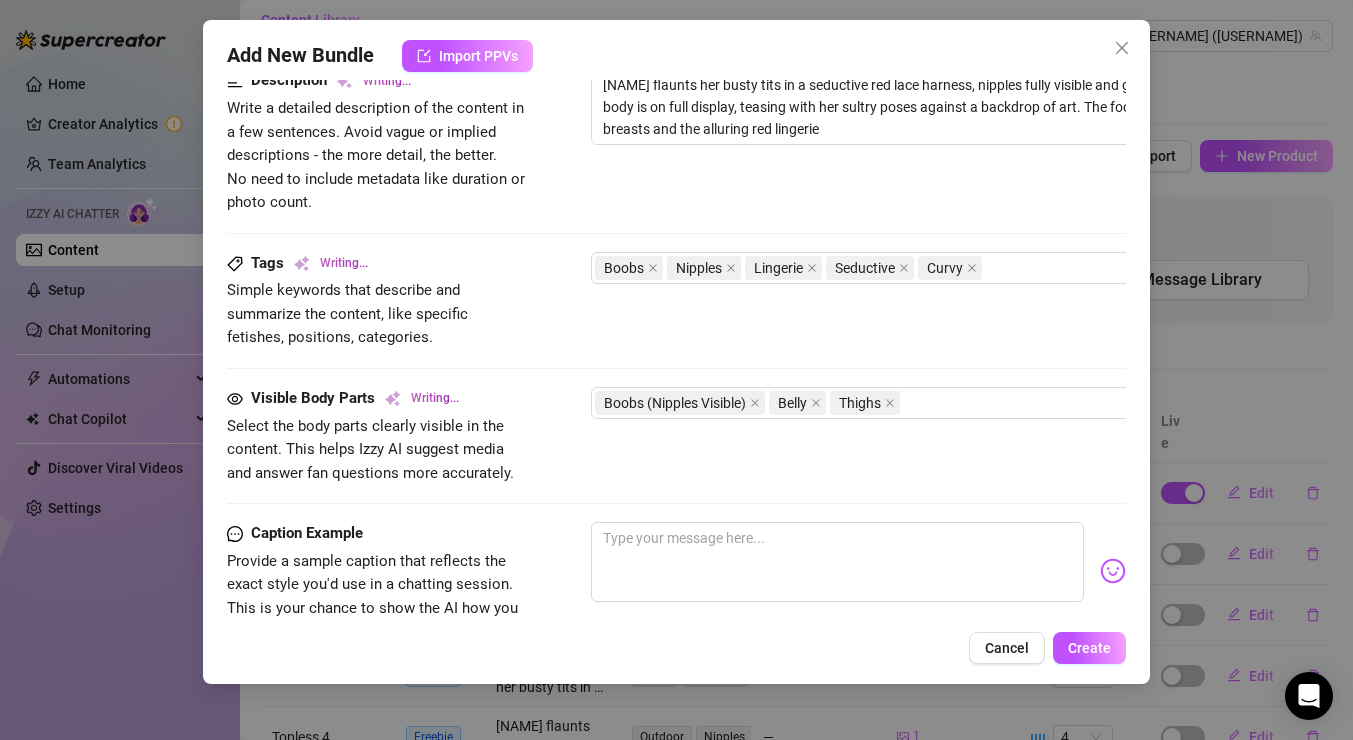 type on "[NAME] flaunts her busty tits in a seductive red lace harness, nipples fully visible and glistening. Her curvy body is on full display, teasing with her sultry poses against a backdrop of art. The focus is on her voluptuous breasts and the alluring red lingerie that" 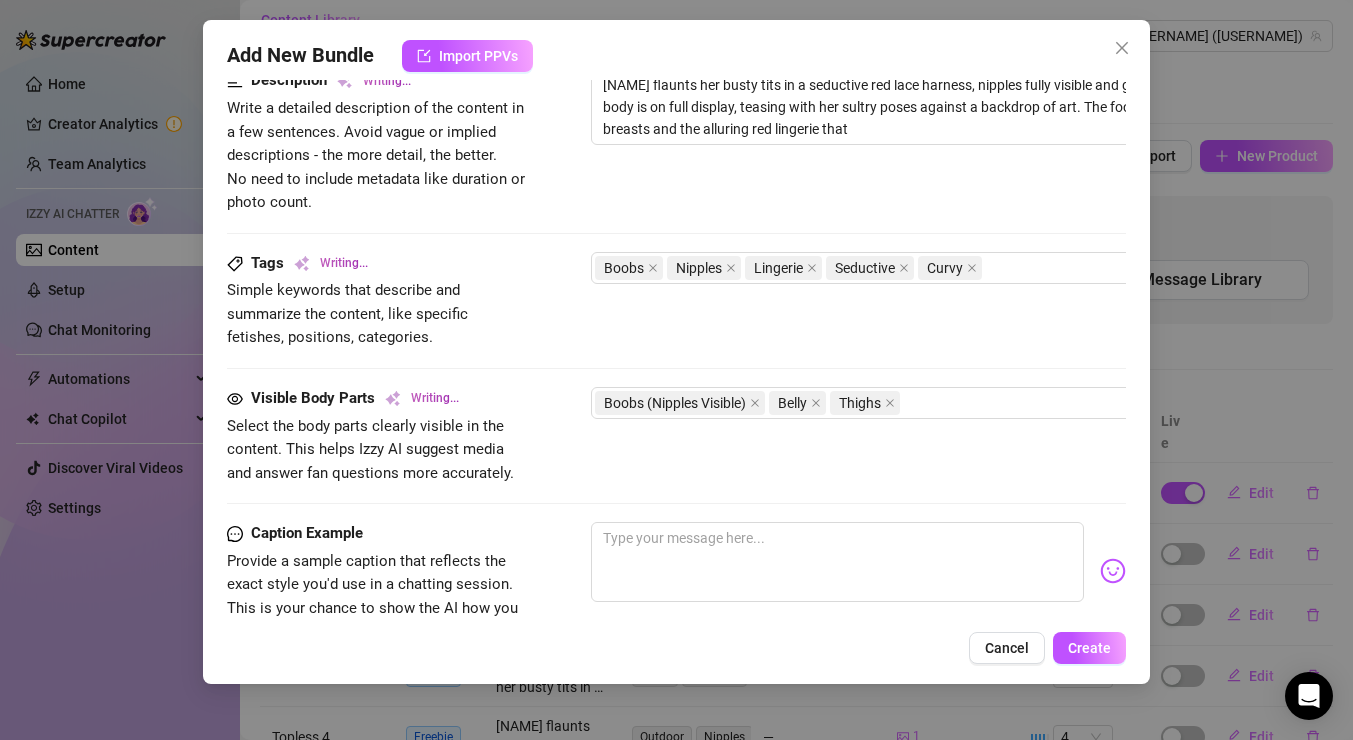type on "[NAME] flaunts her busty tits in a seductive red lace harness, nipples fully visible and glistening. Her curvy body is on full display, teasing with her sultry poses against a backdrop of art. The focus is on her voluptuous breasts and the alluring red lingerie that accentuates" 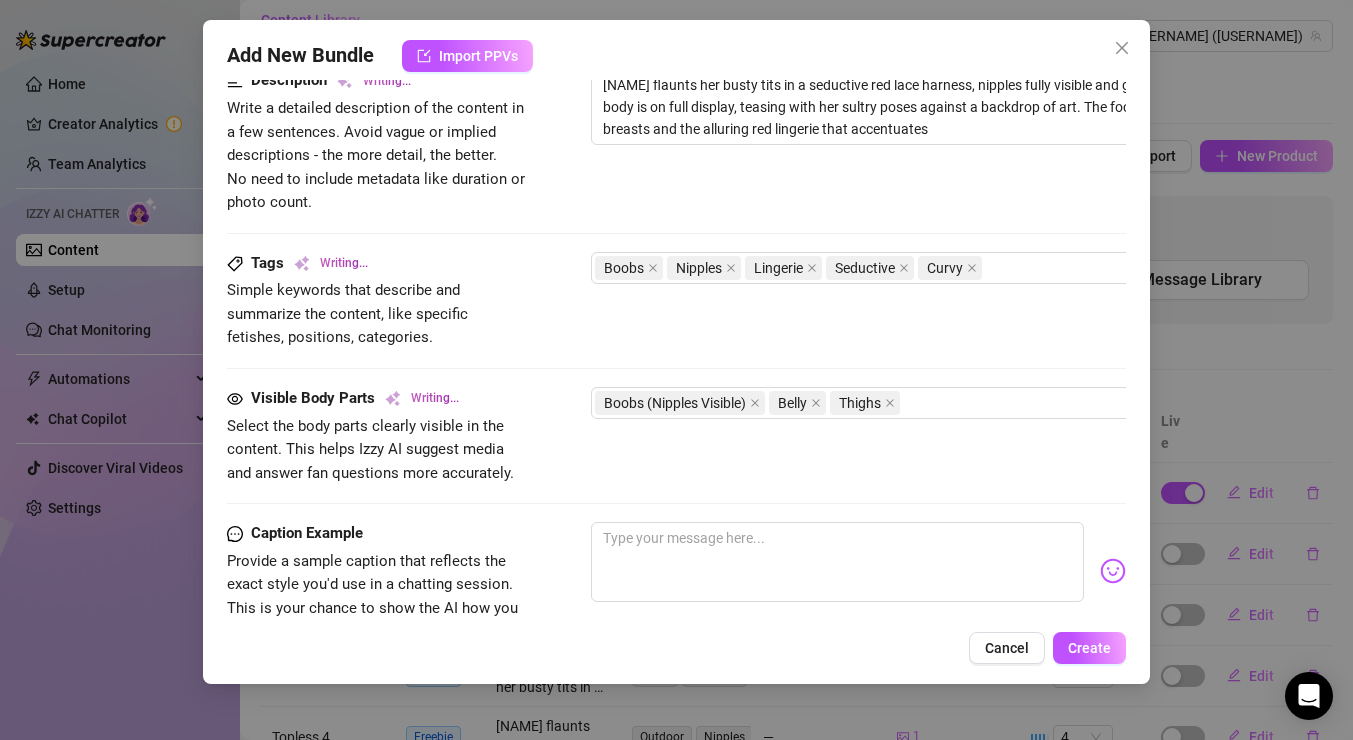 type on "Jade flaunts her busty tits in a seductive red lace harness, nipples fully visible and glistening. Her curvy body is on full display, teasing with her sultry poses against a backdrop of art. The focus is on her voluptuous breasts and the alluring red lingerie that accentuates her" 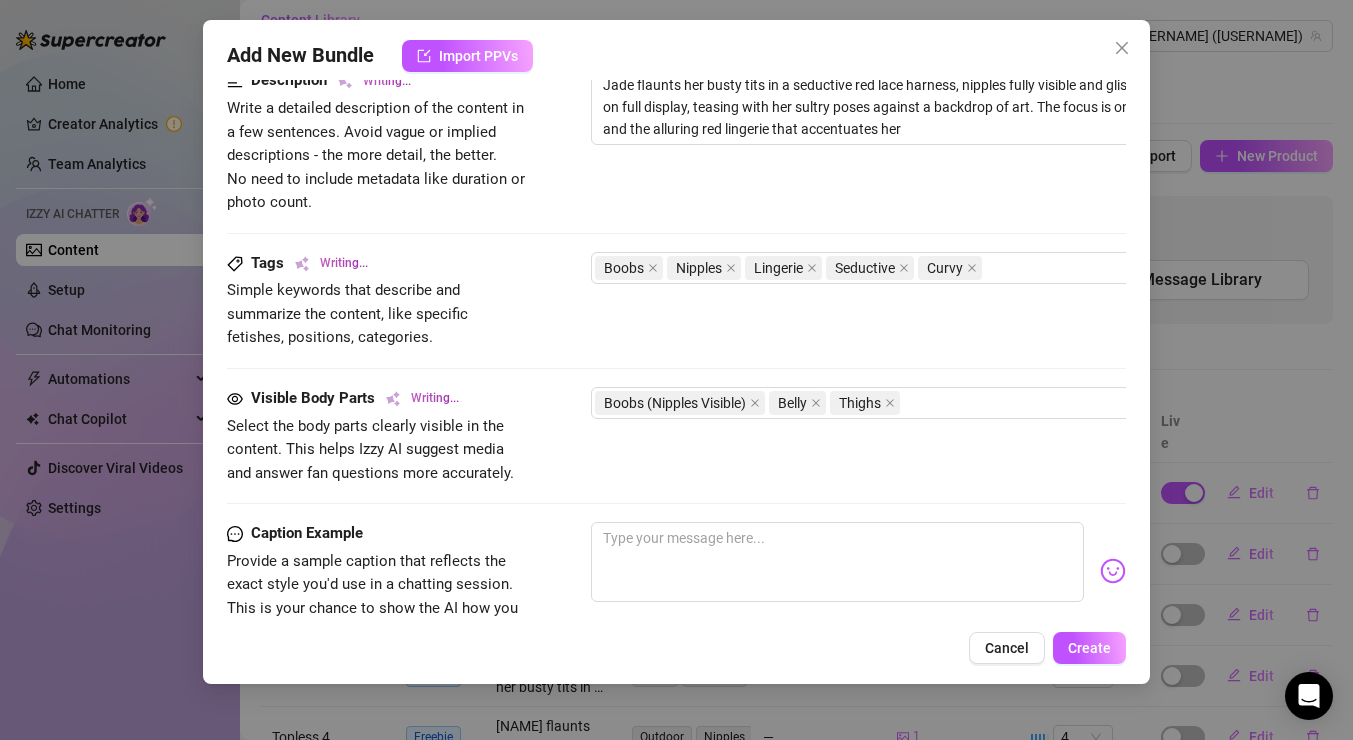 type on "[NAME] flaunts her busty tits in a seductive red lace harness, nipples fully visible and glistening. Her curvy body is on full display, teasing with her sultry poses against a backdrop of art. The focus is on her voluptuous breasts and the alluring red lingerie that accentuates her figure." 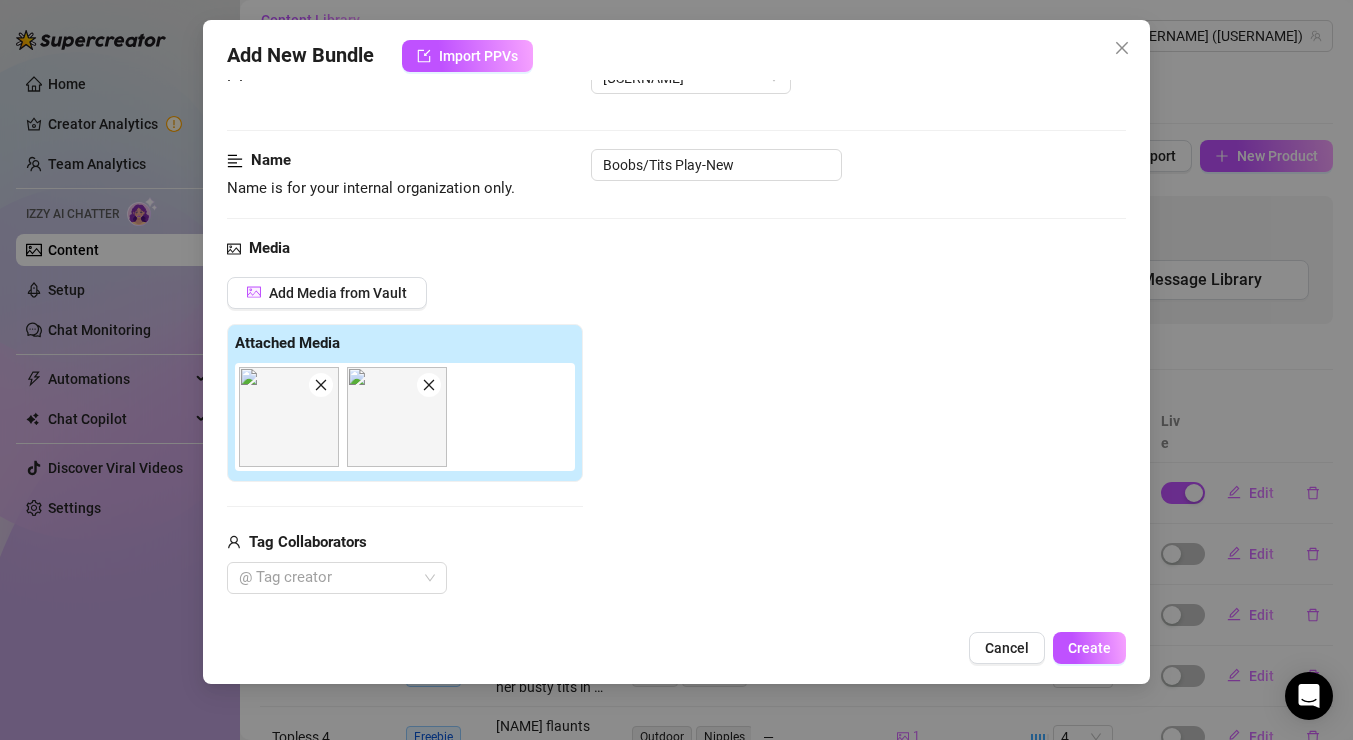 scroll, scrollTop: 0, scrollLeft: 0, axis: both 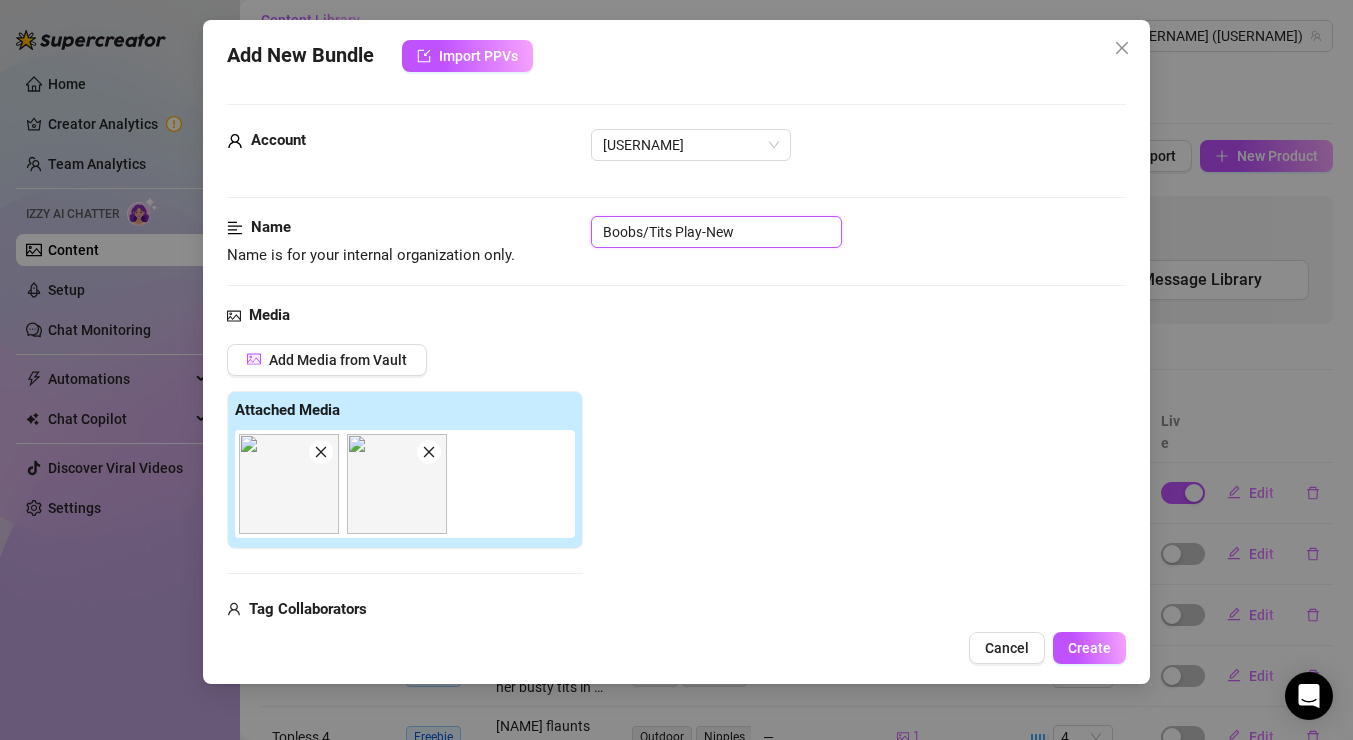 click on "Boobs/Tits Play-New" at bounding box center (716, 232) 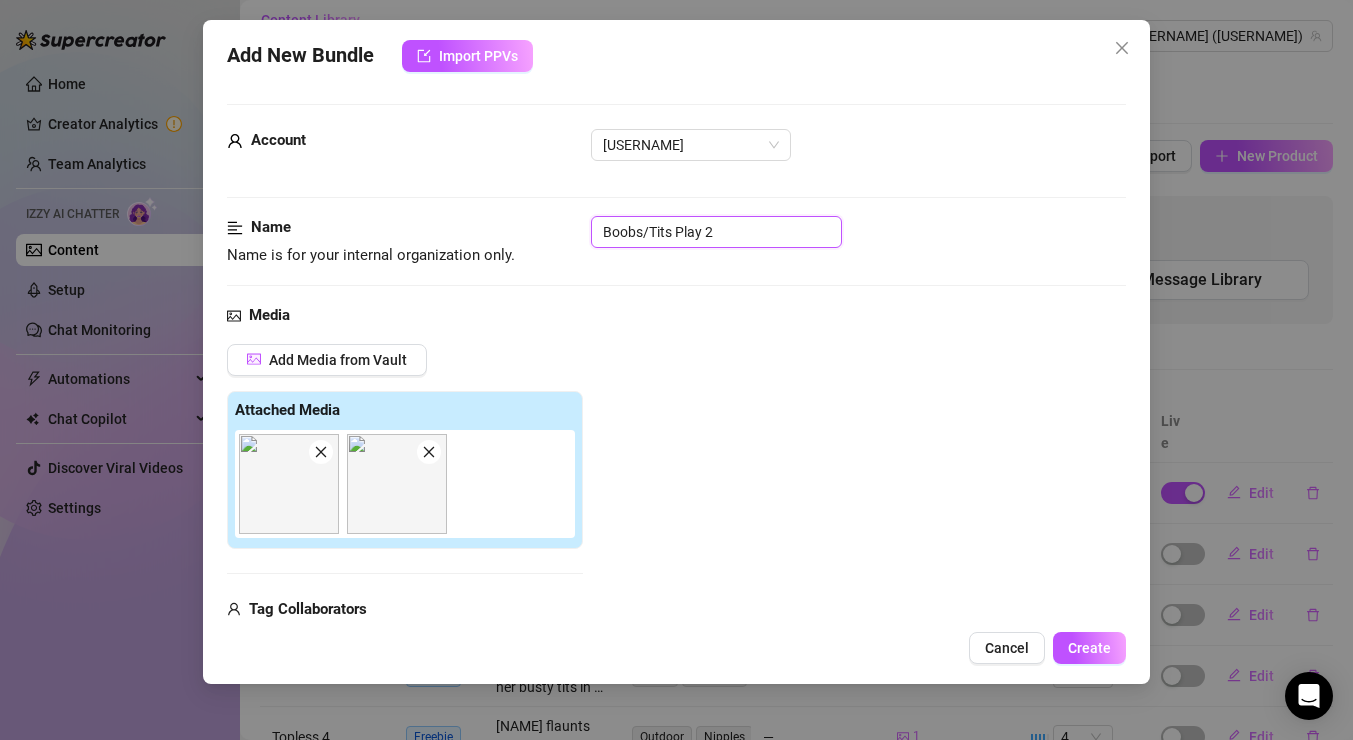 type on "Boobs/Tits Play 2" 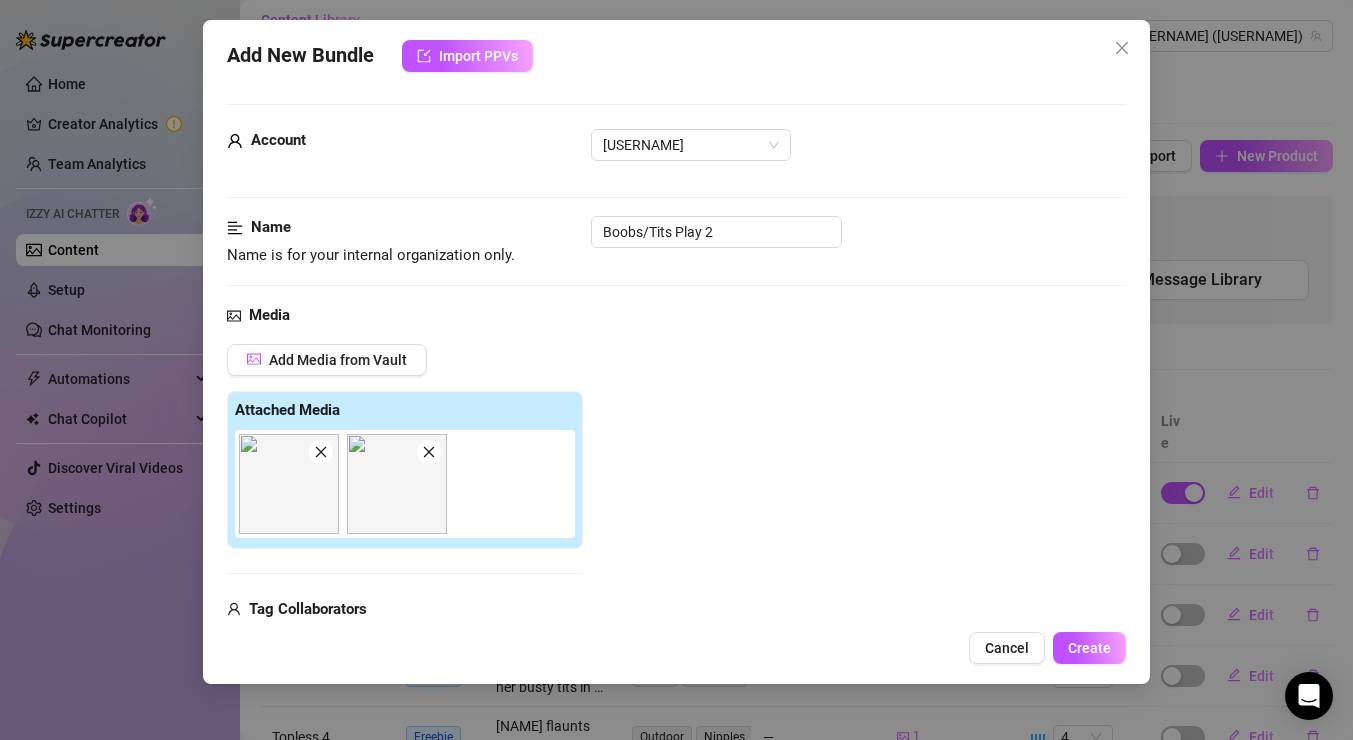 click on "Media Add Media from Vault Attached Media Tag Collaborators   @ Tag creator" at bounding box center (676, 515) 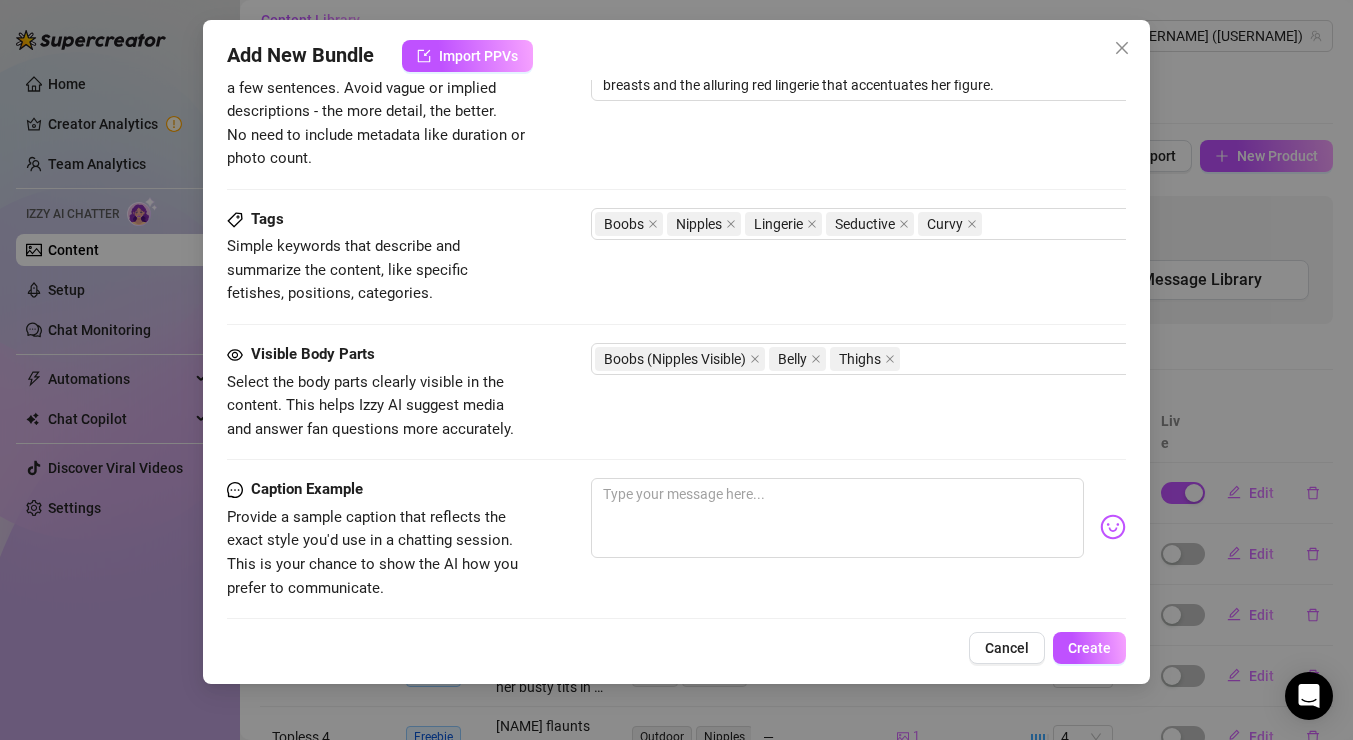 scroll, scrollTop: 1155, scrollLeft: 0, axis: vertical 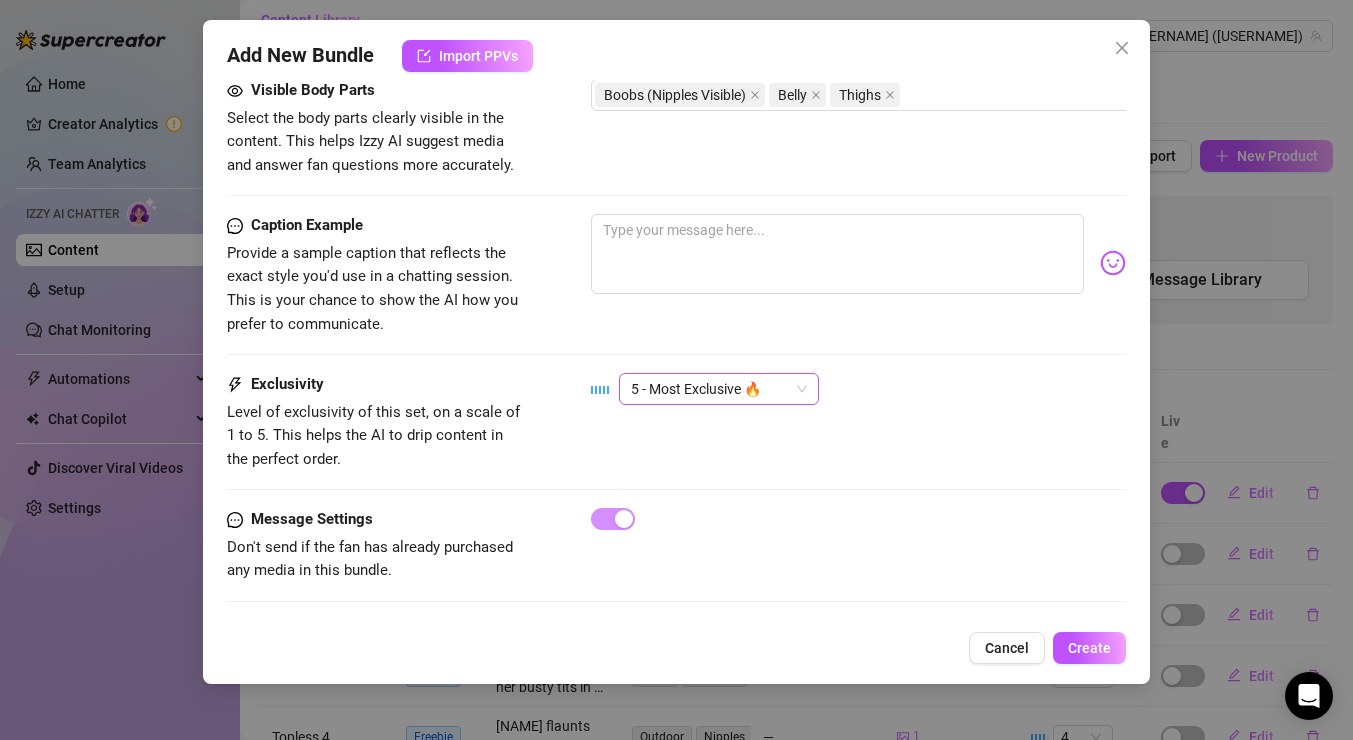 click on "5 - Most Exclusive 🔥" at bounding box center (719, 389) 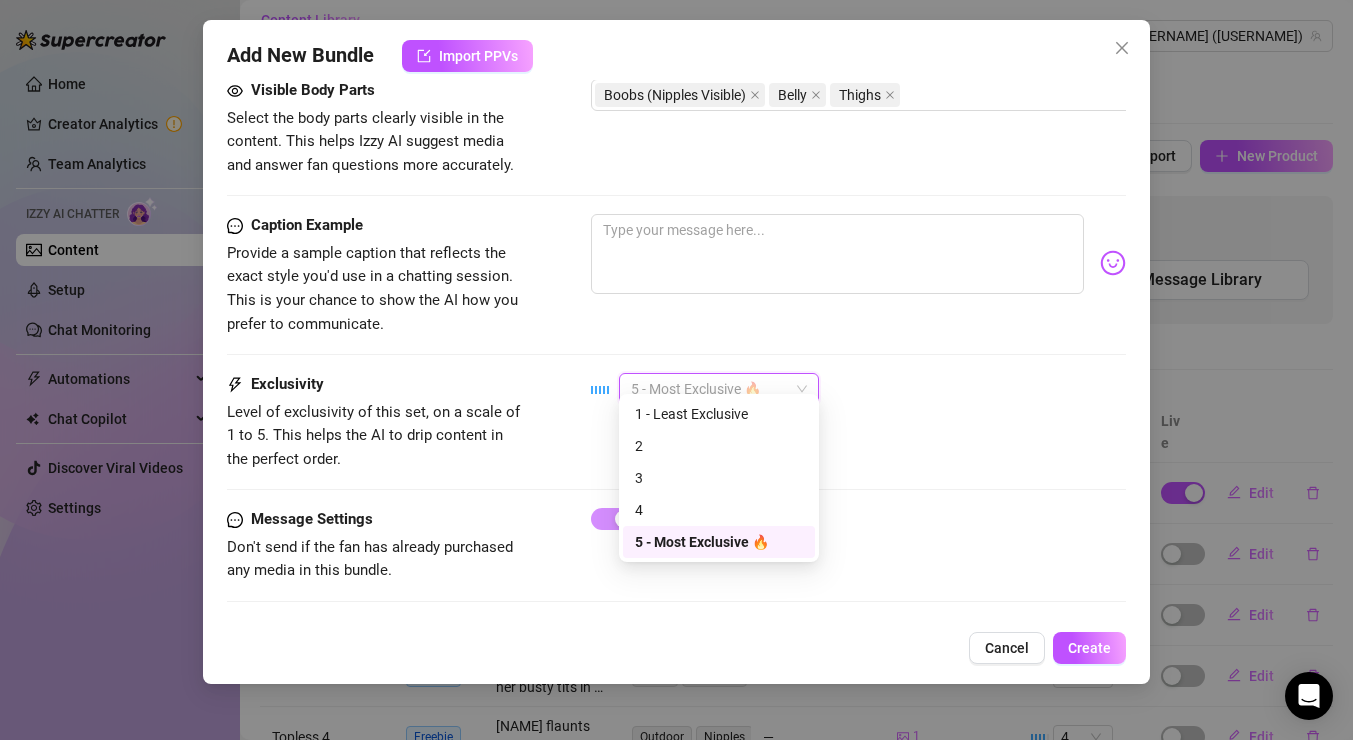 click on "5 - Most Exclusive 🔥" at bounding box center (858, 389) 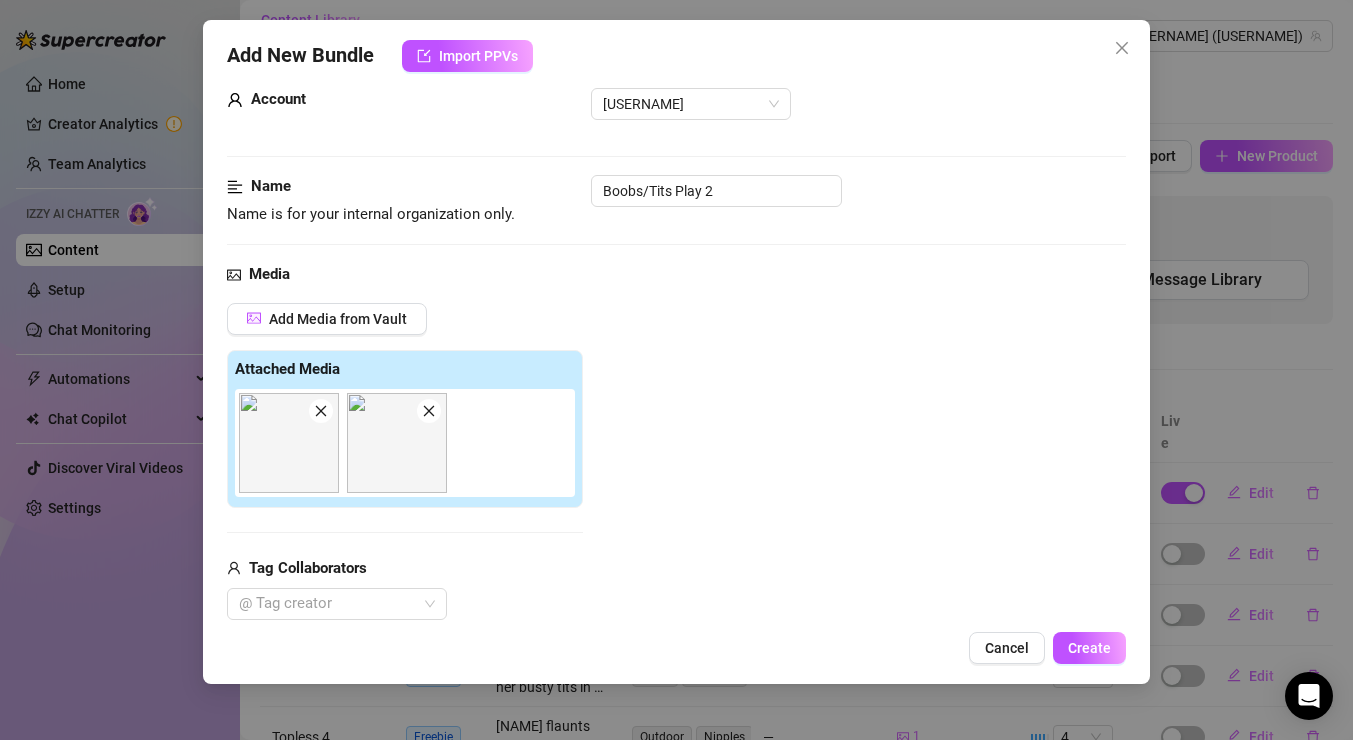 scroll, scrollTop: 0, scrollLeft: 0, axis: both 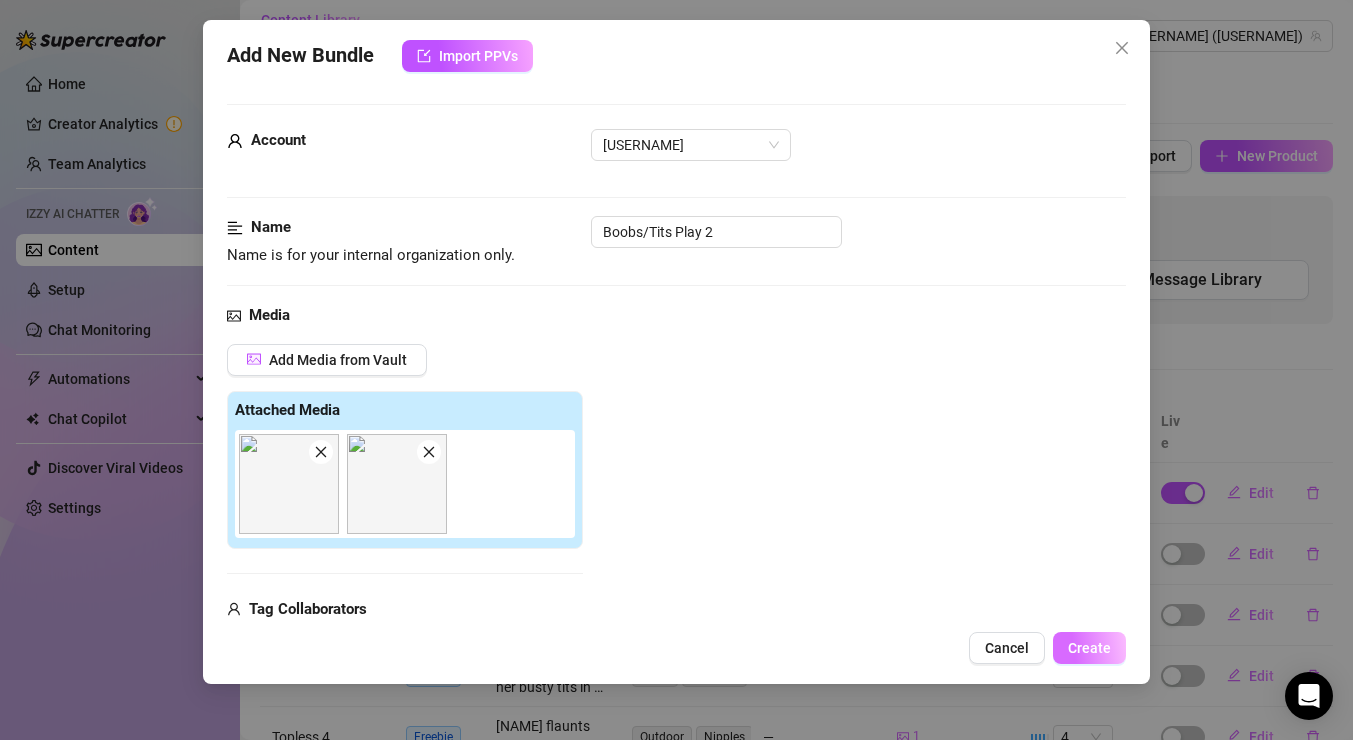 click on "Create" at bounding box center [1089, 648] 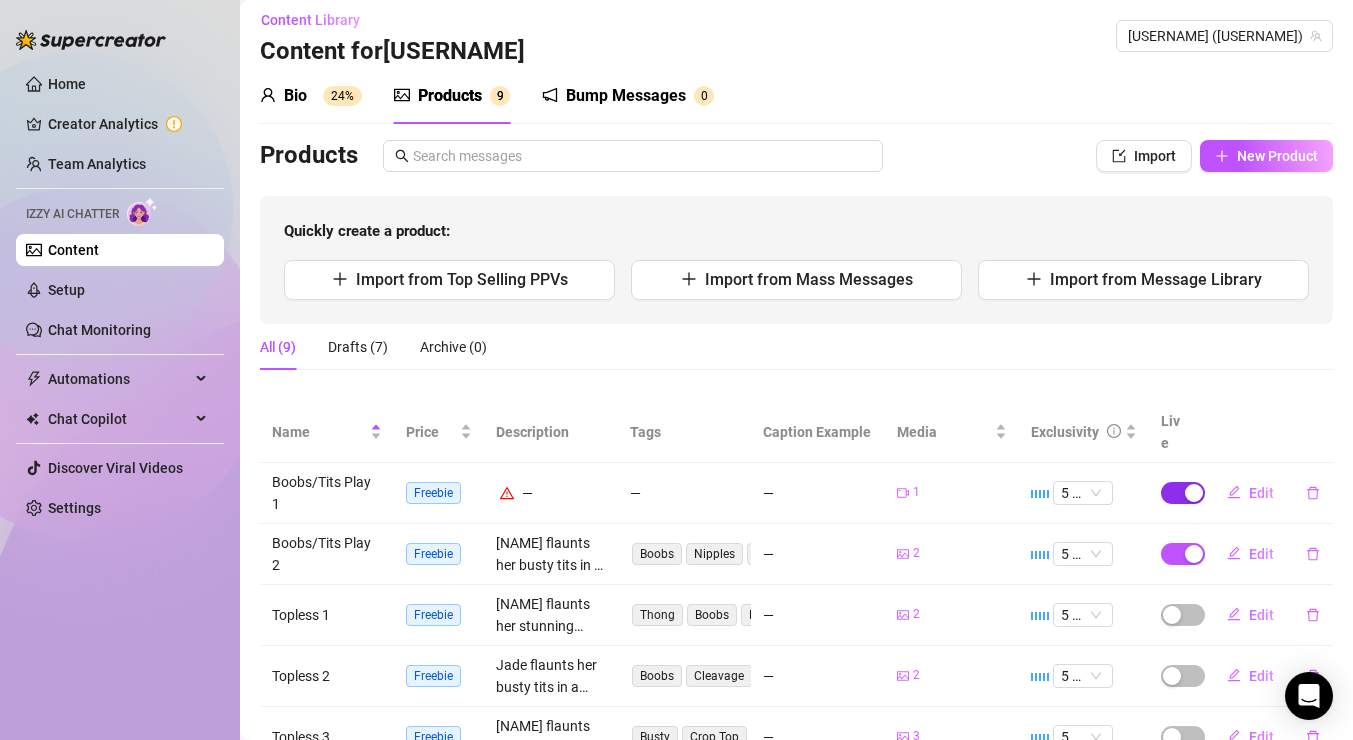 click at bounding box center (1194, 493) 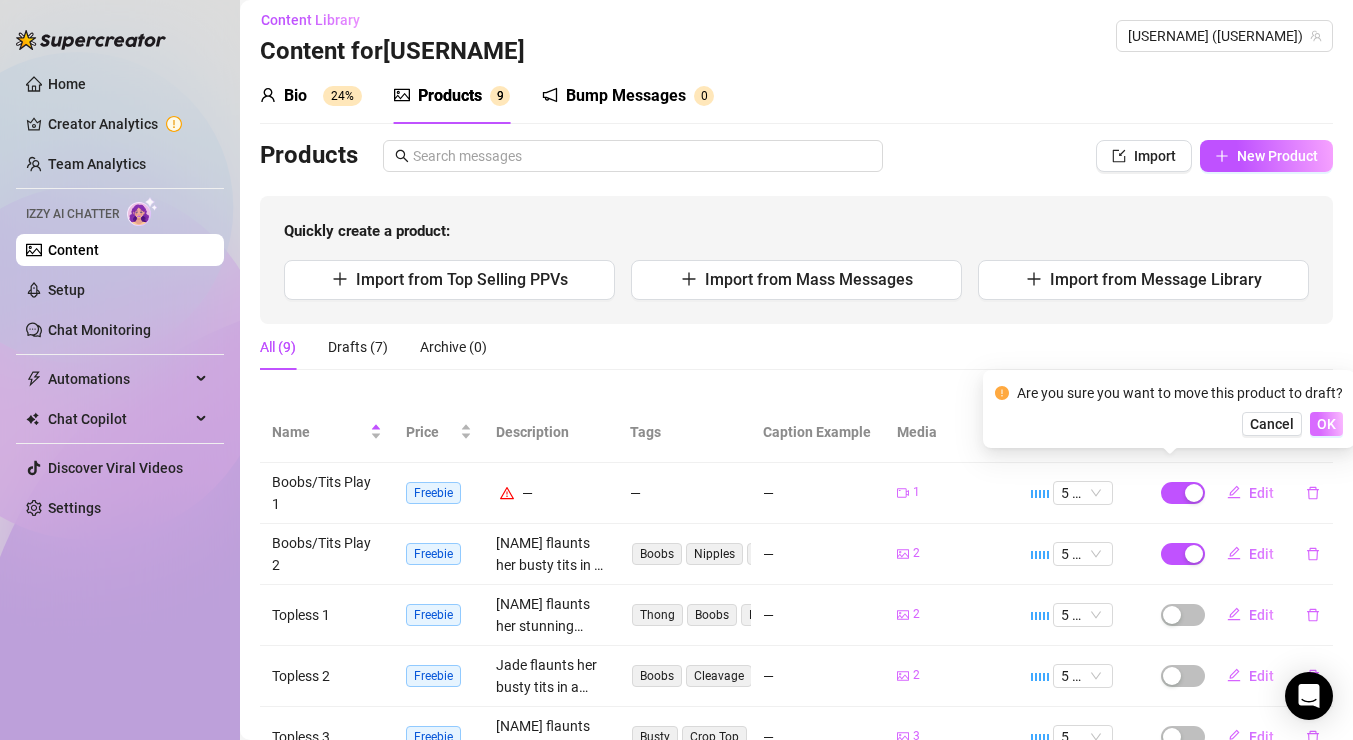 click on "OK" at bounding box center [1326, 424] 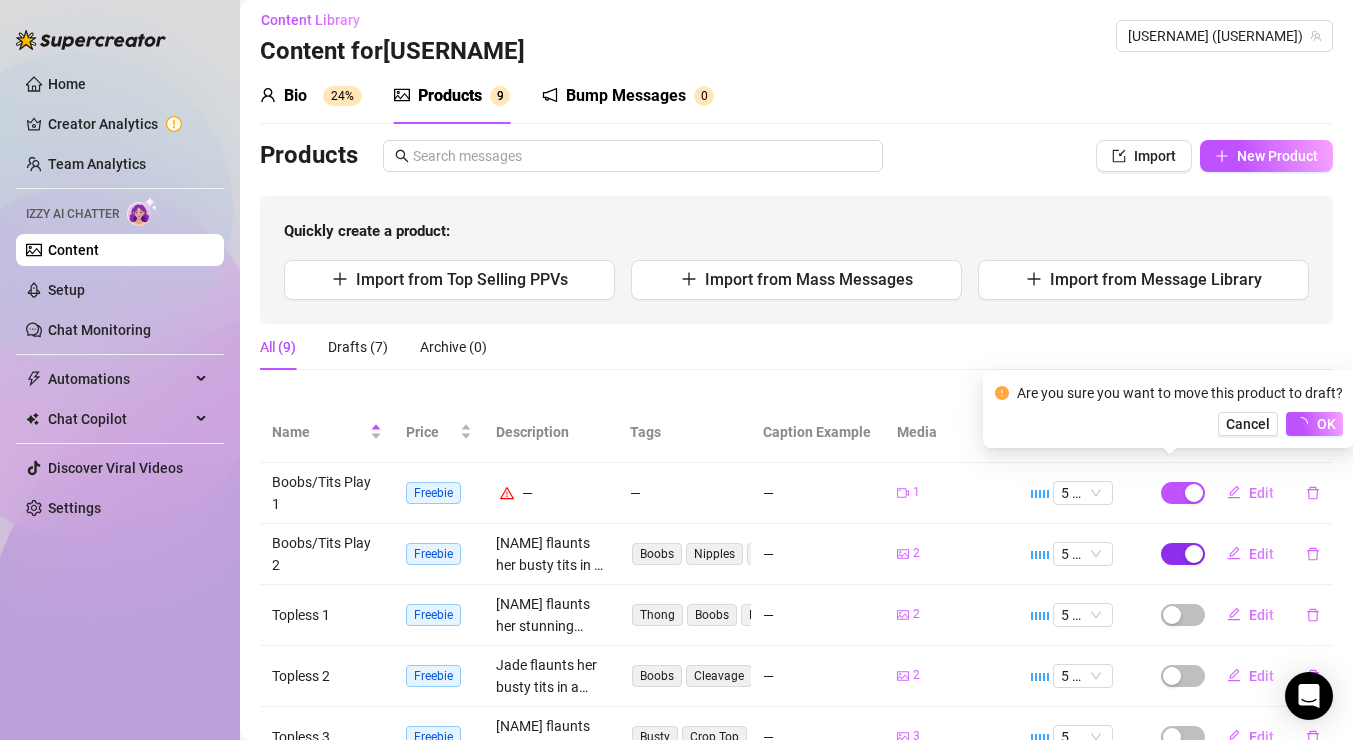 click at bounding box center [1194, 554] 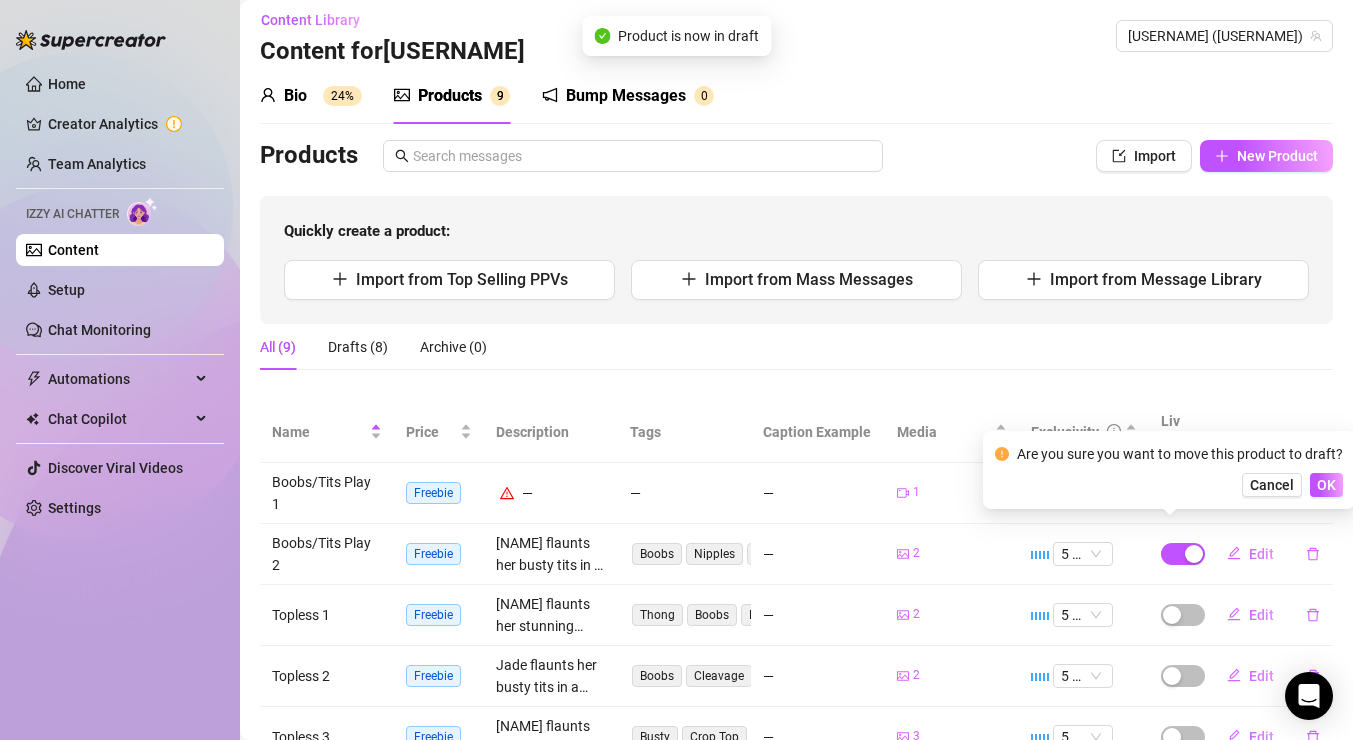 click at bounding box center (1194, 554) 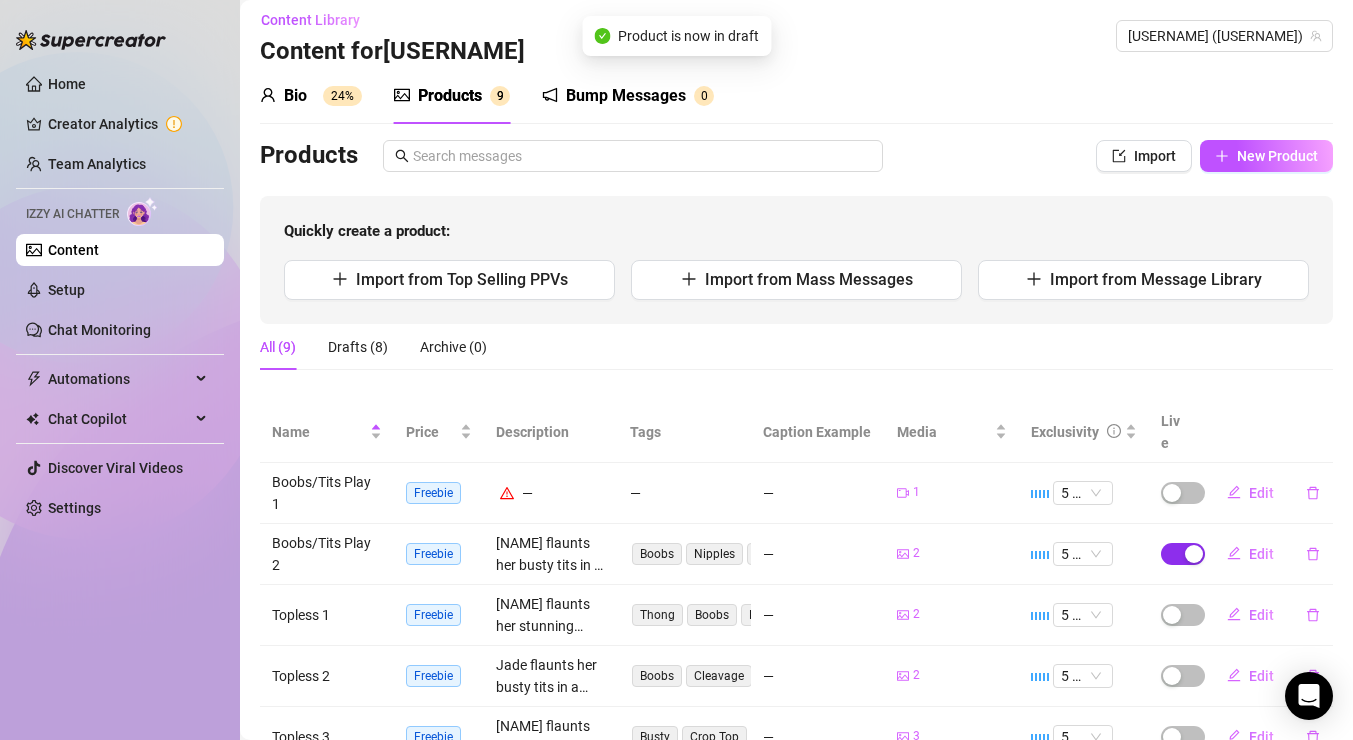 click at bounding box center (1194, 554) 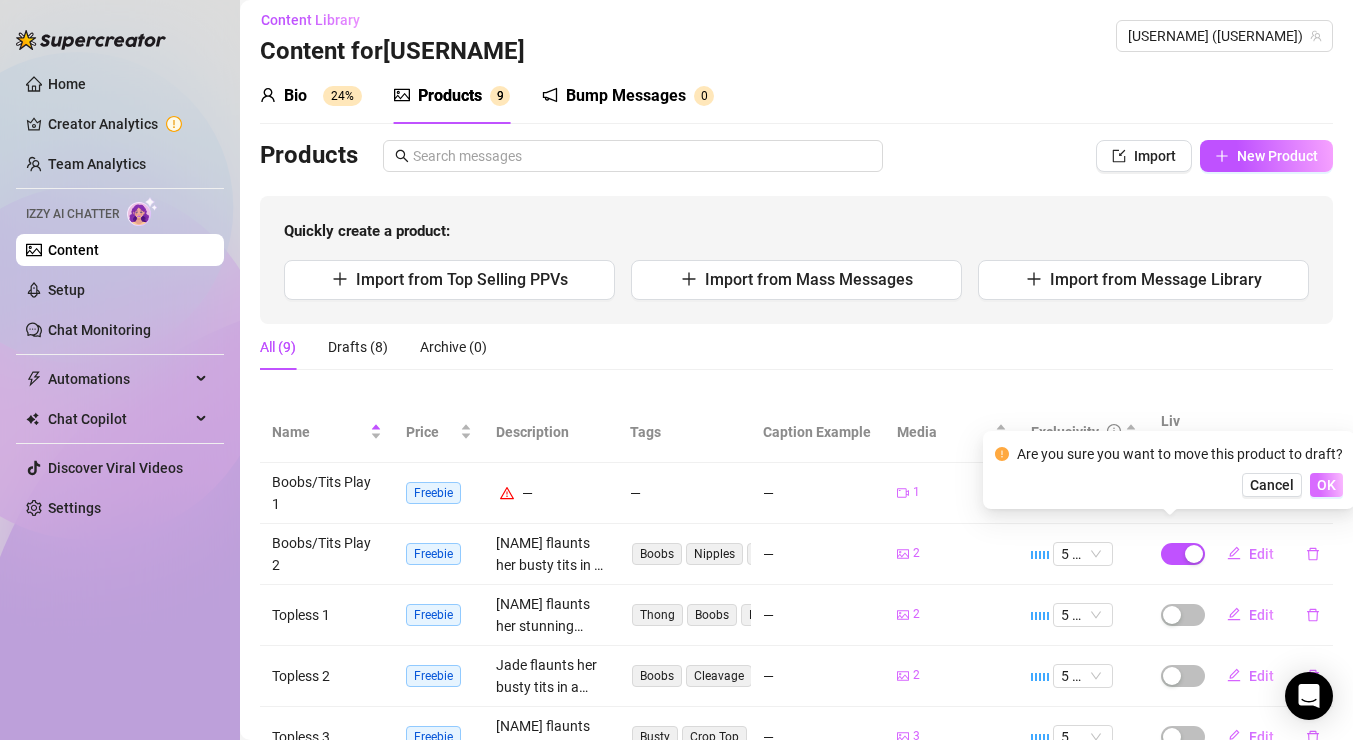 click on "OK" at bounding box center (1326, 485) 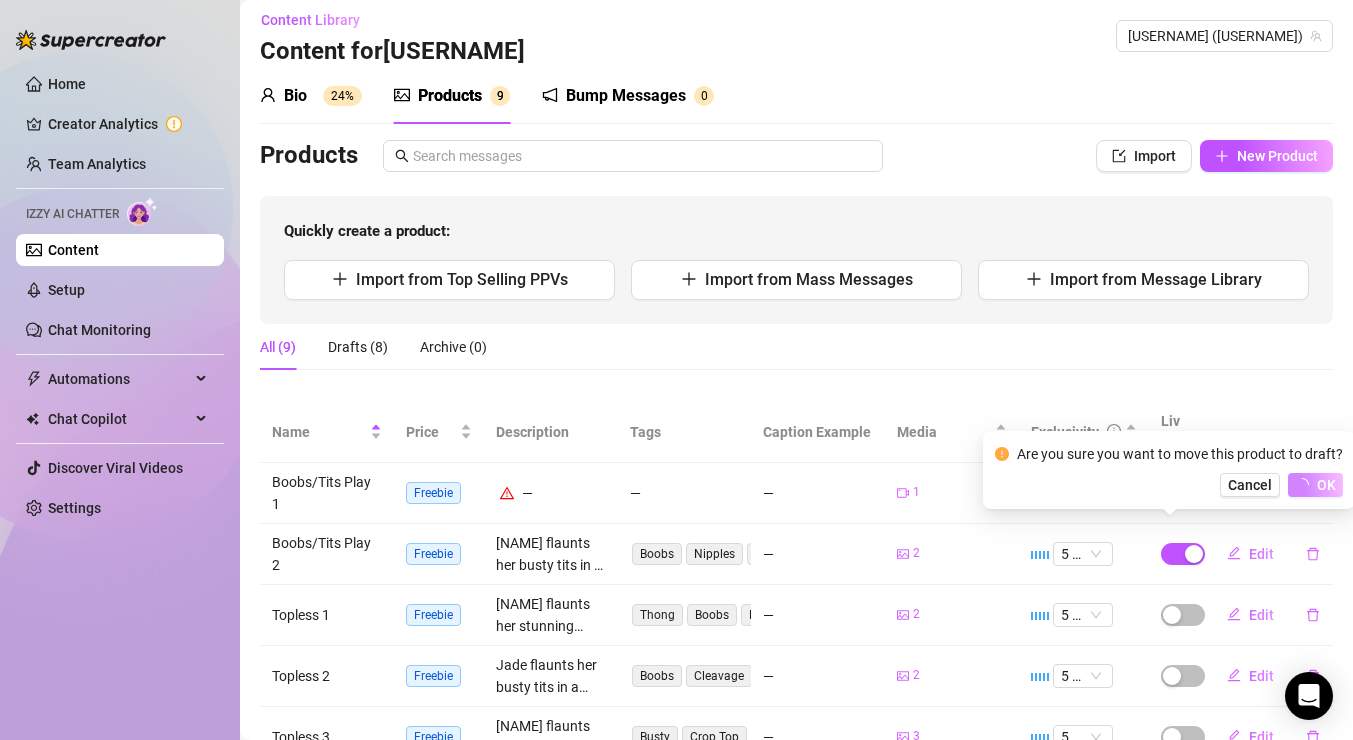 click on "Quickly create a product:" at bounding box center (796, 232) 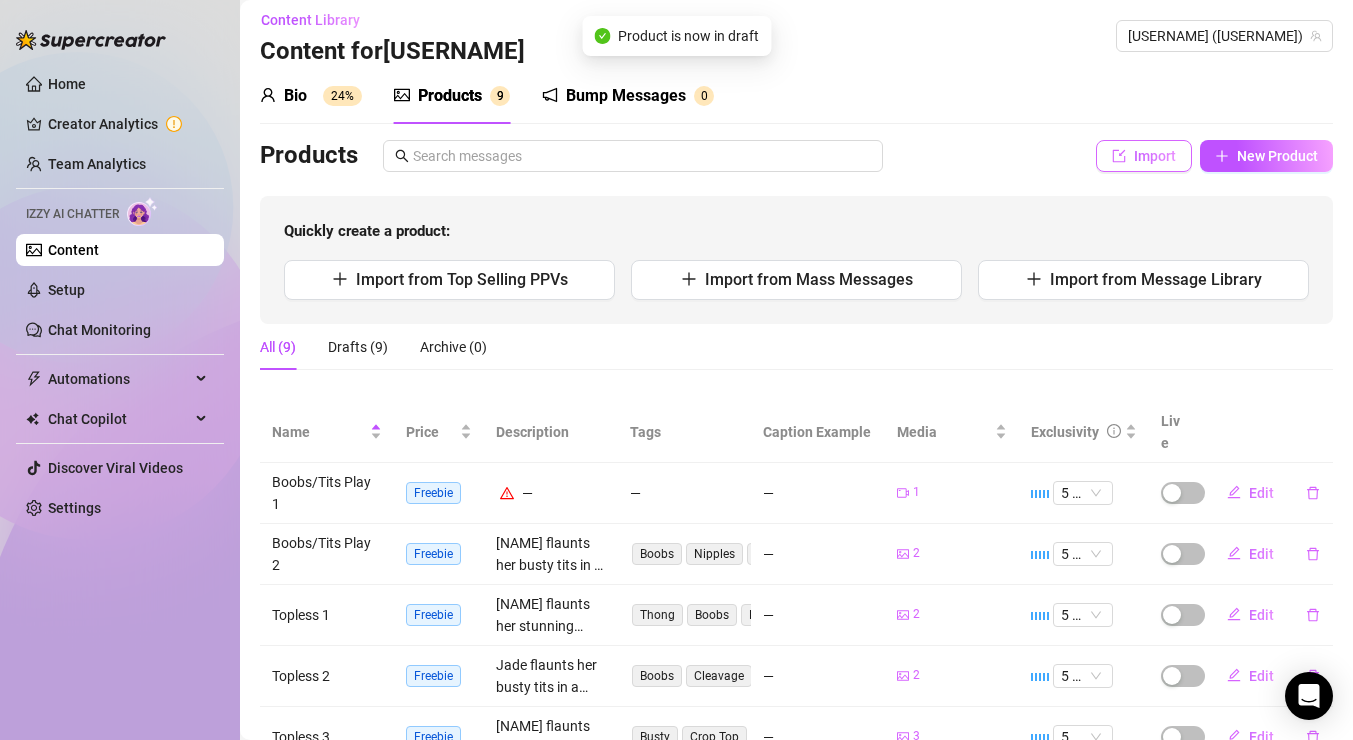 click on "Import" at bounding box center [1155, 156] 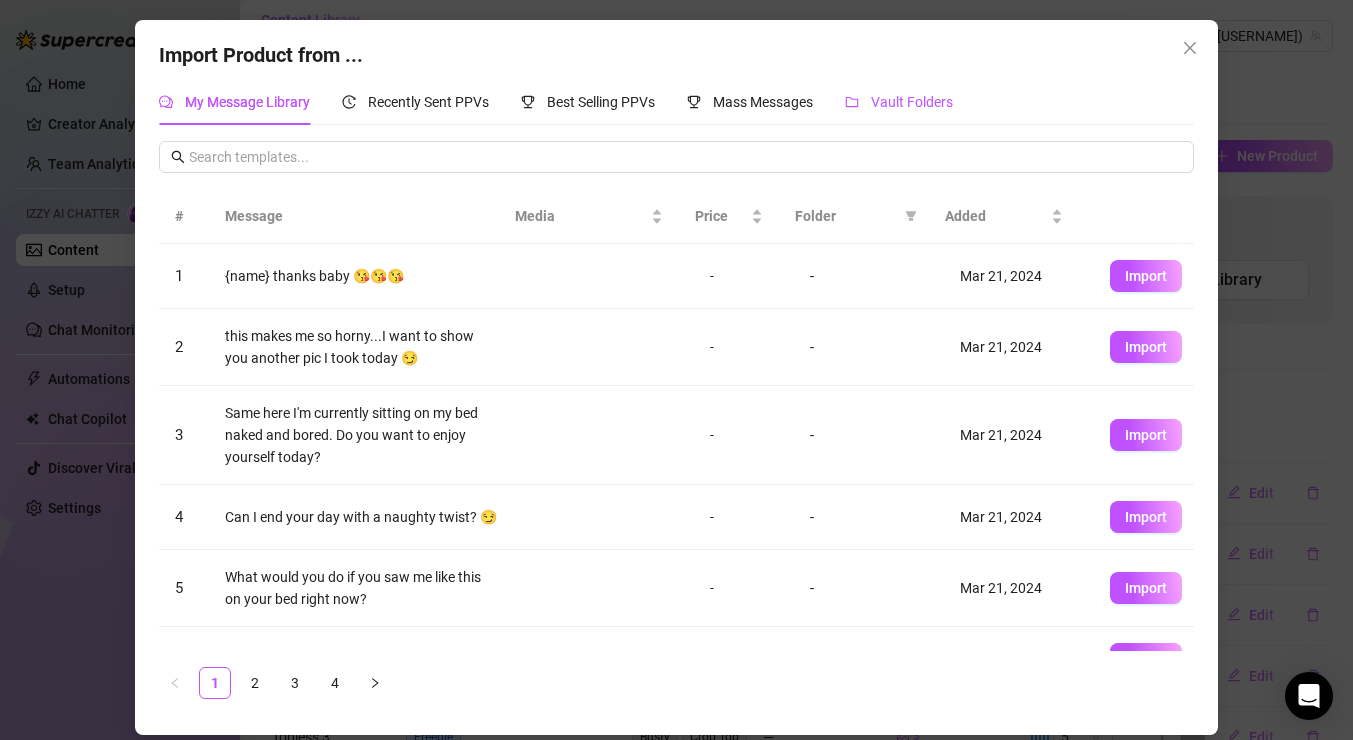 click on "Vault Folders" at bounding box center (899, 102) 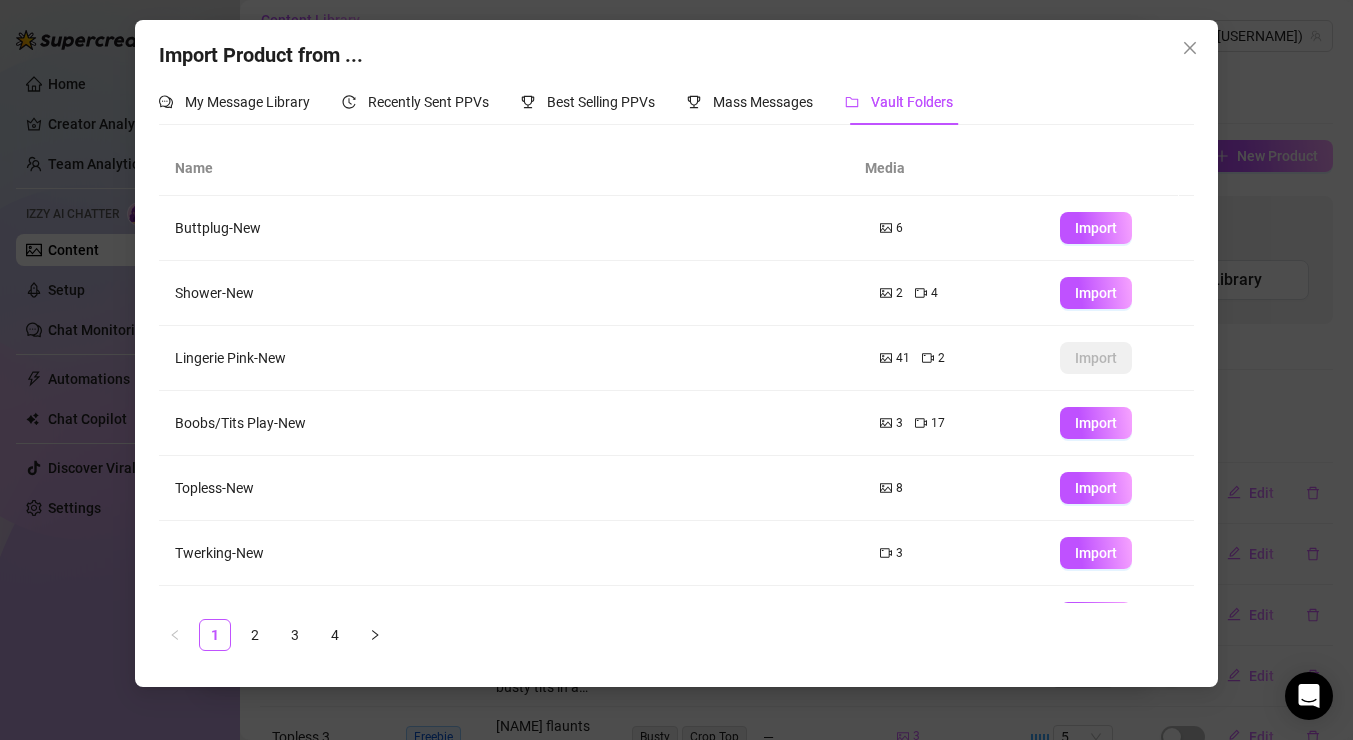 click on "Import" at bounding box center [1096, 423] 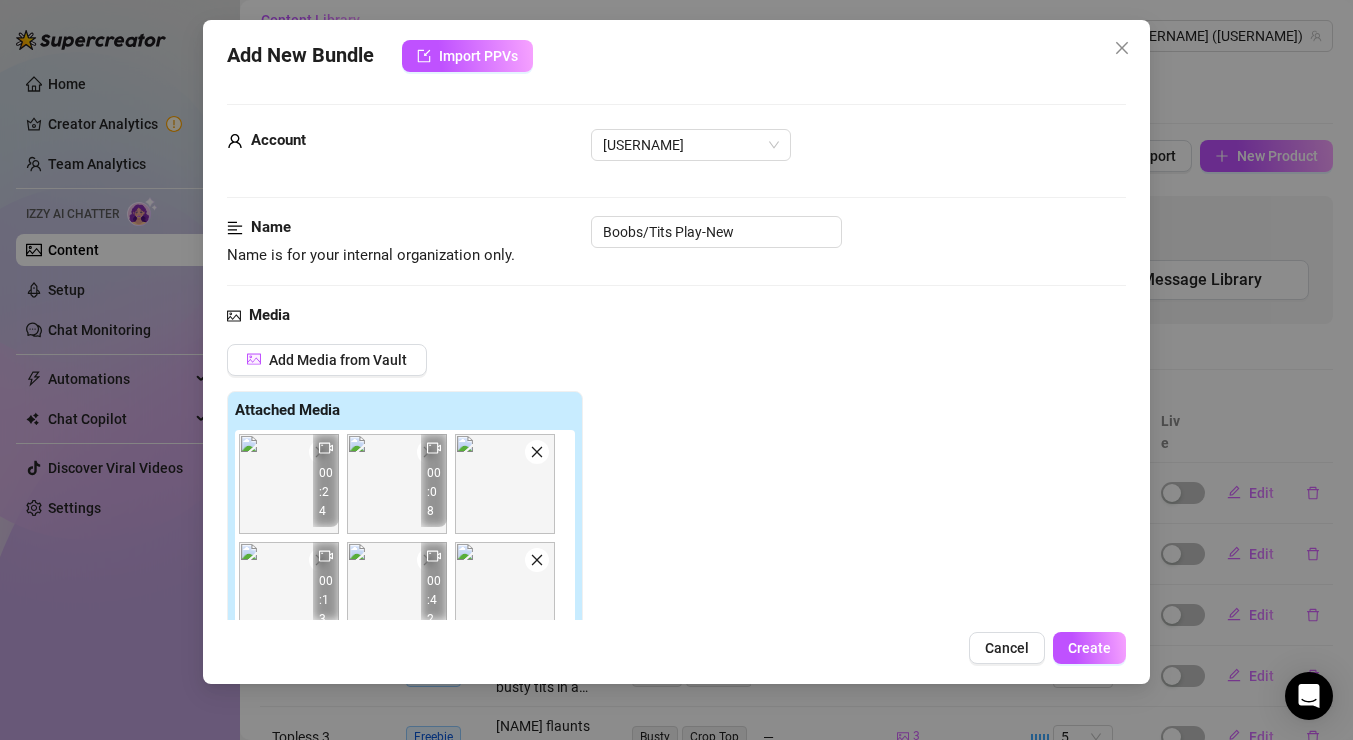 type on "Type your message here..." 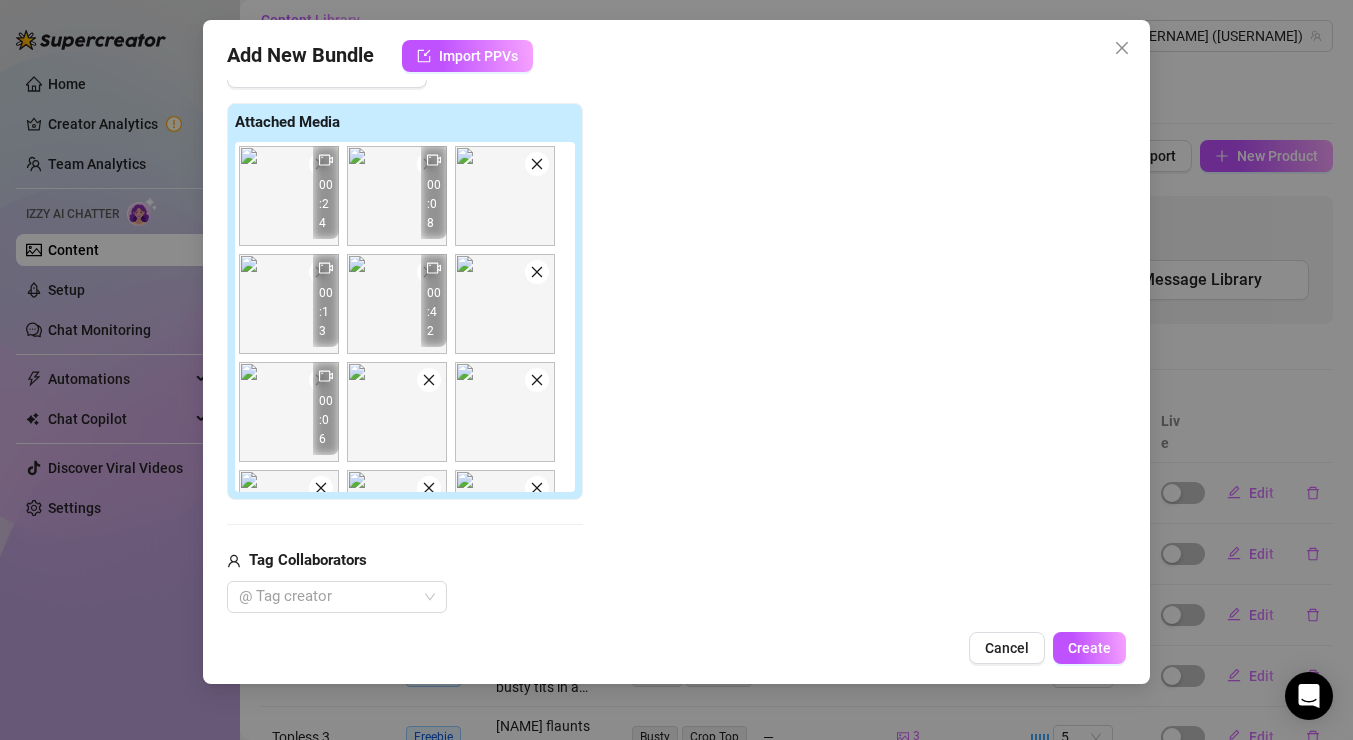click on "00:24" at bounding box center (326, 192) 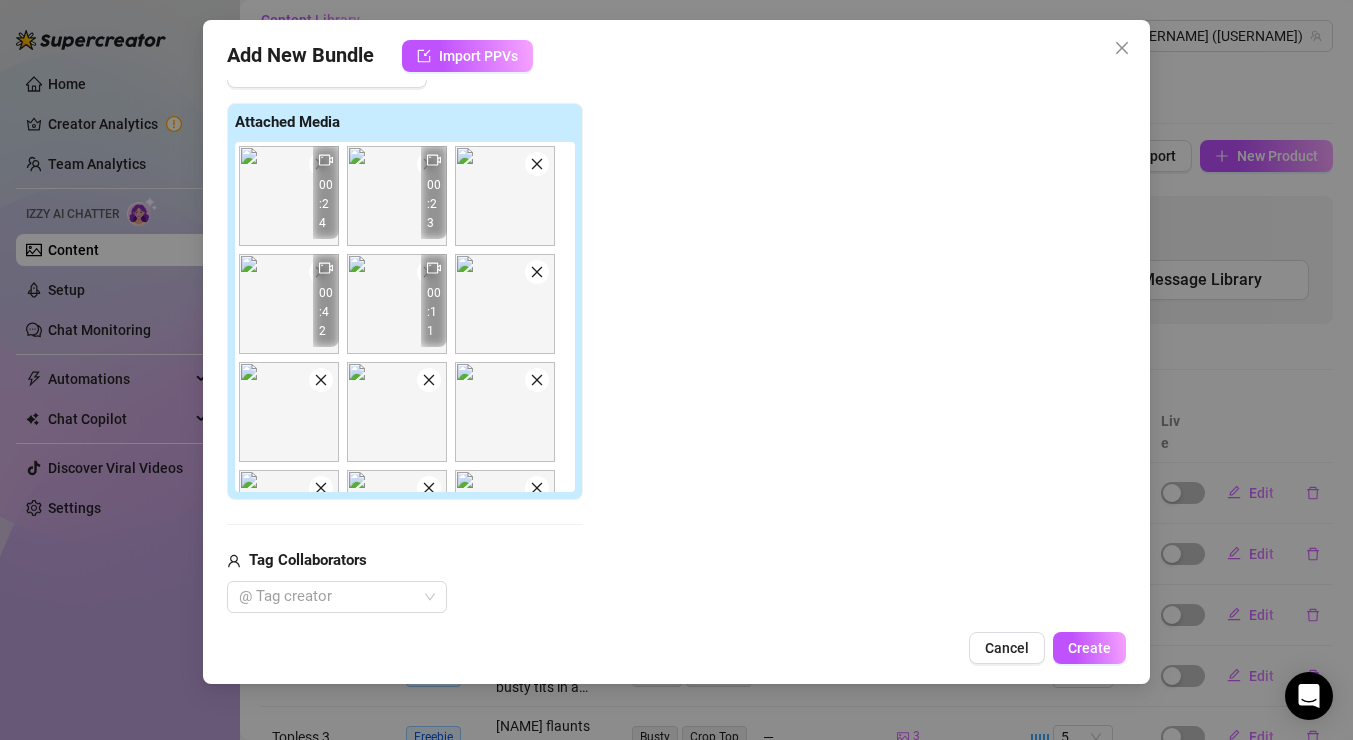 click 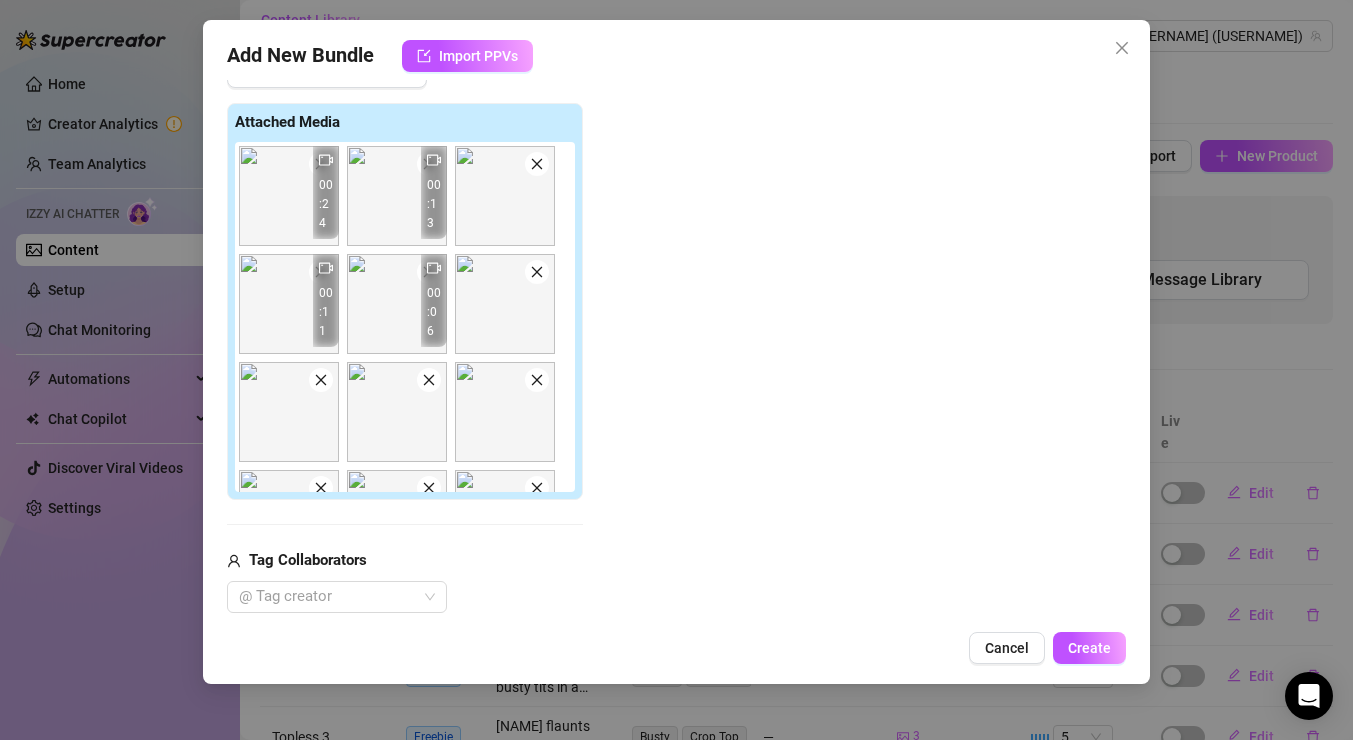 click 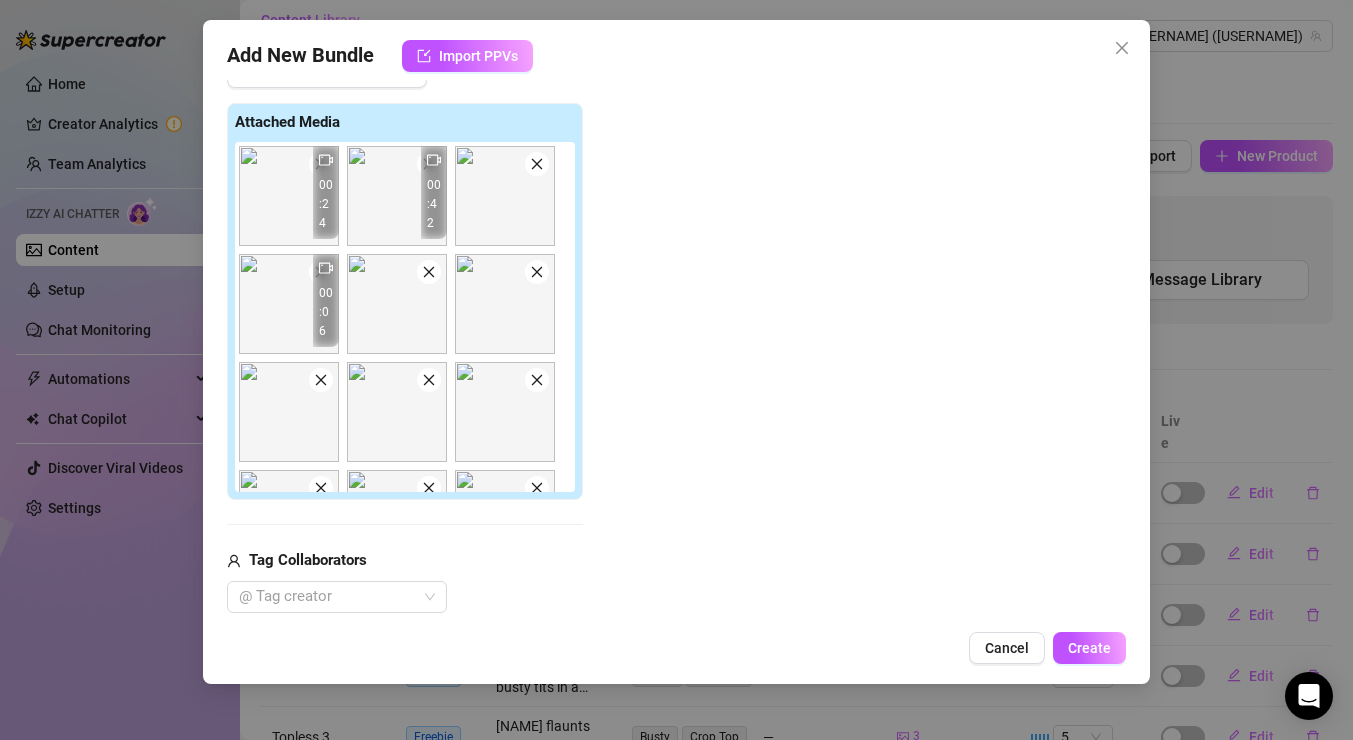 click 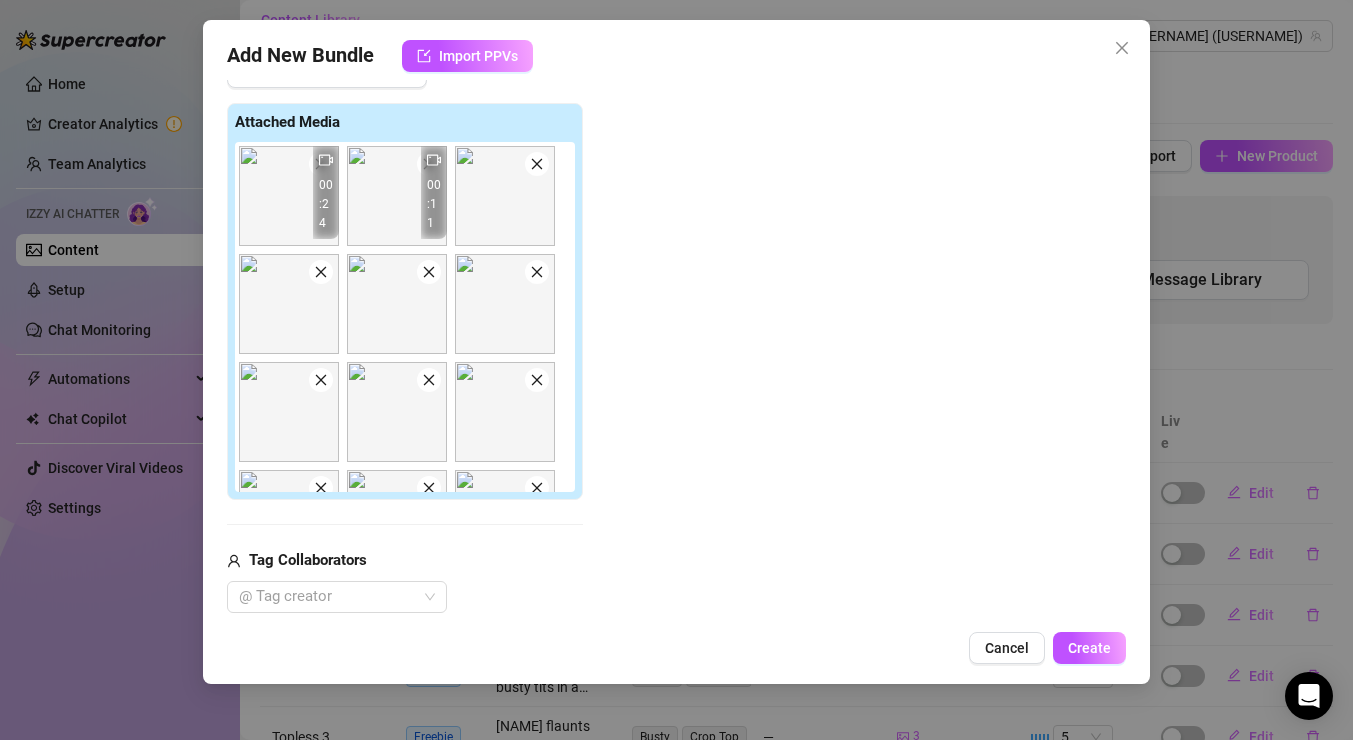 click 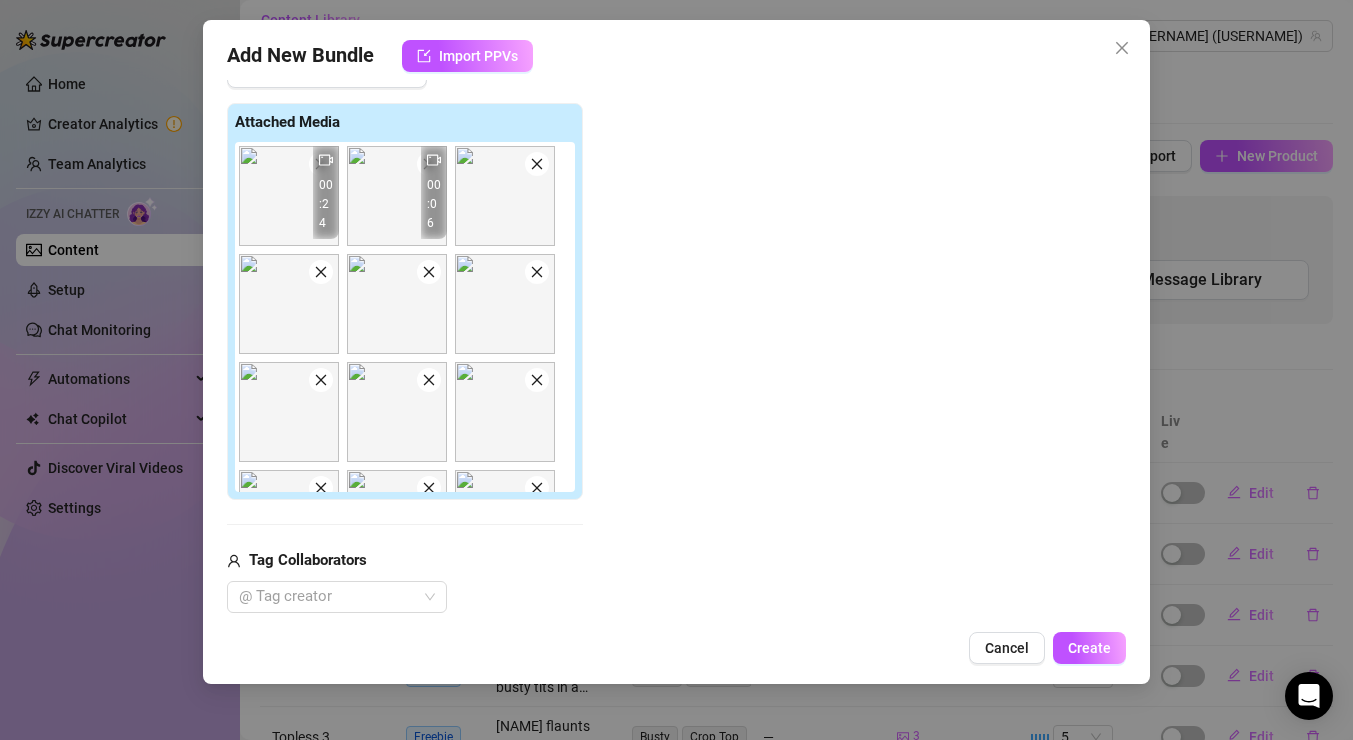 click 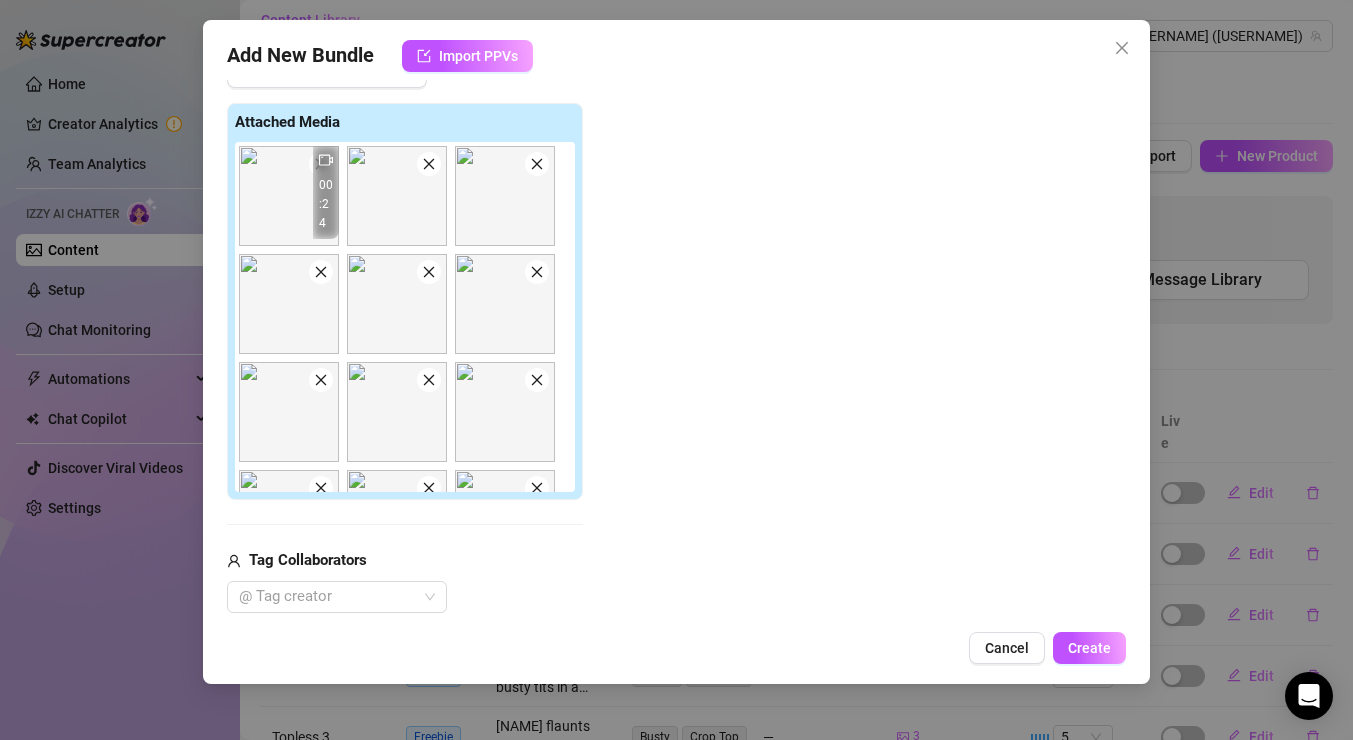 click 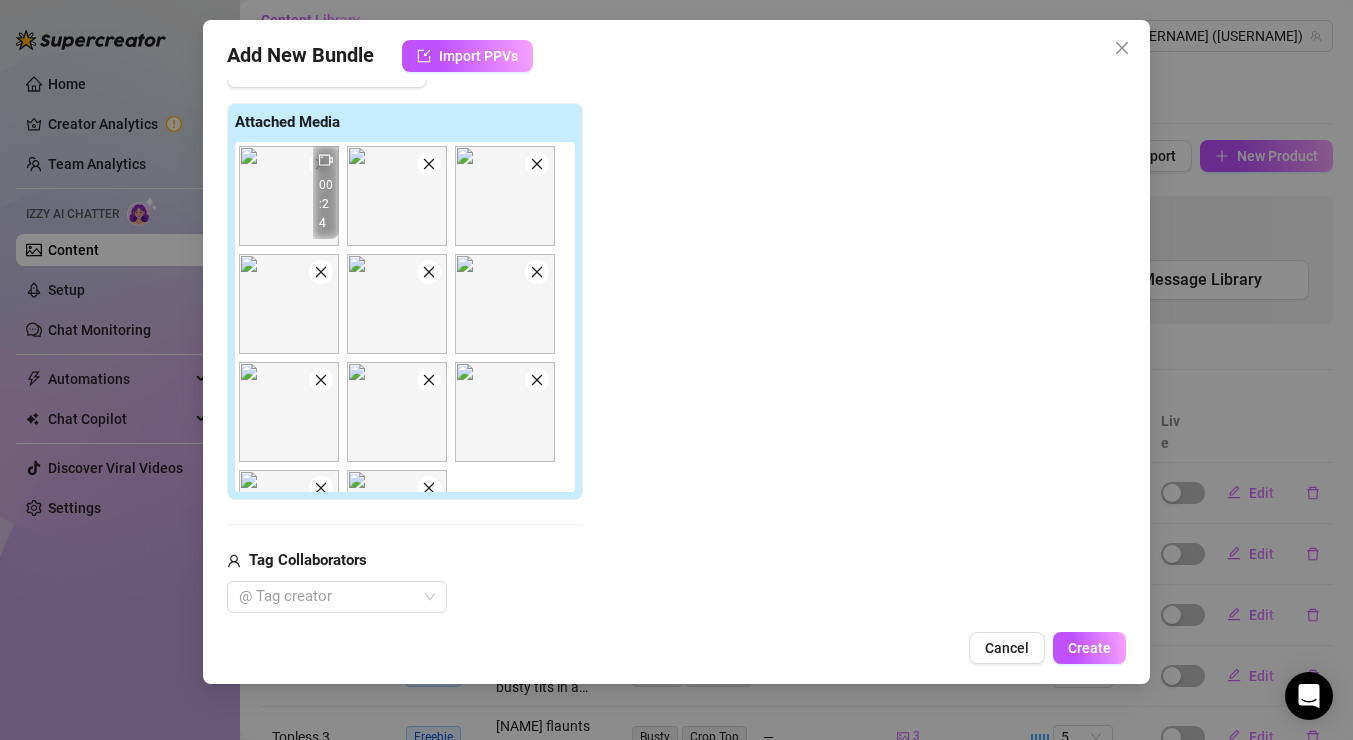 click 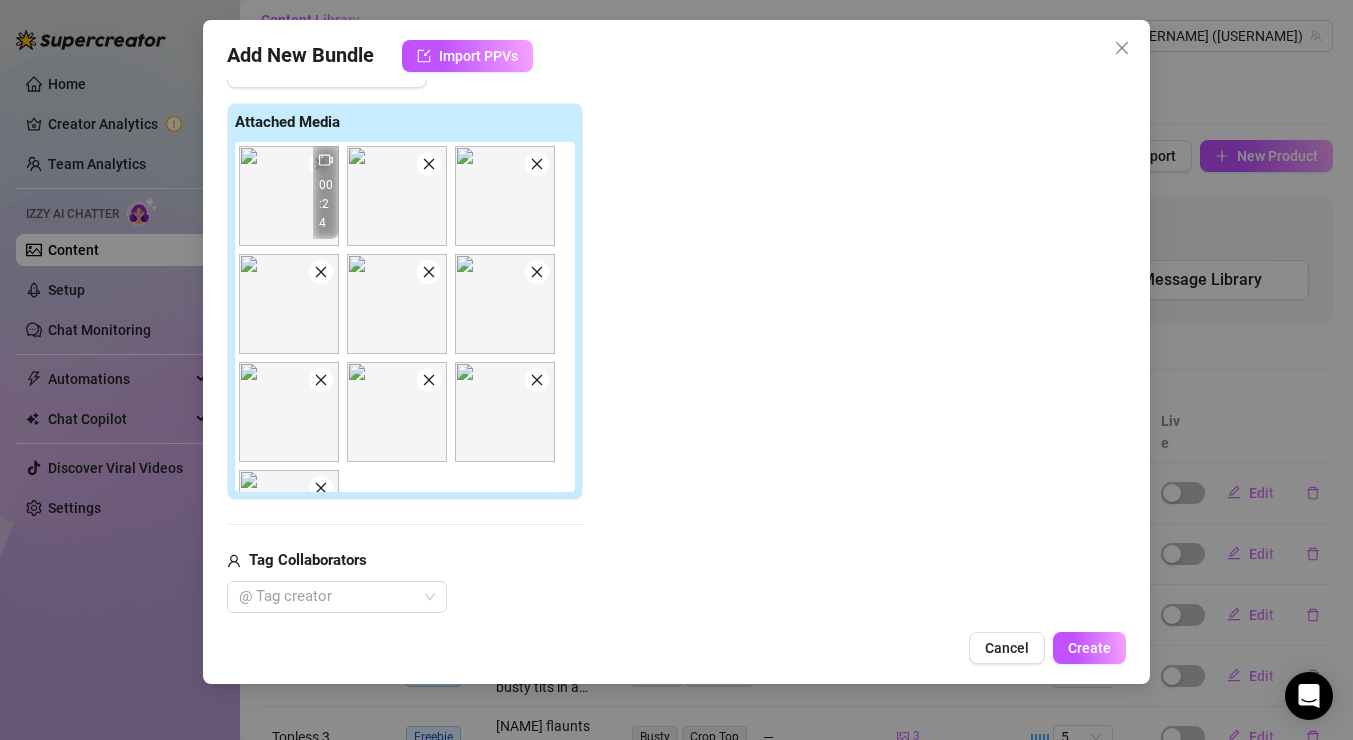 click 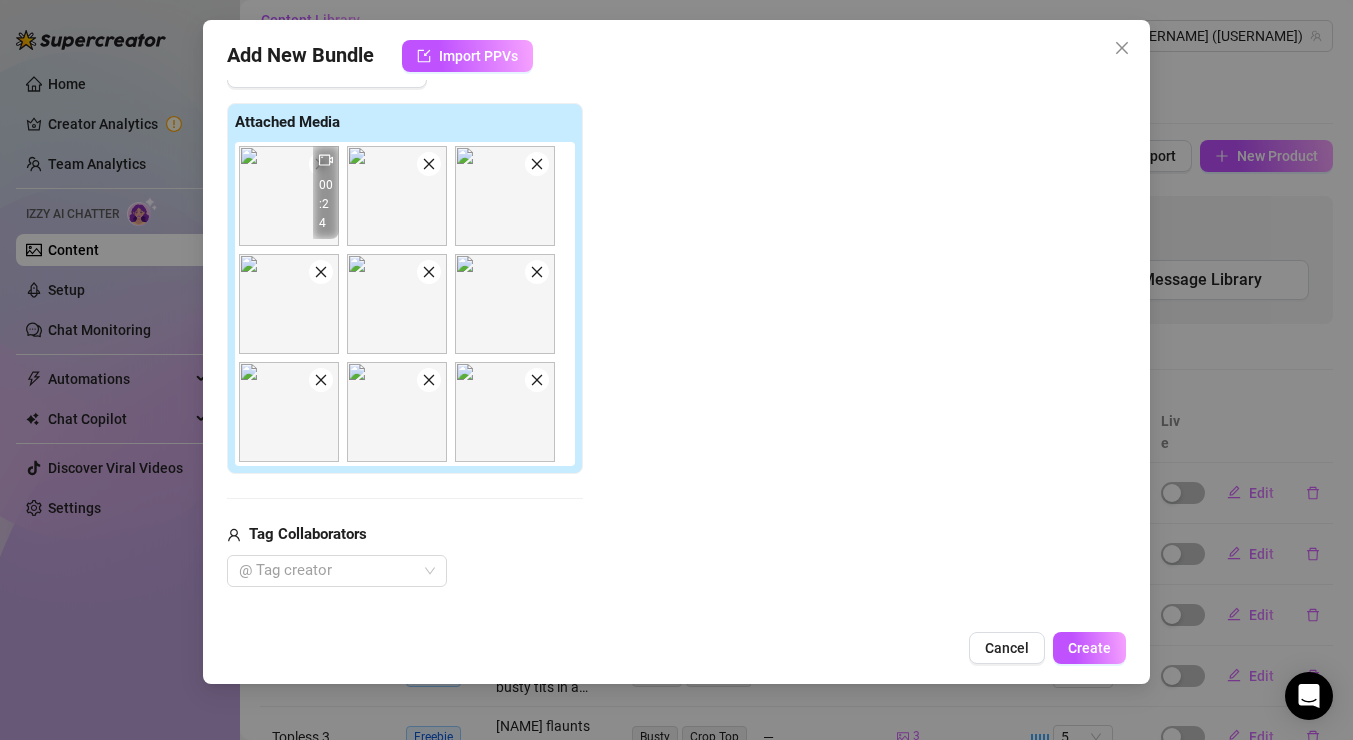 click 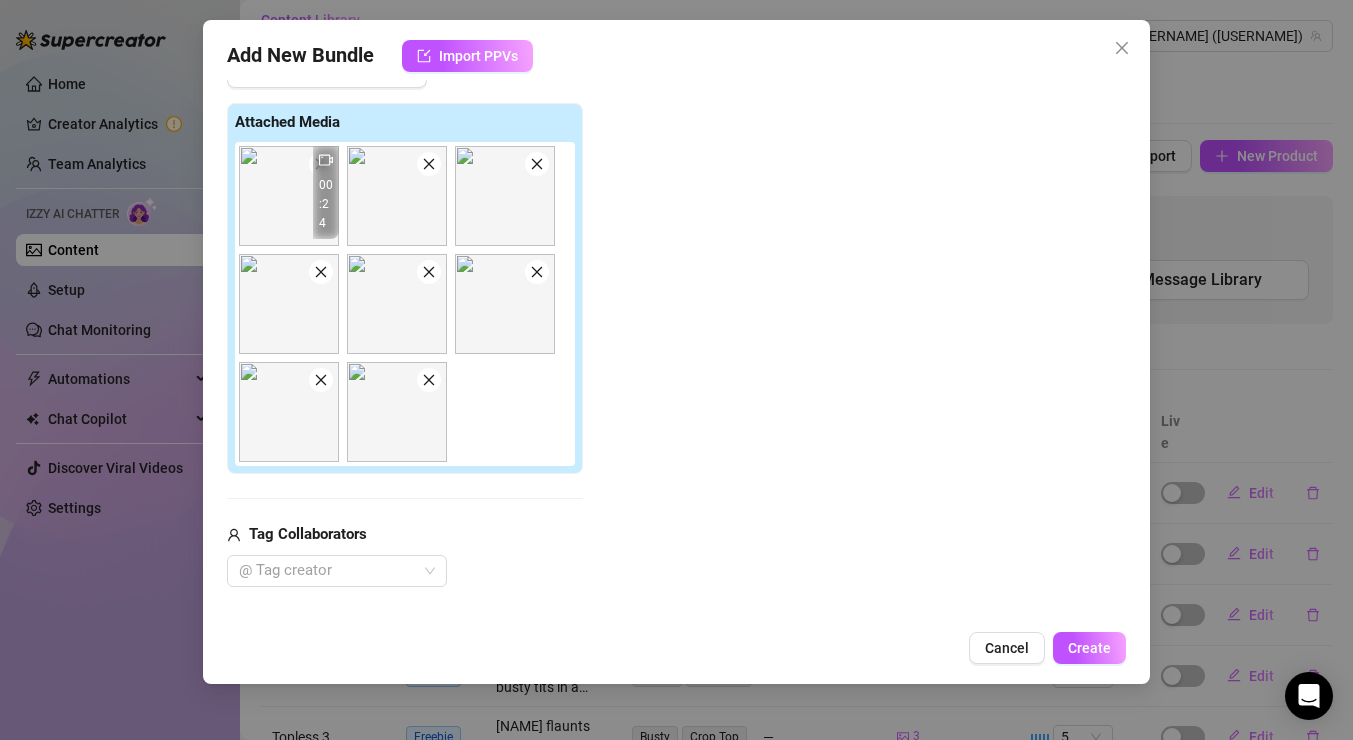 click 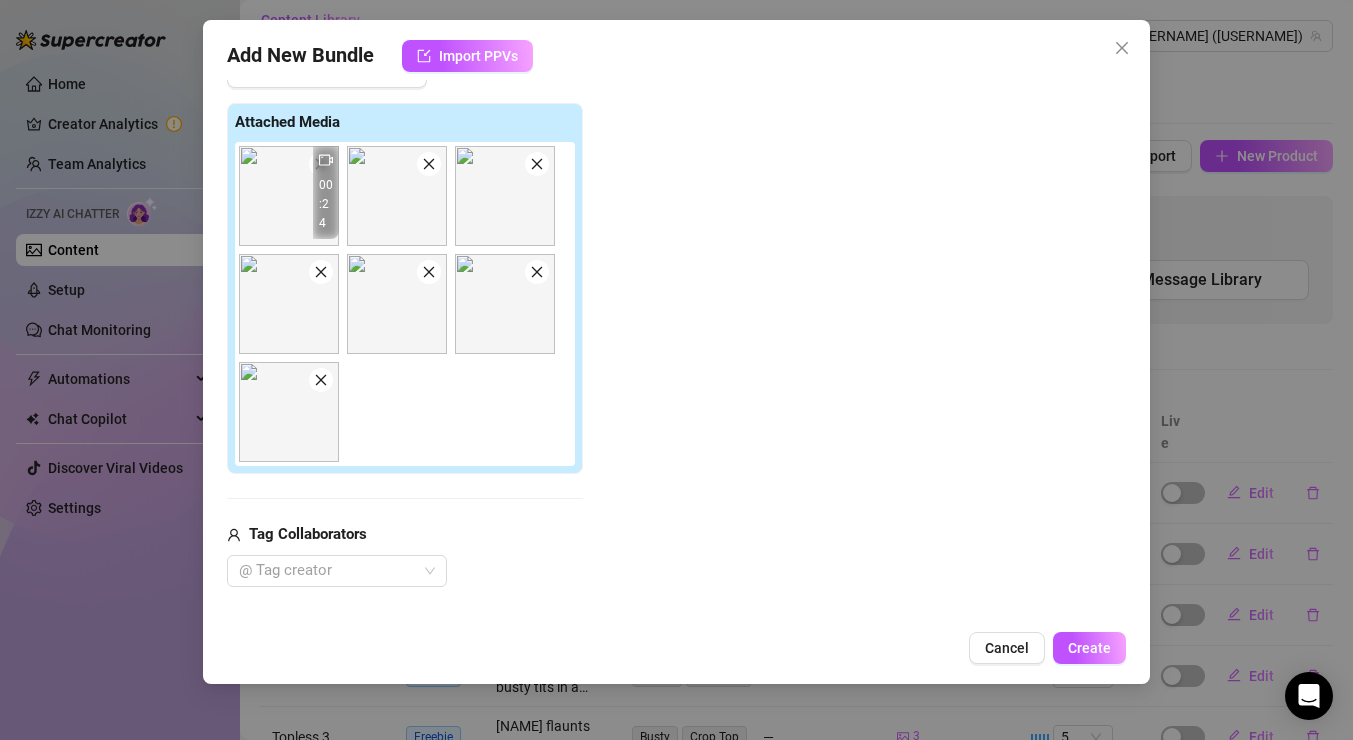 click 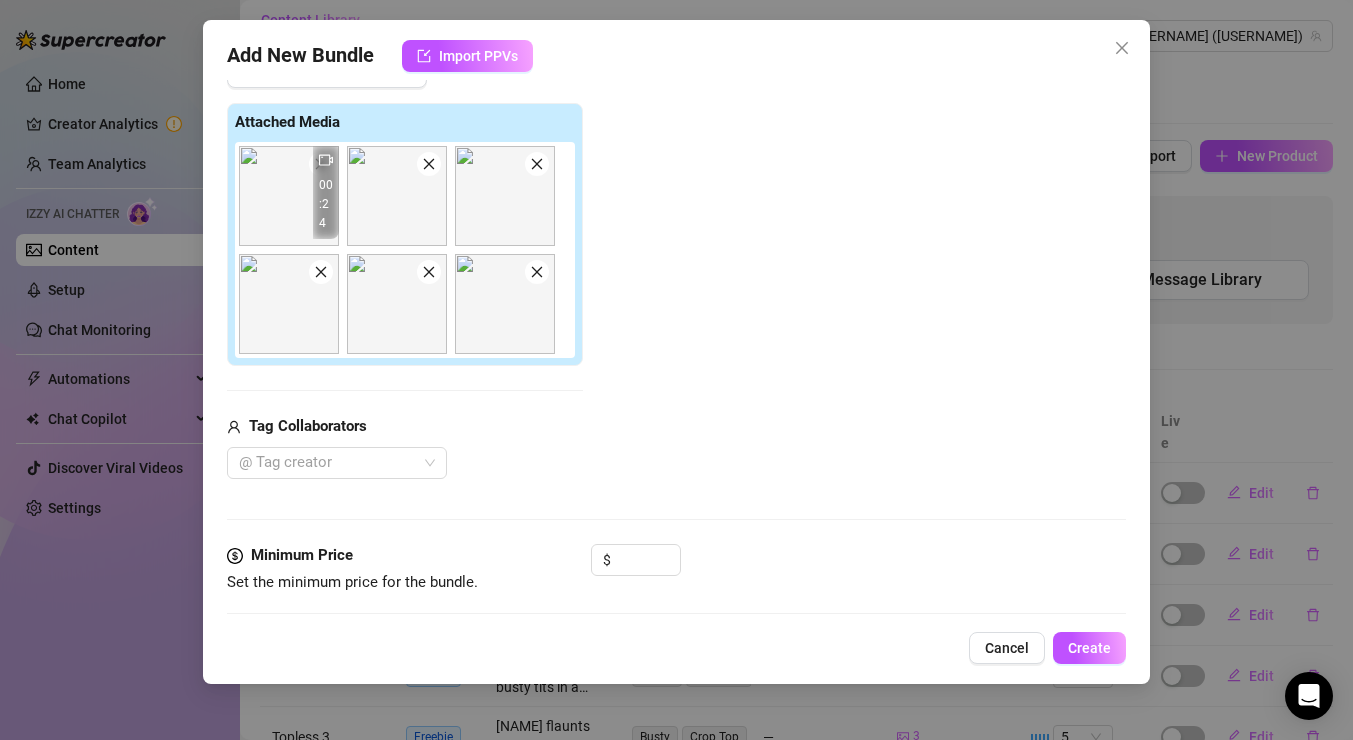 click 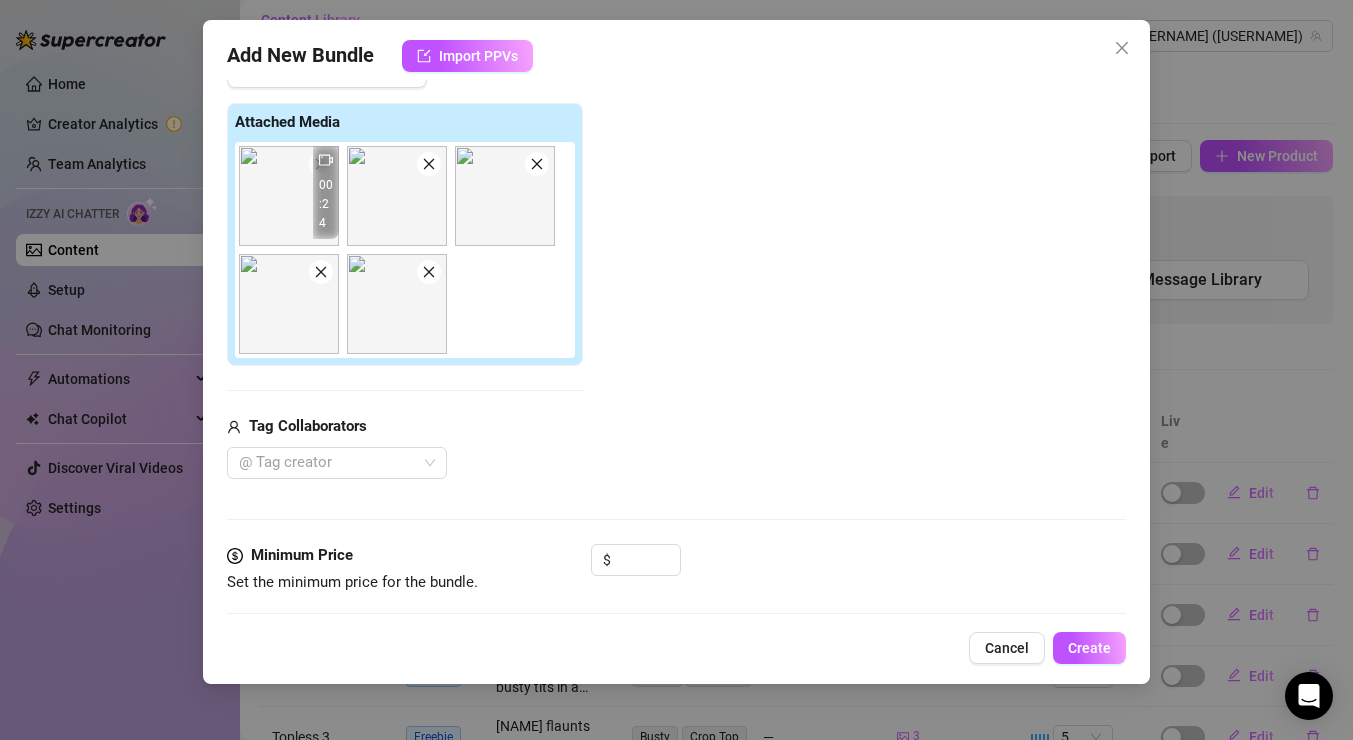 click 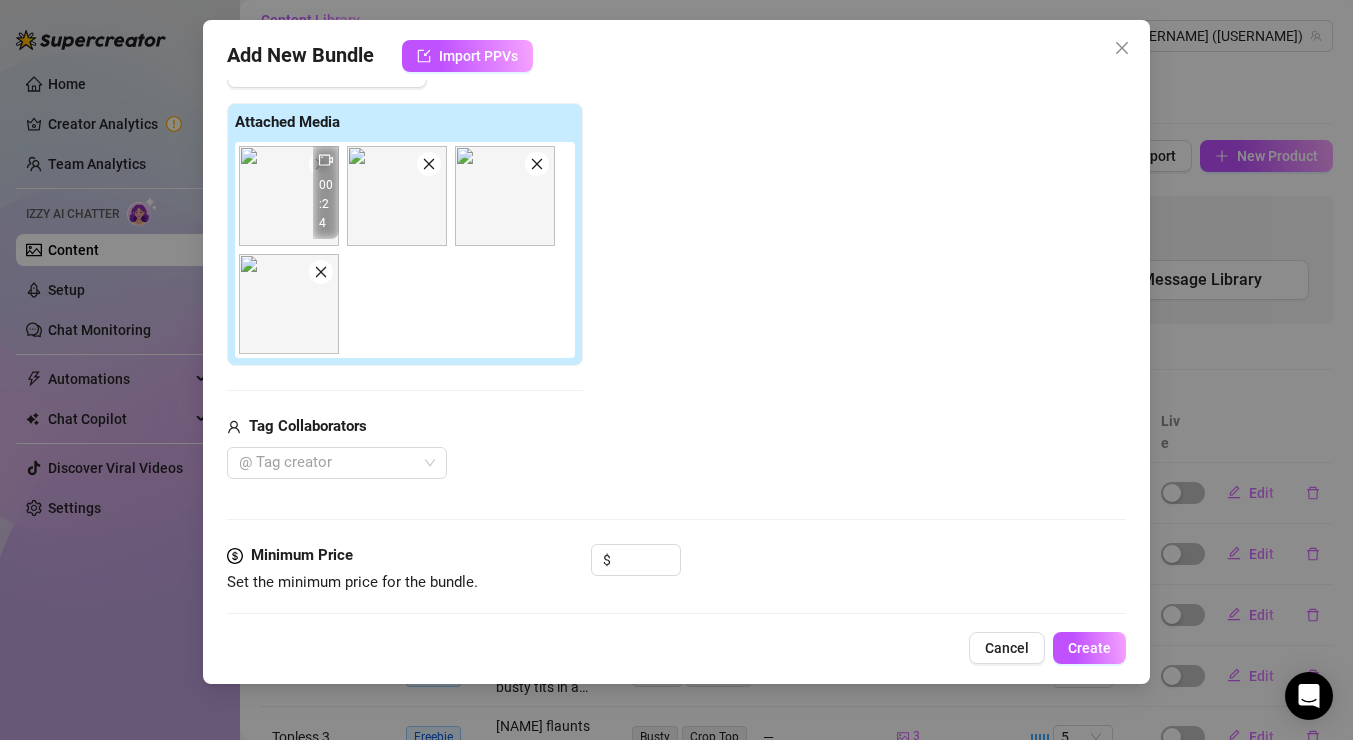 click 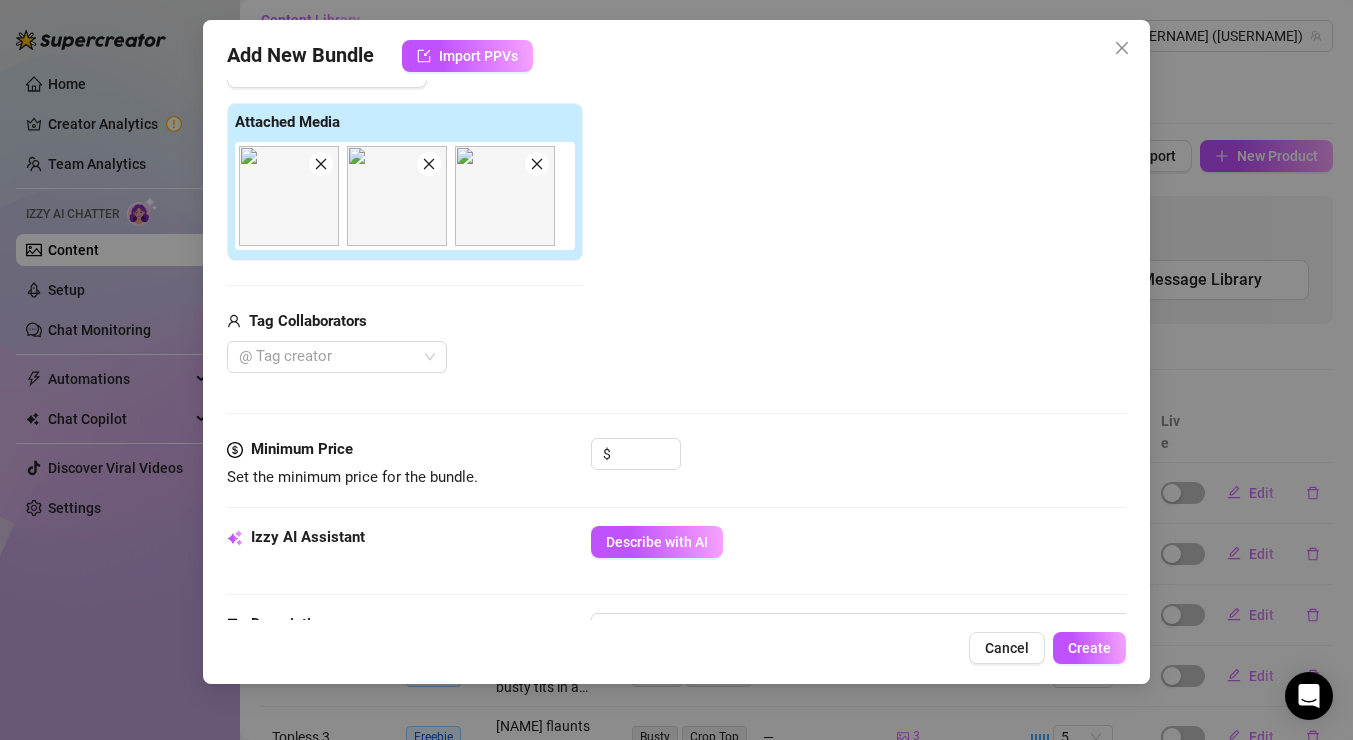 click at bounding box center [321, 164] 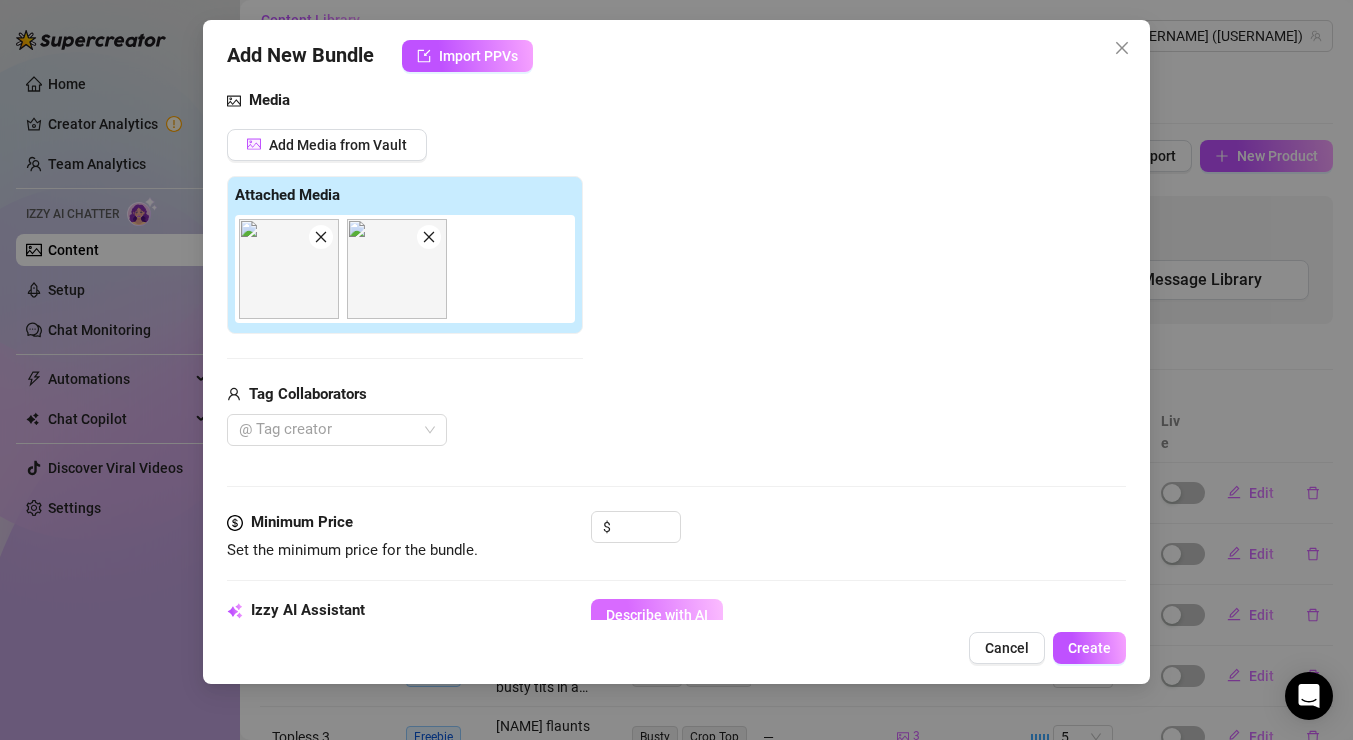 scroll, scrollTop: 612, scrollLeft: 0, axis: vertical 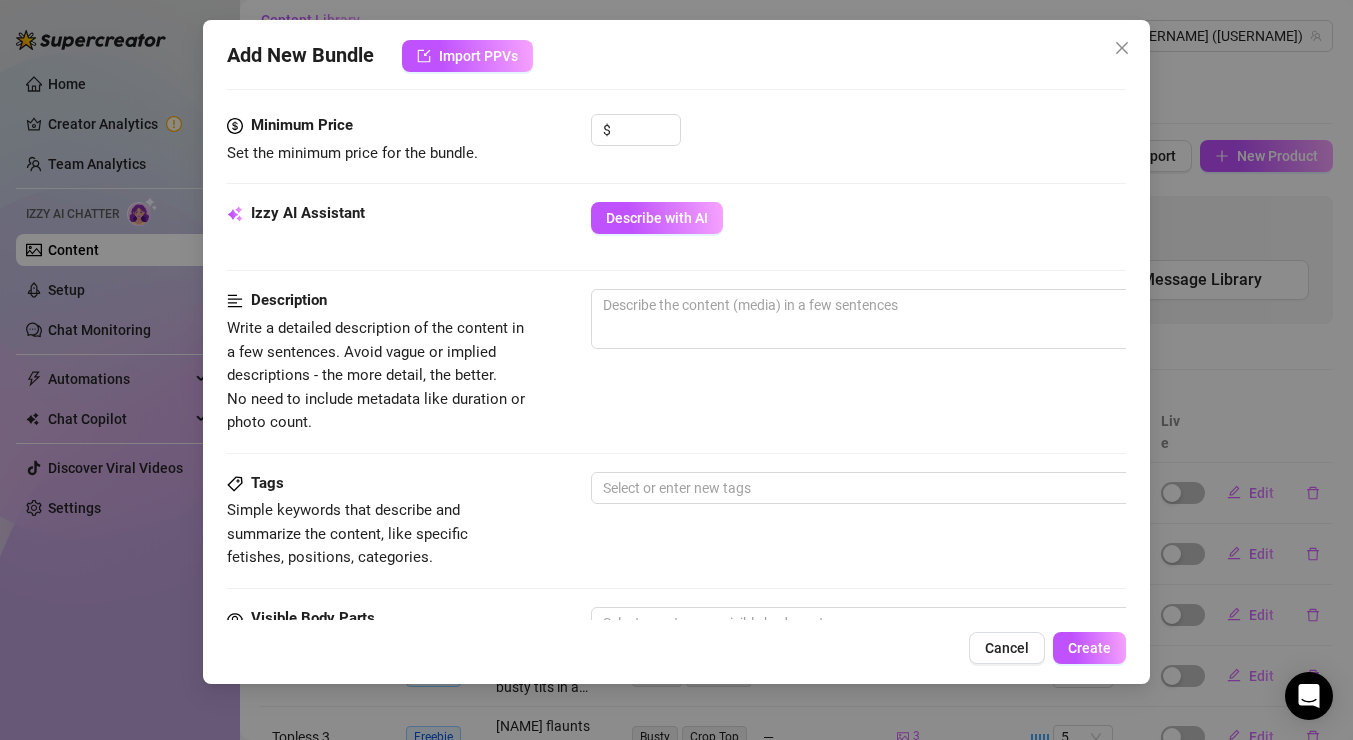 click on "Describe with AI" at bounding box center [657, 218] 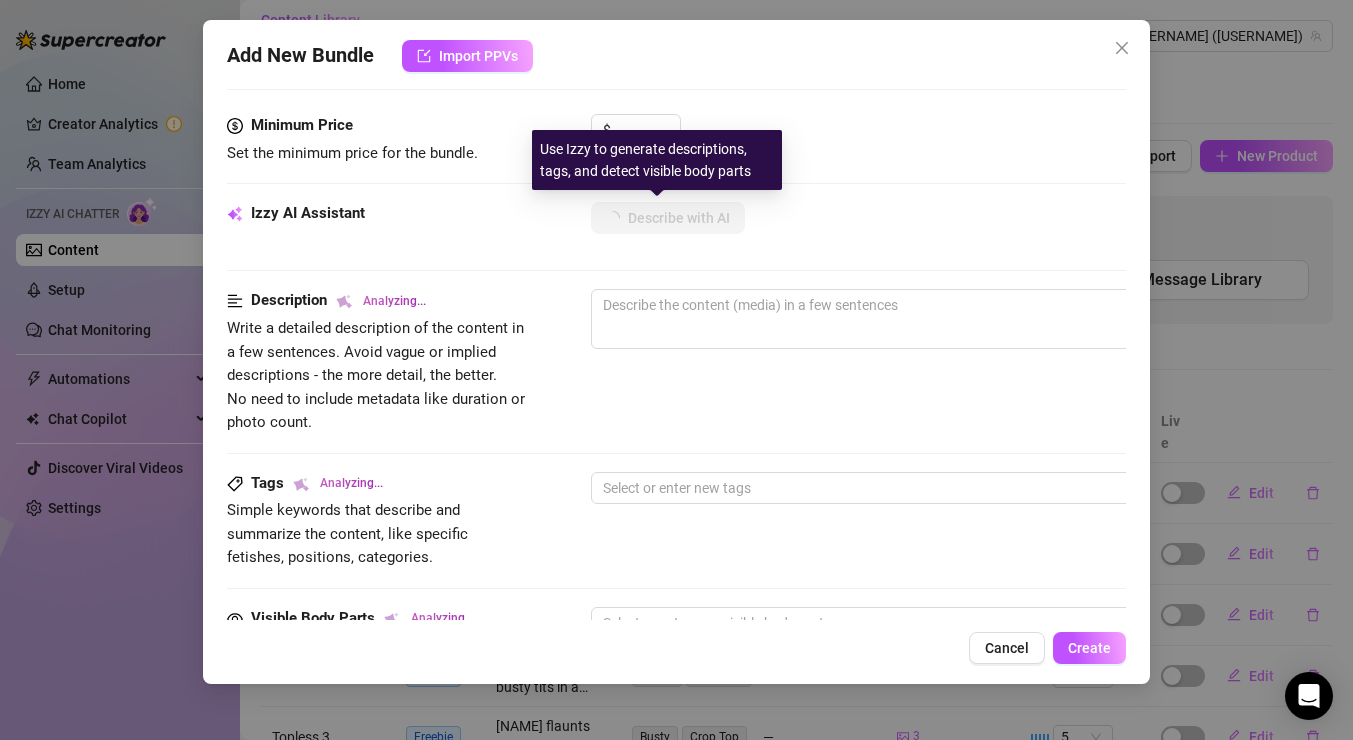 scroll, scrollTop: 0, scrollLeft: 0, axis: both 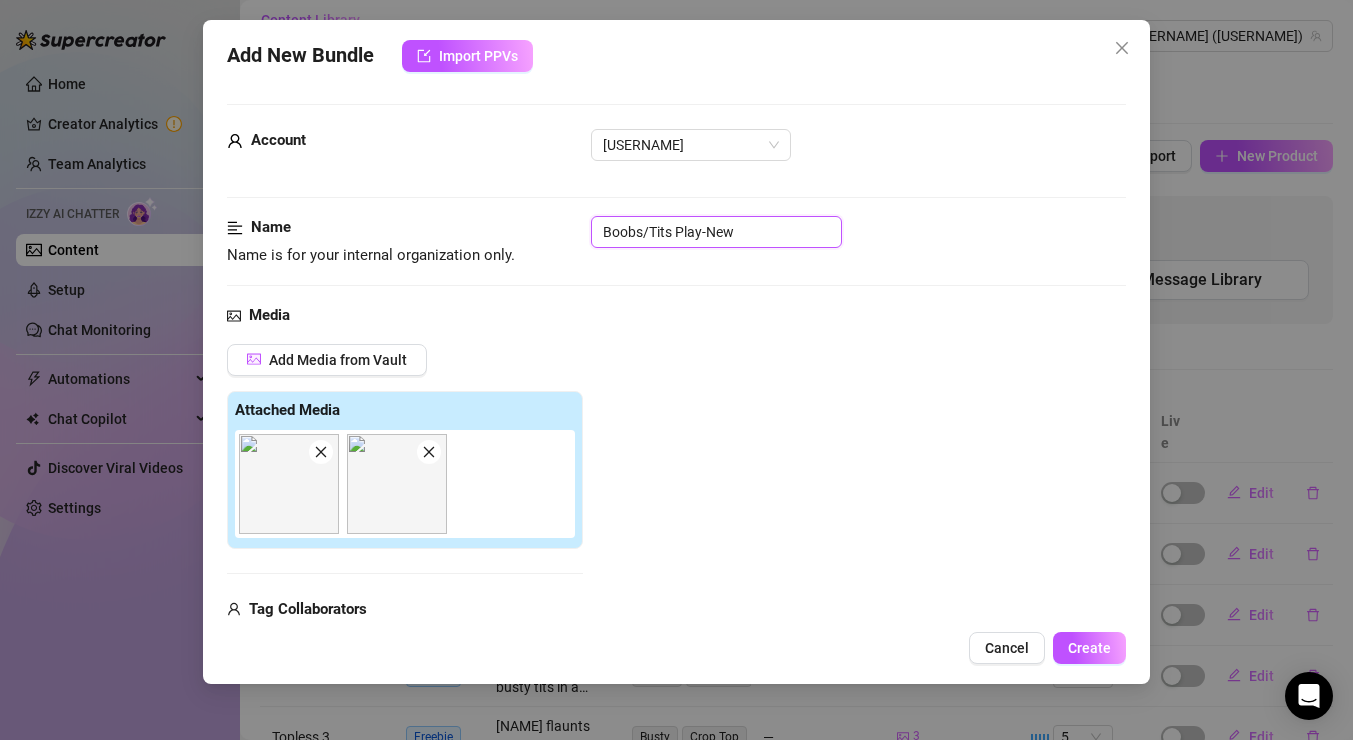 click on "Boobs/Tits Play-New" at bounding box center [716, 232] 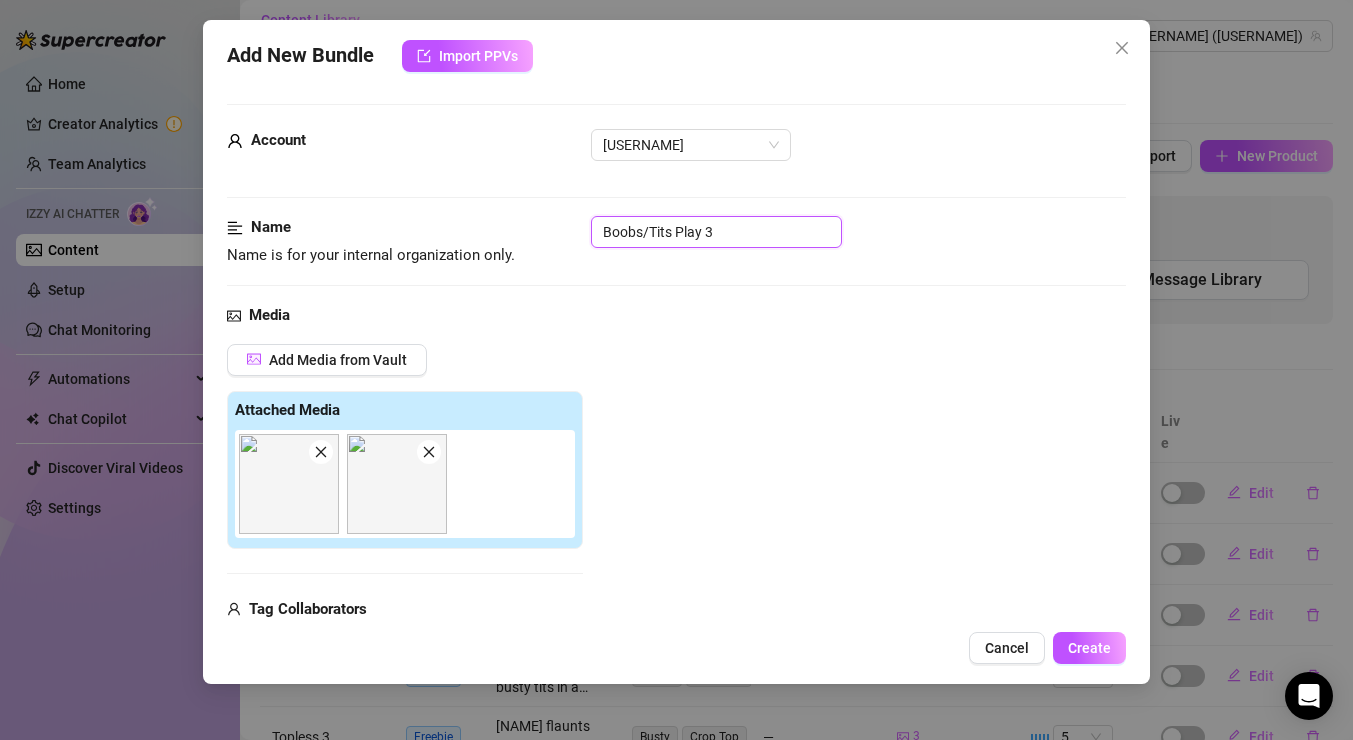 type on "Boobs/Tits Play 3" 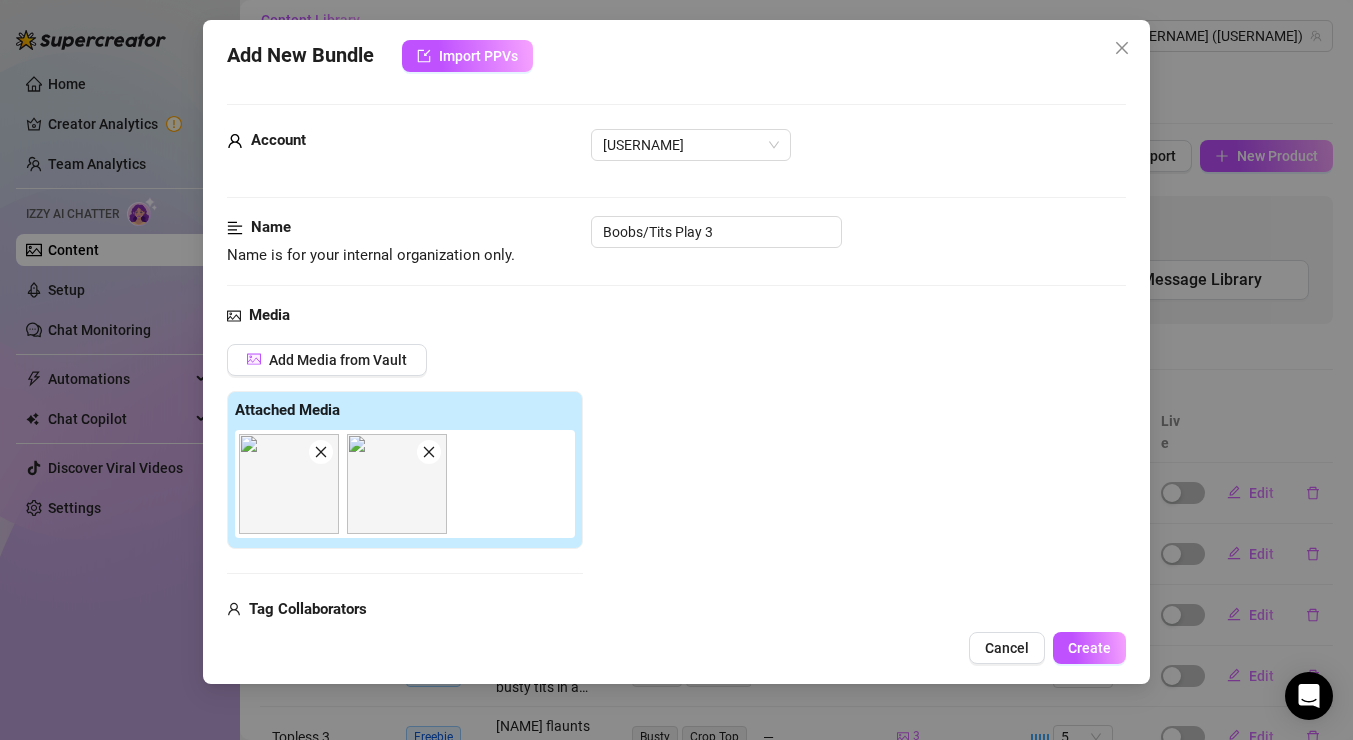 click on "Name Name is for your internal organization only. Boobs/Tits Play 3" at bounding box center [676, 260] 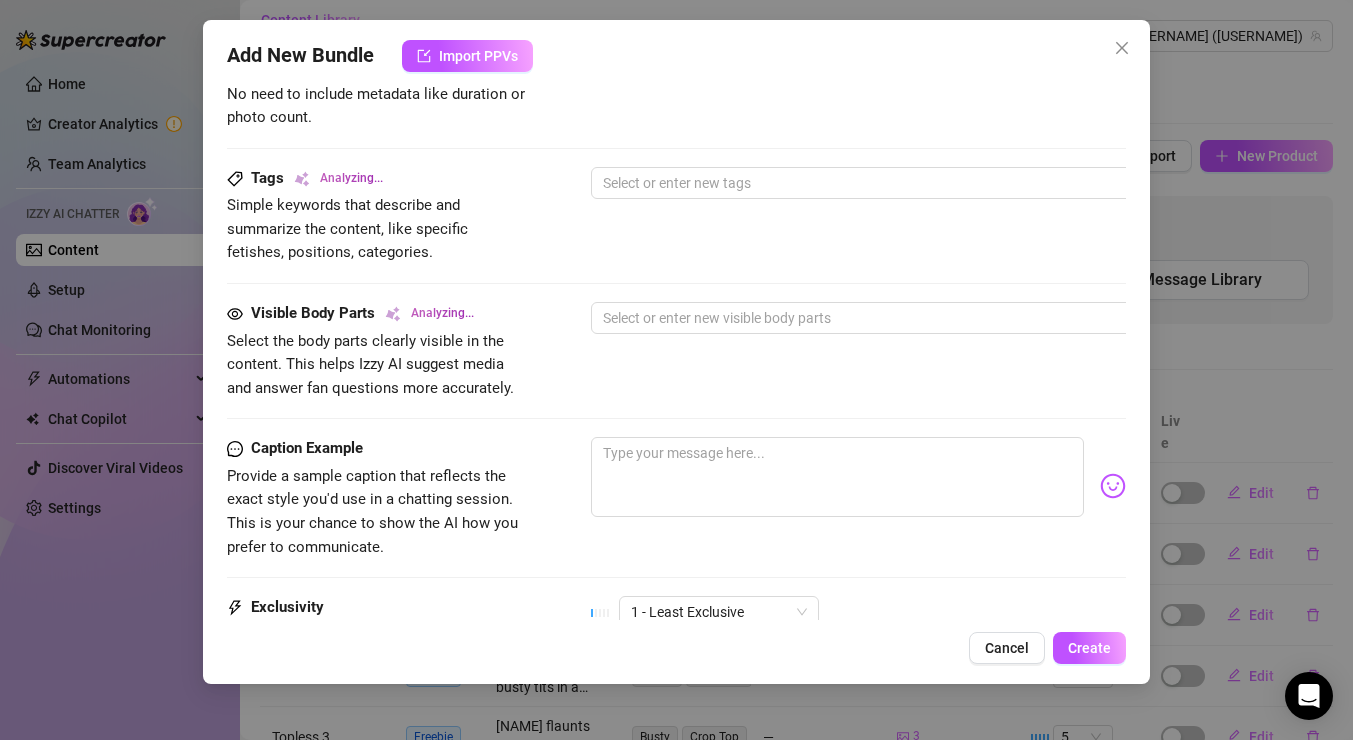 scroll, scrollTop: 1155, scrollLeft: 0, axis: vertical 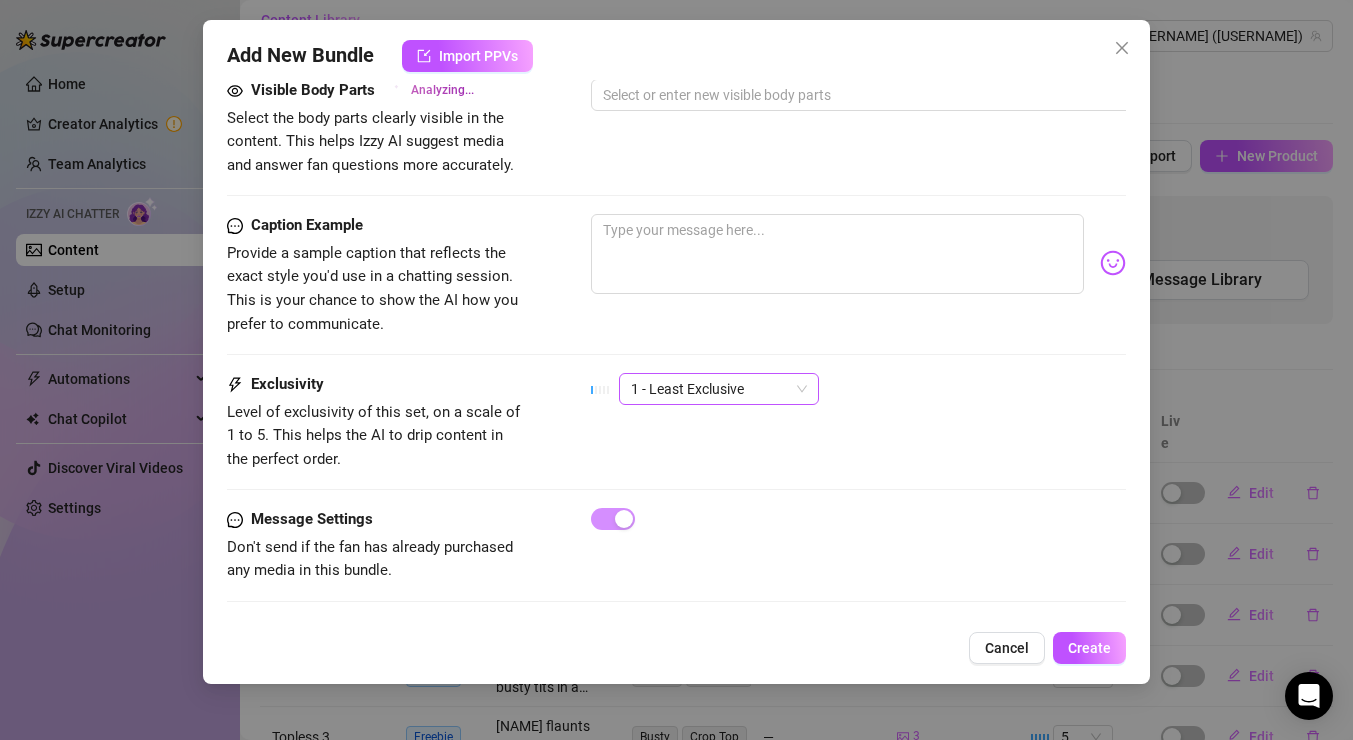 click on "1 - Least Exclusive" at bounding box center [719, 389] 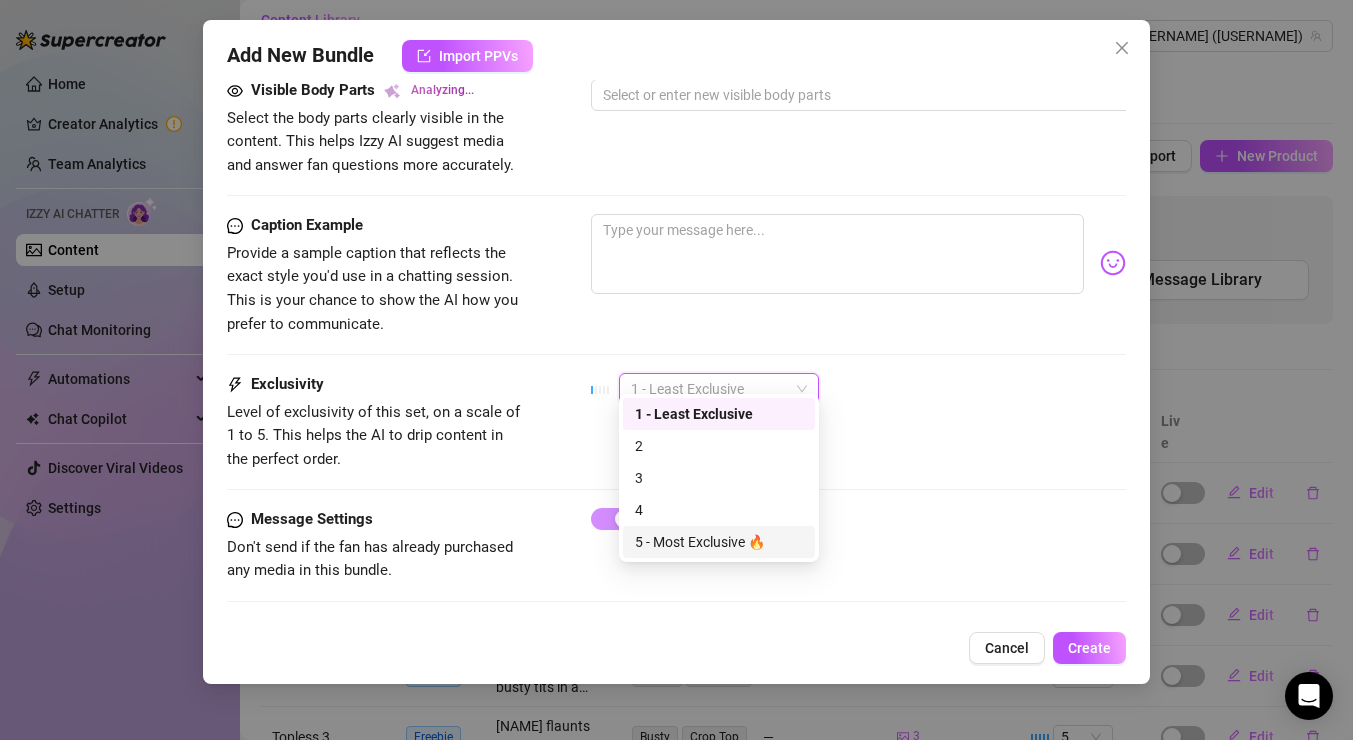 click on "5 - Most Exclusive 🔥" at bounding box center [719, 542] 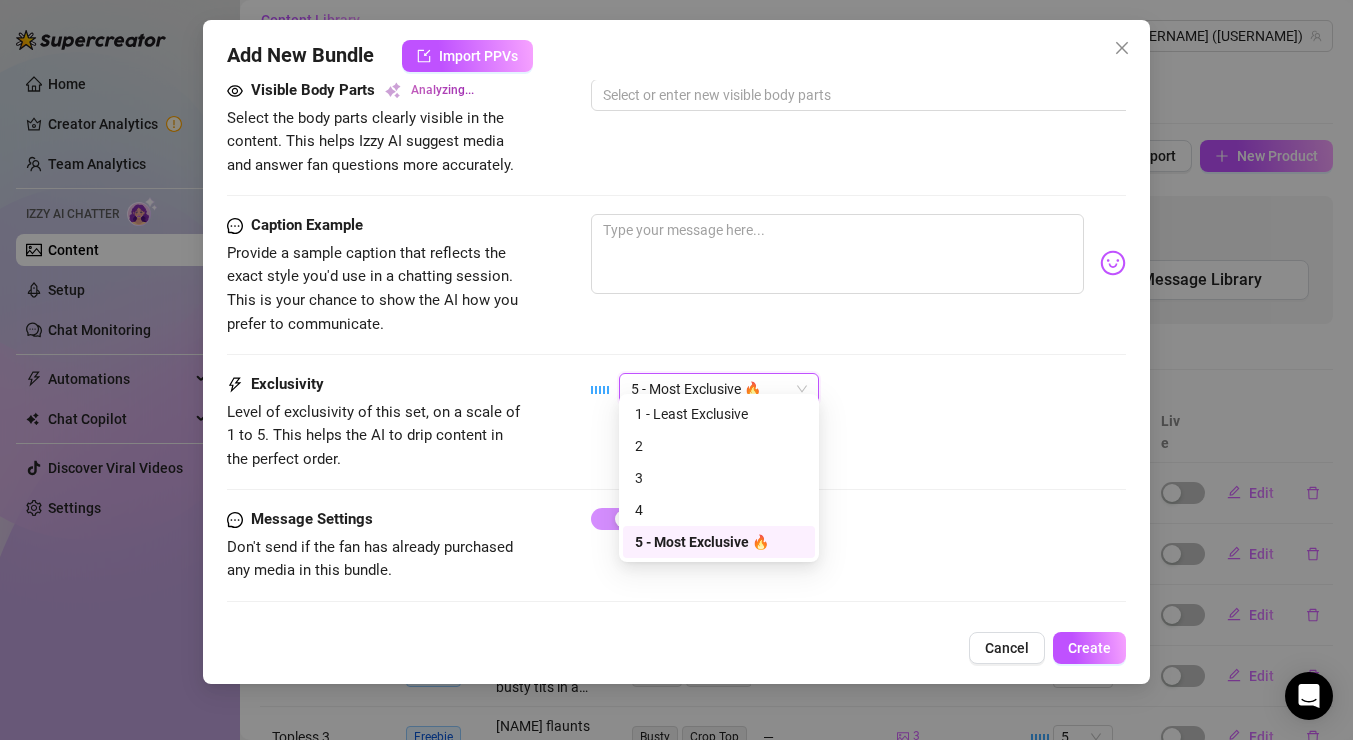 click on "Caption Example Provide a sample caption that reflects the exact style you'd use in a chatting session. This is your chance to show the AI how you prefer to communicate." at bounding box center (676, 293) 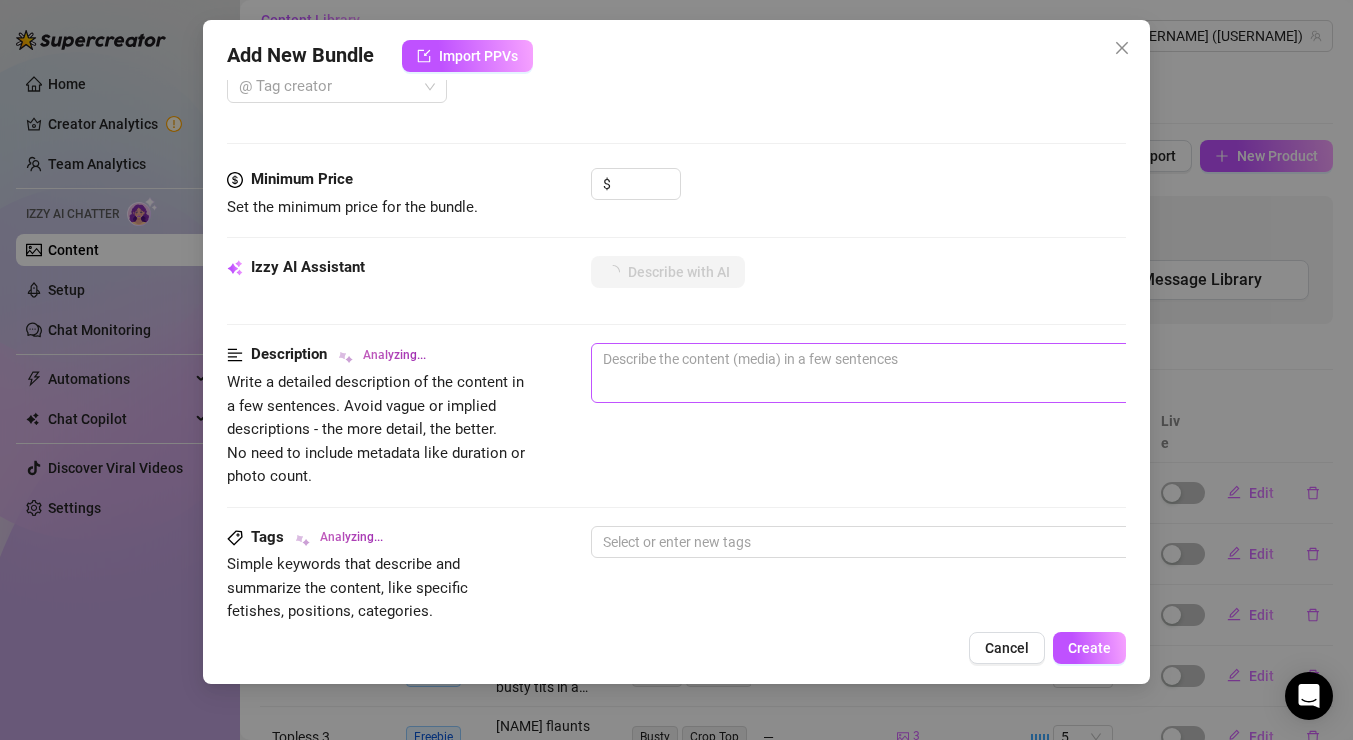 scroll, scrollTop: 558, scrollLeft: 0, axis: vertical 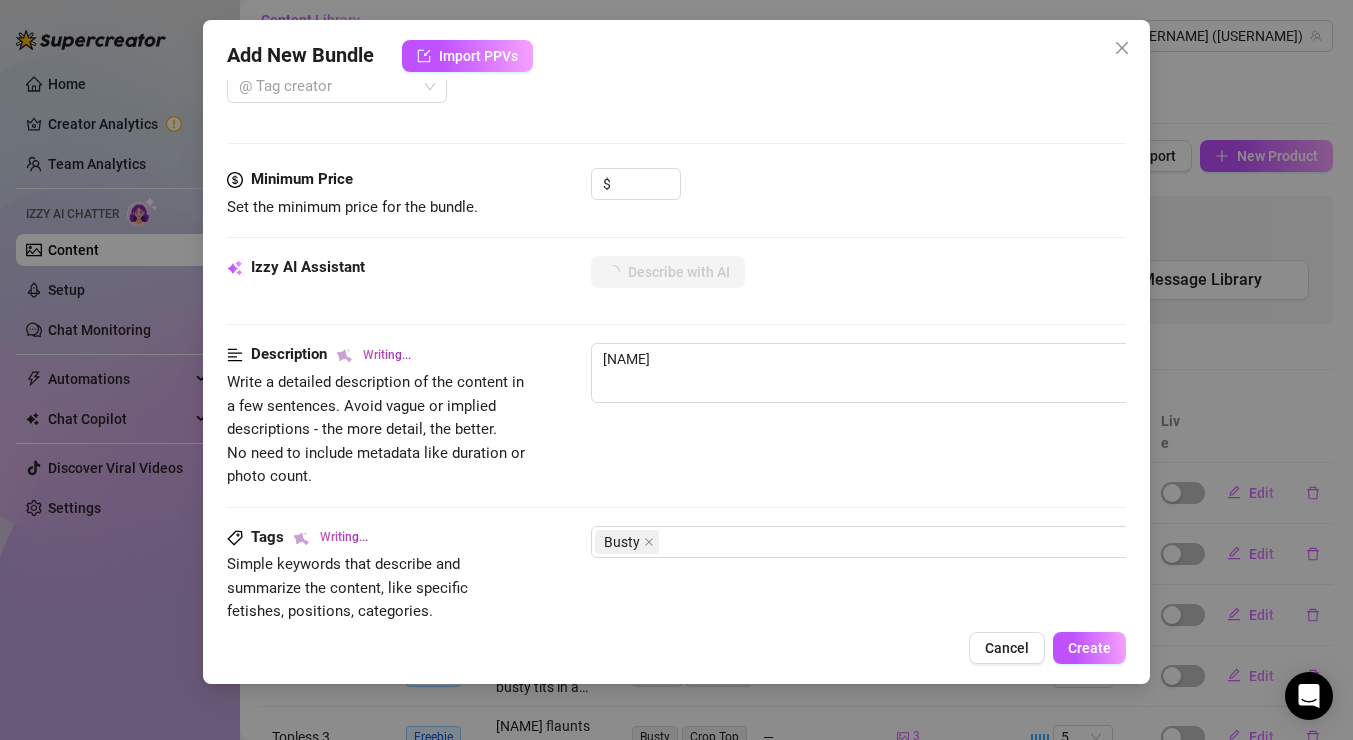 type on "[NAME]" 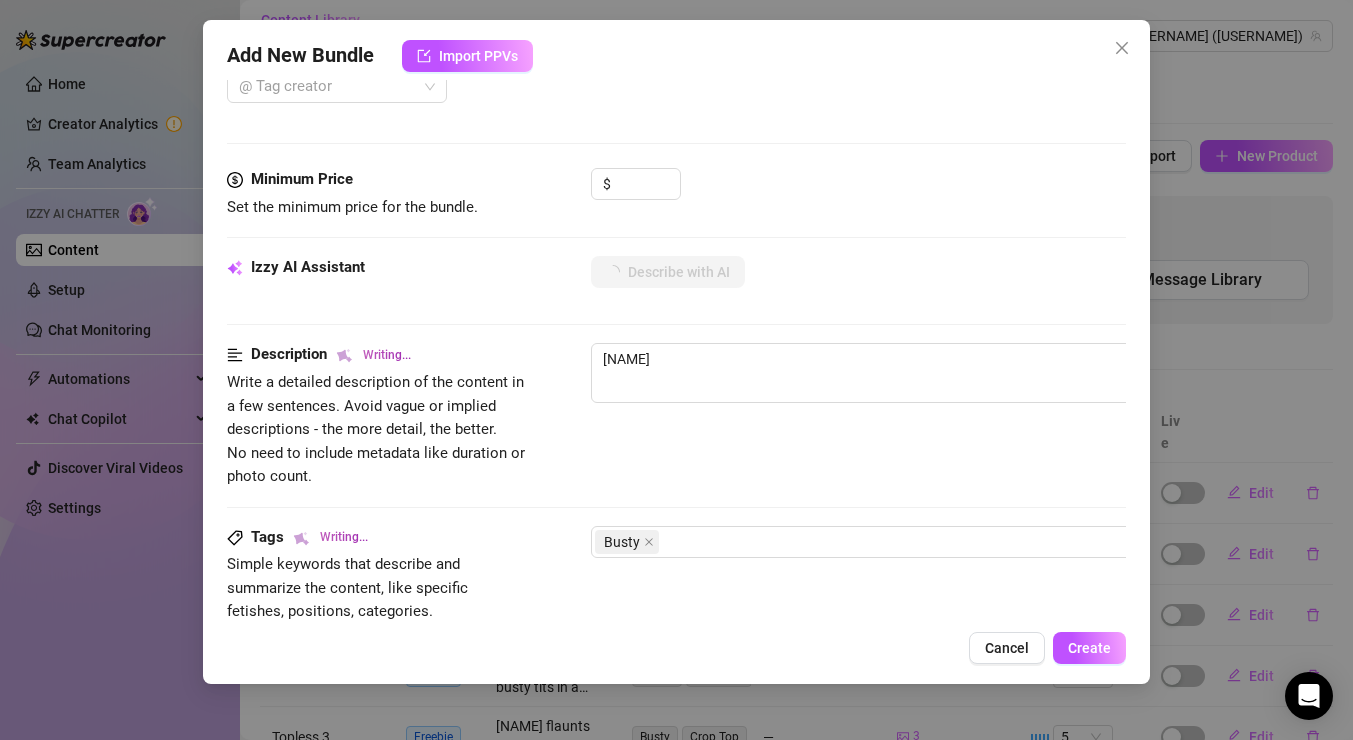 type on "[NAME]" 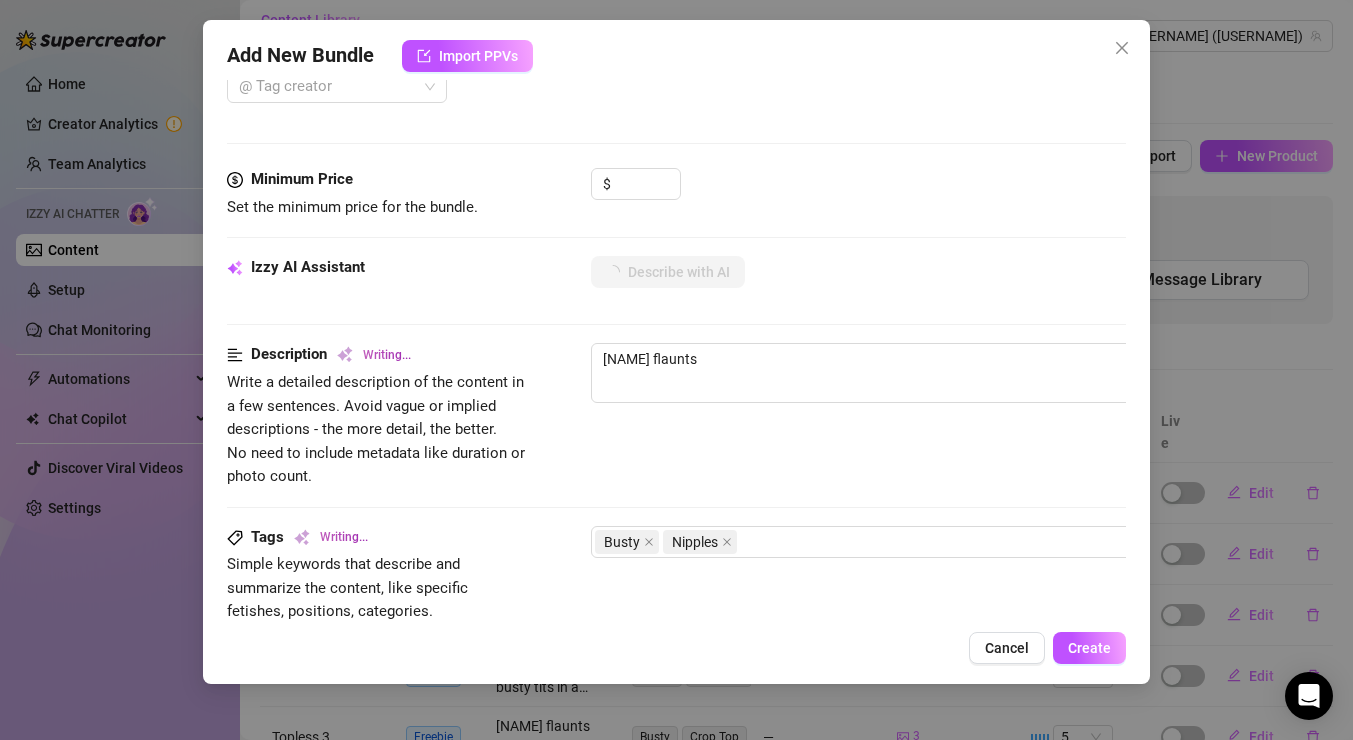 type on "[NAME] flaunts her" 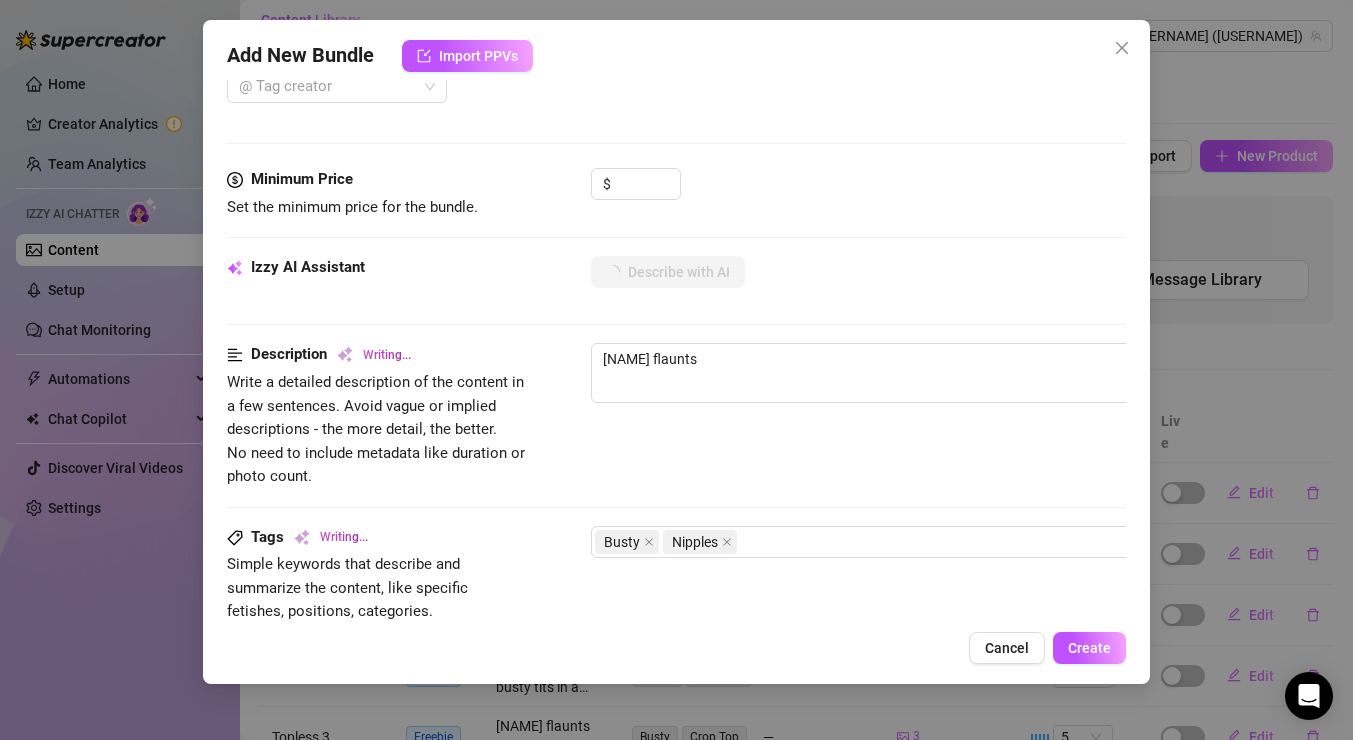 type on "[NAME] flaunts her" 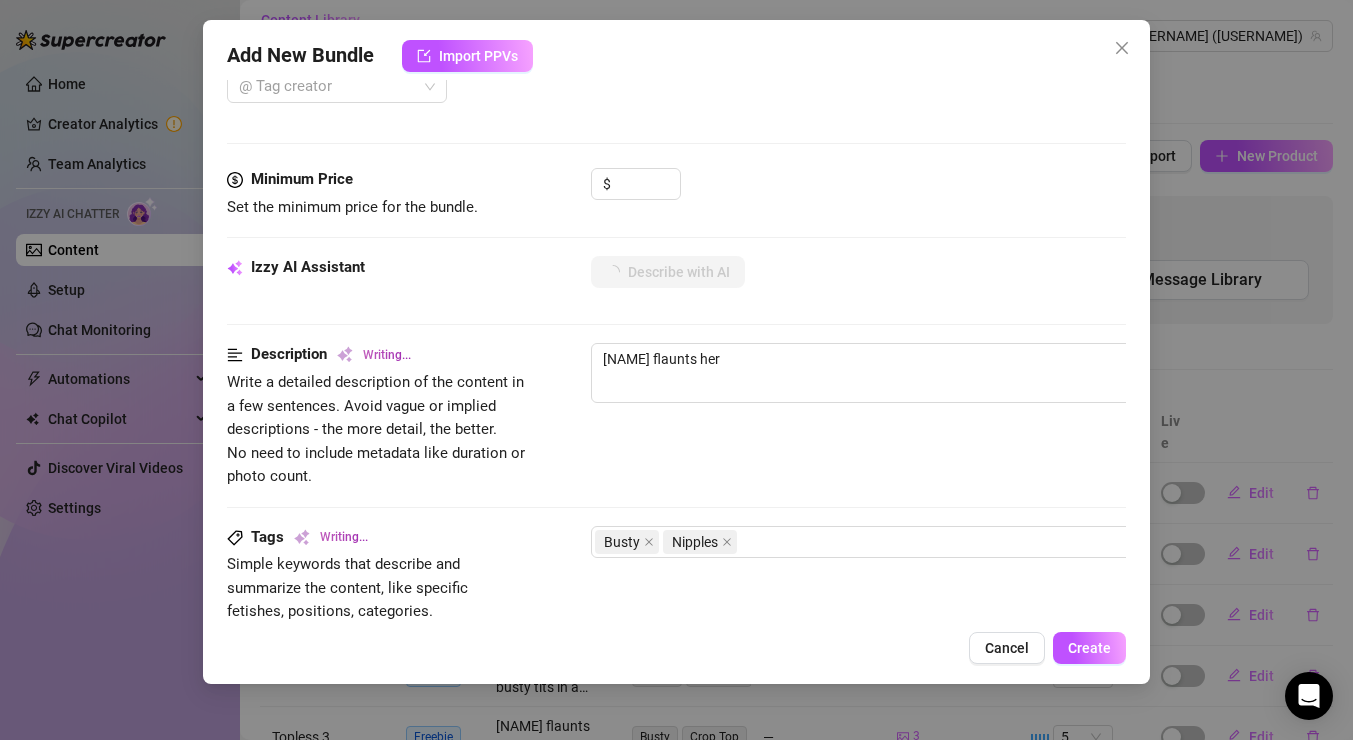 type on "[NAME] flaunts her busty" 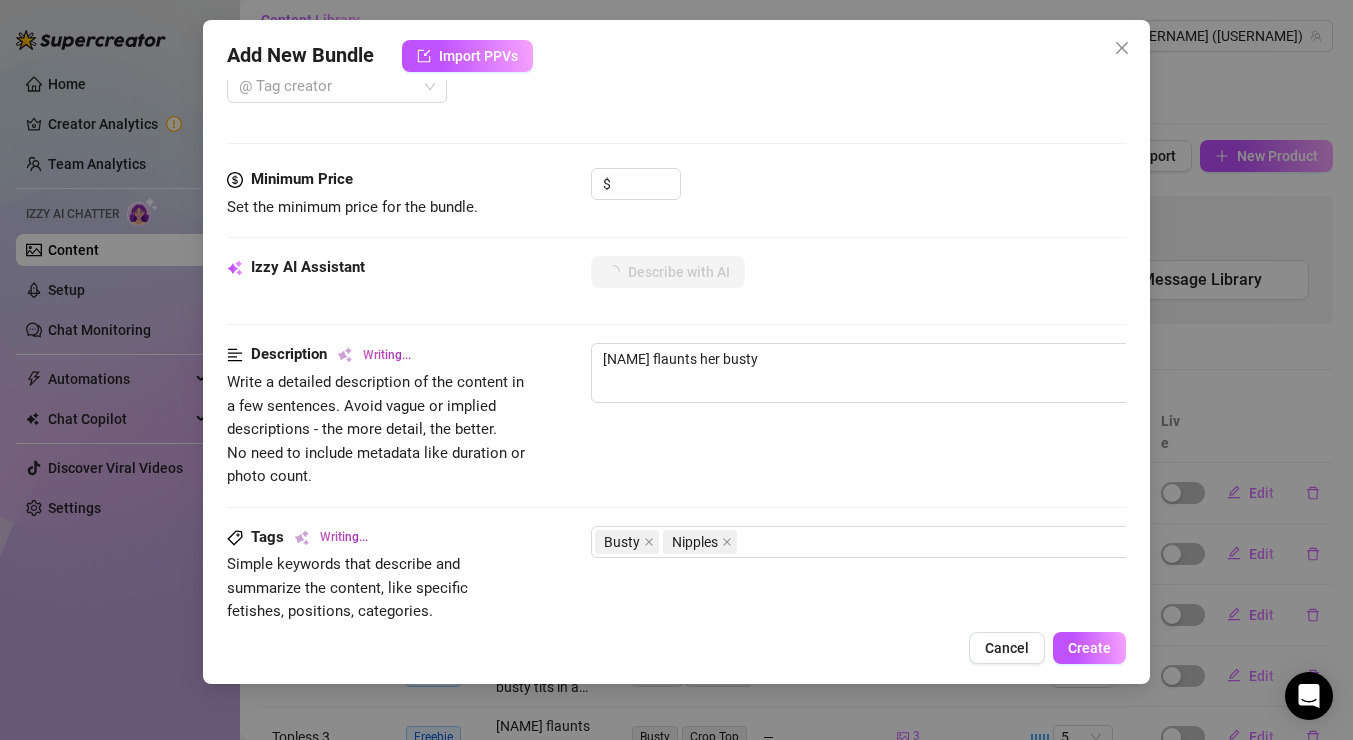 type on "Jade flaunts her busty tits" 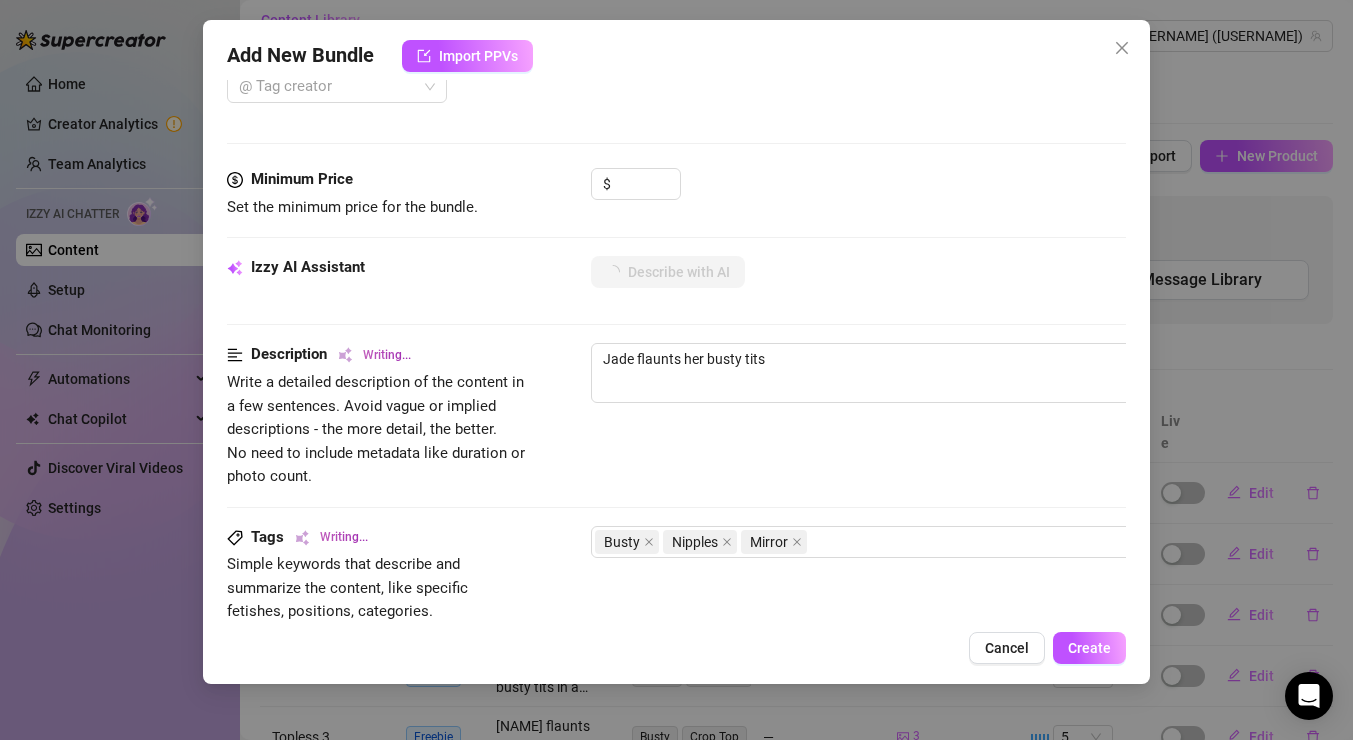 type on "[NAME] flaunts her busty tits in" 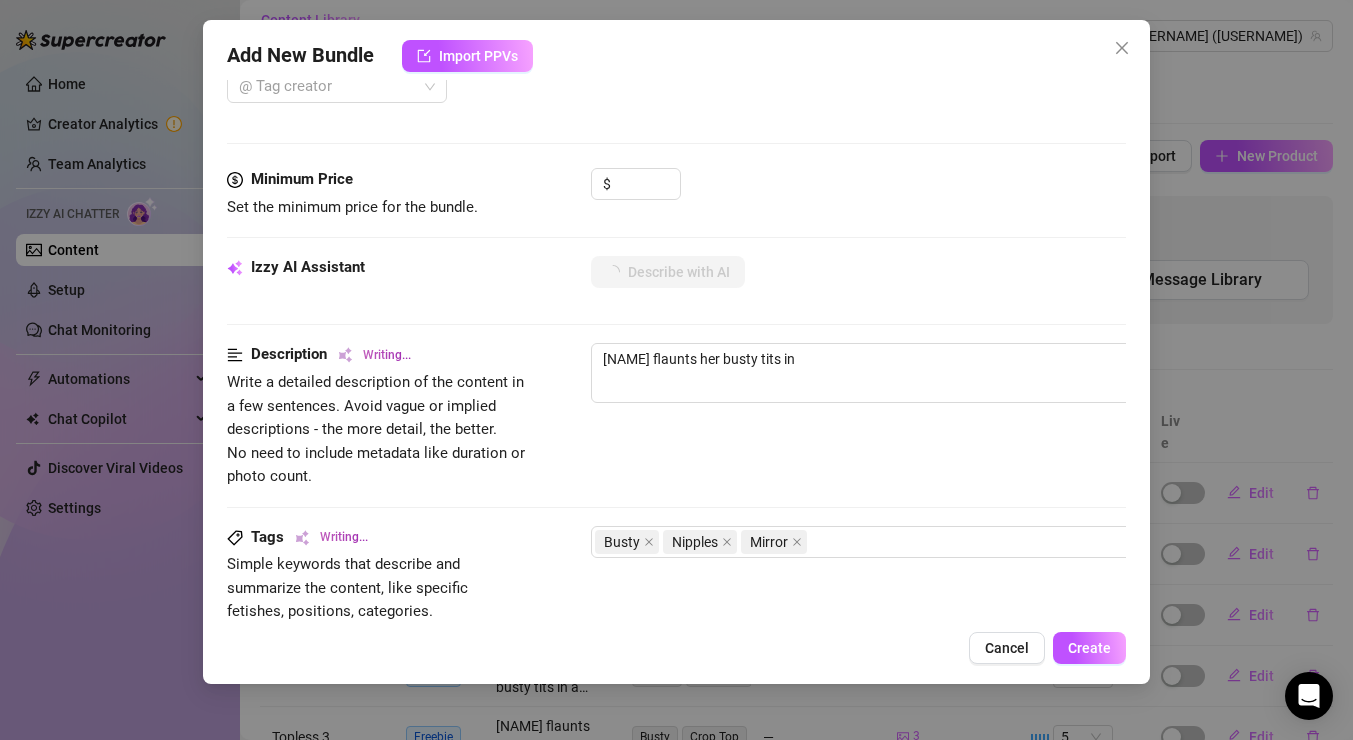 type on "[NAME] flaunts her busty tits in a" 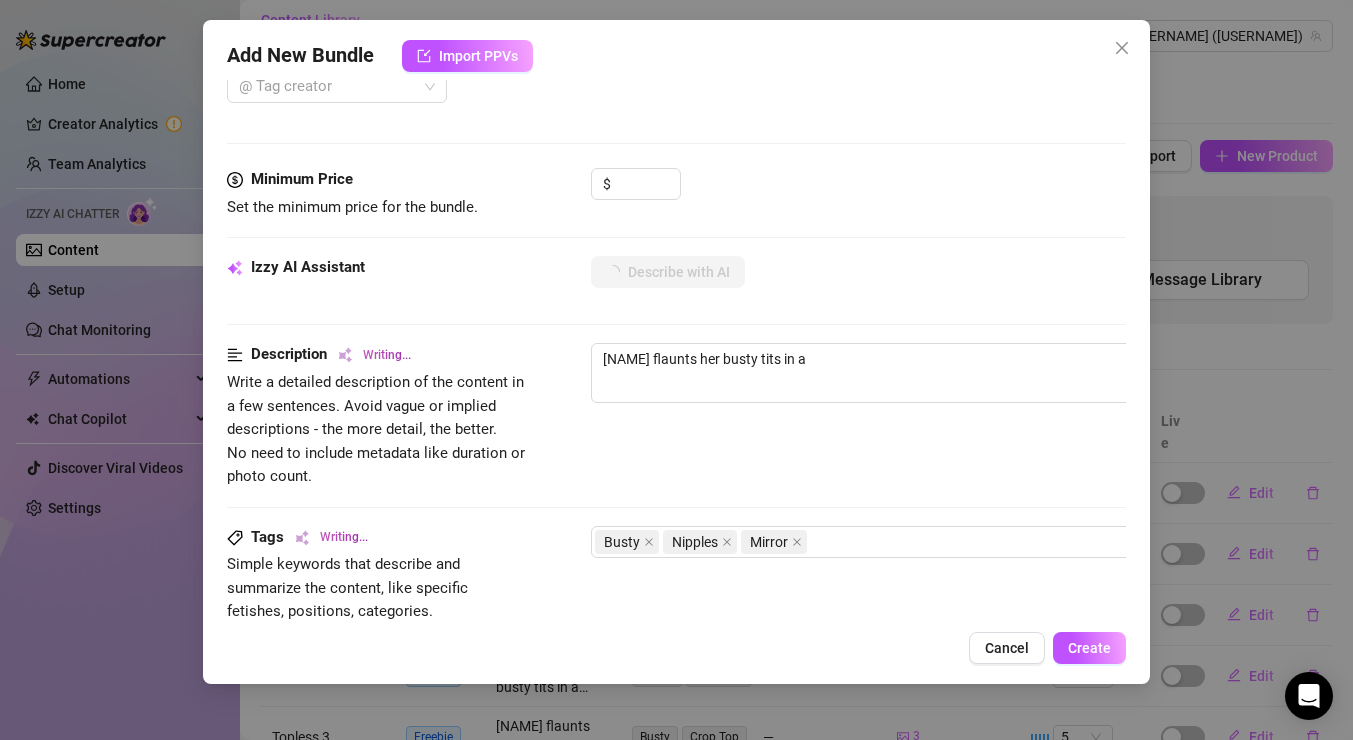 type on "Jade flaunts her busty tits in a tight" 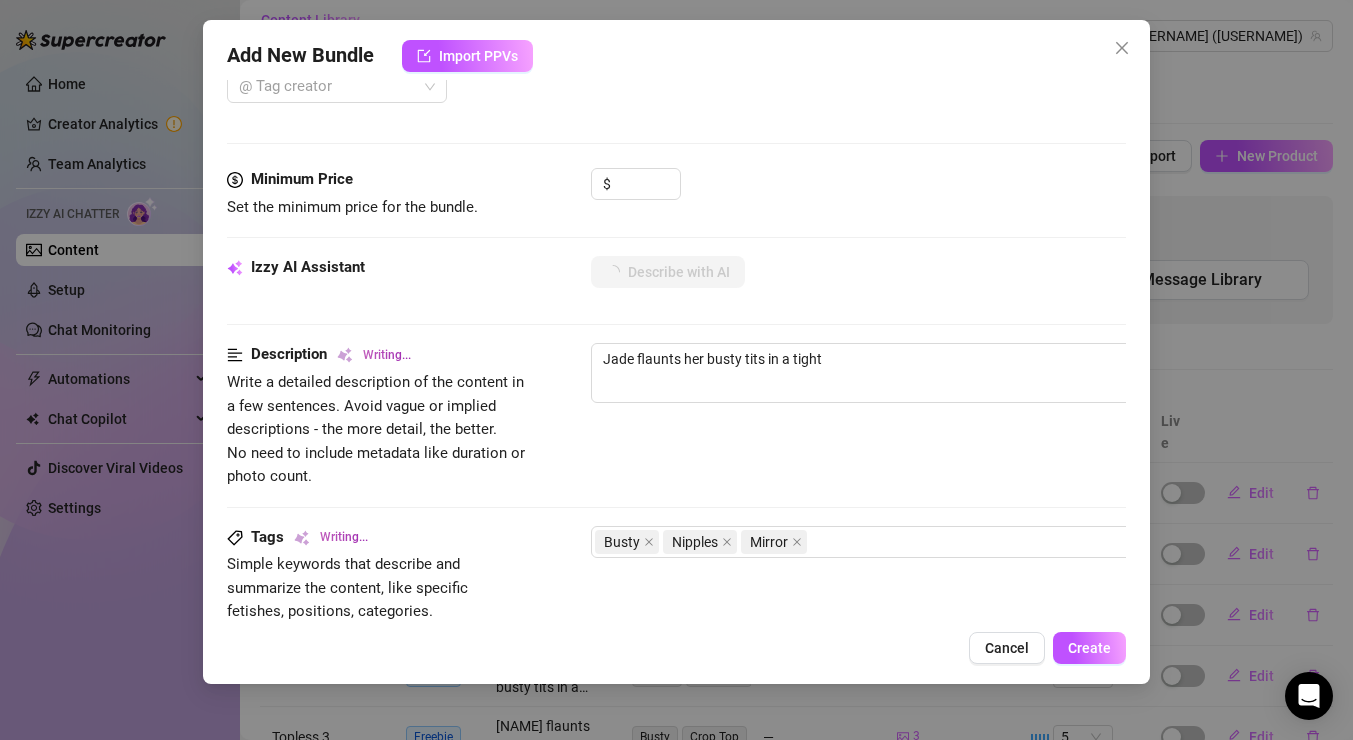 type on "Jade flaunts her busty tits in a tight white" 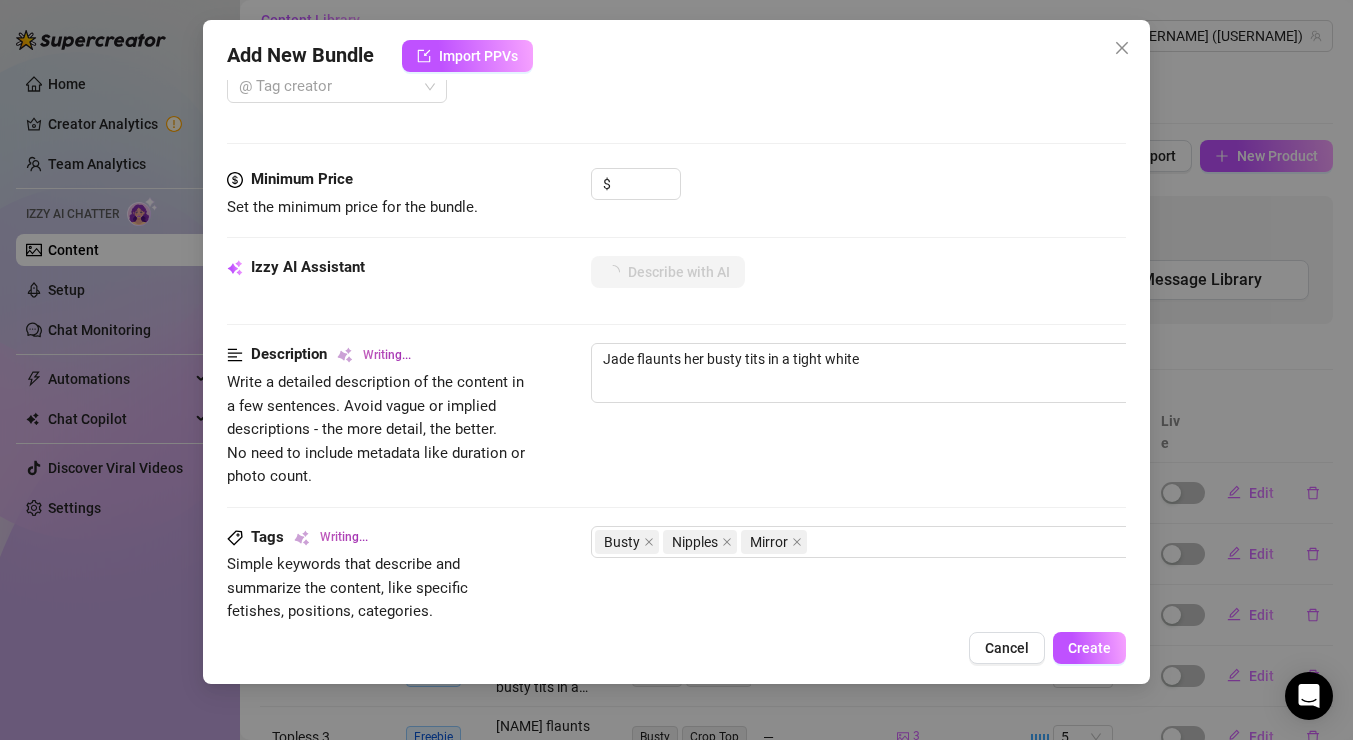 type on "[NAME] flaunts her busty tits in a tight white crop" 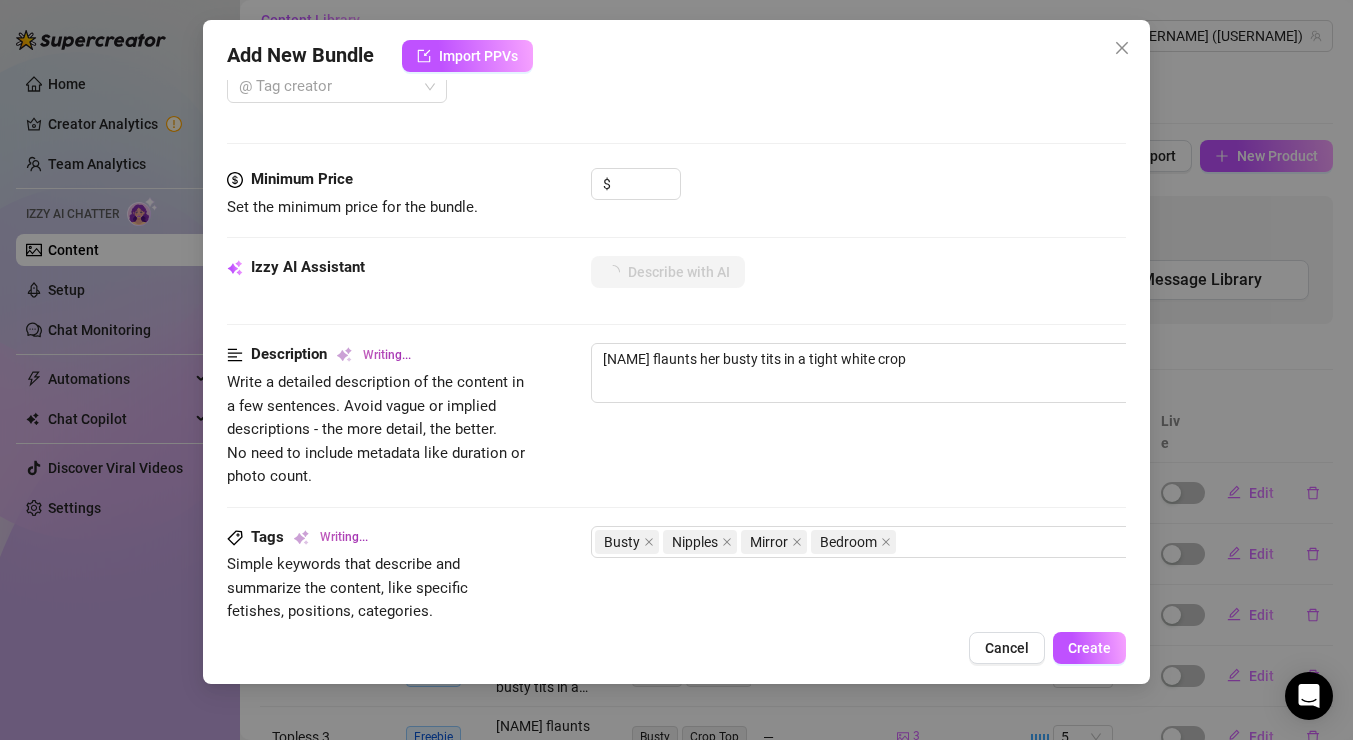 type on "[NAME] flaunts her busty tits in a tight white crop top" 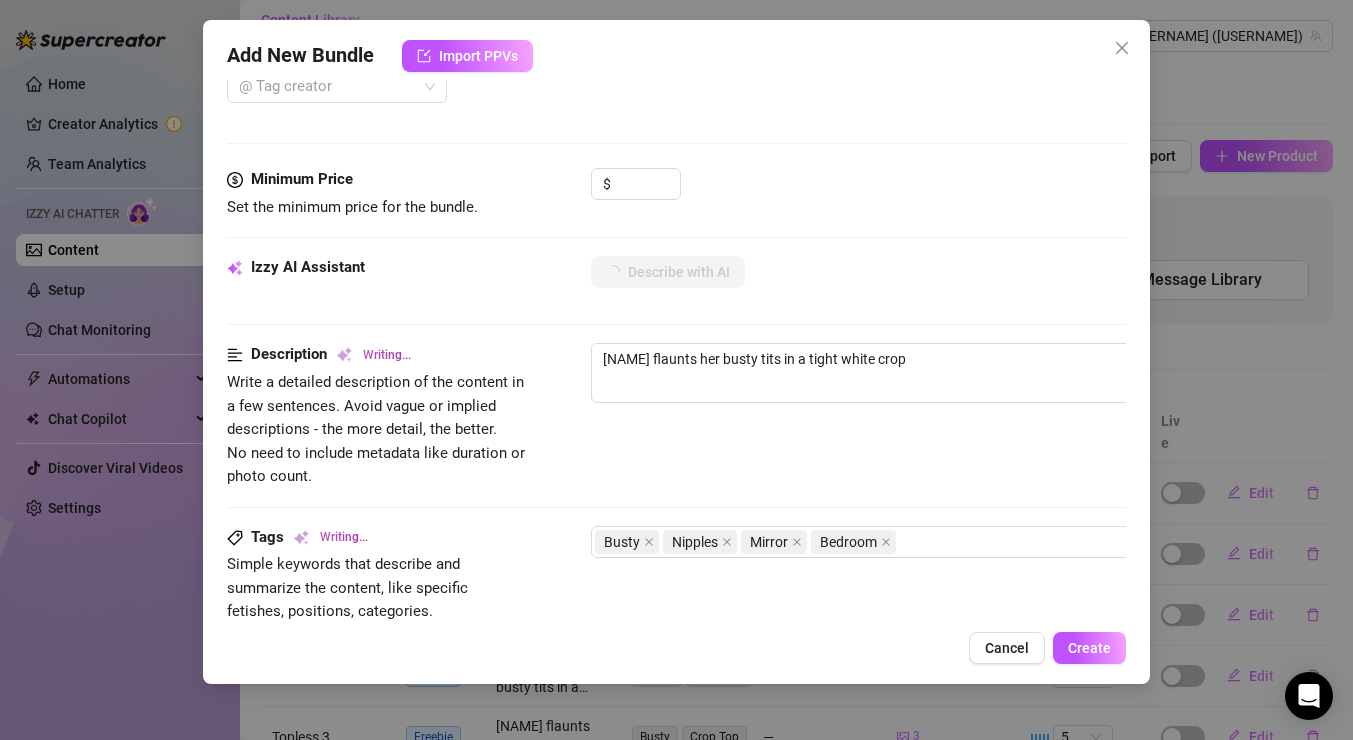 type on "[NAME] flaunts her busty tits in a tight white crop top" 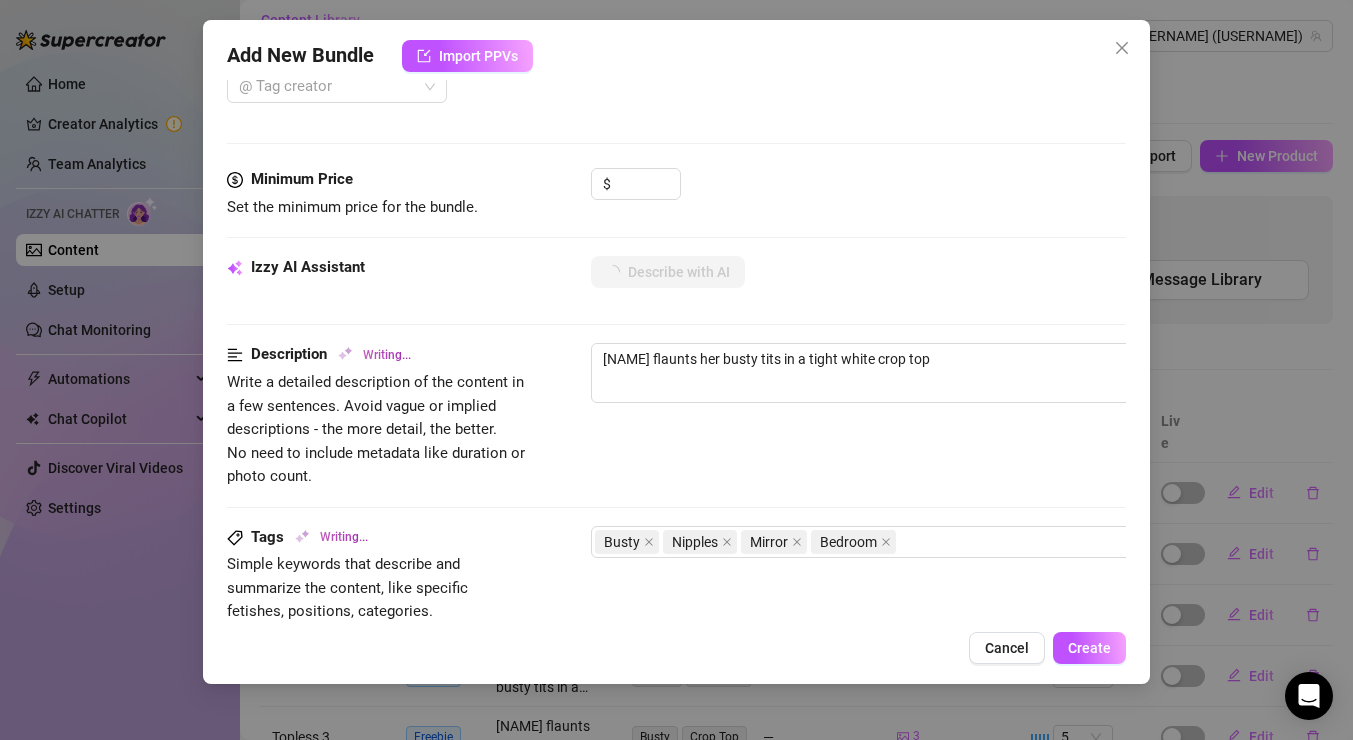 type on "[NAME] flaunts her busty tits in a tight white crop top and" 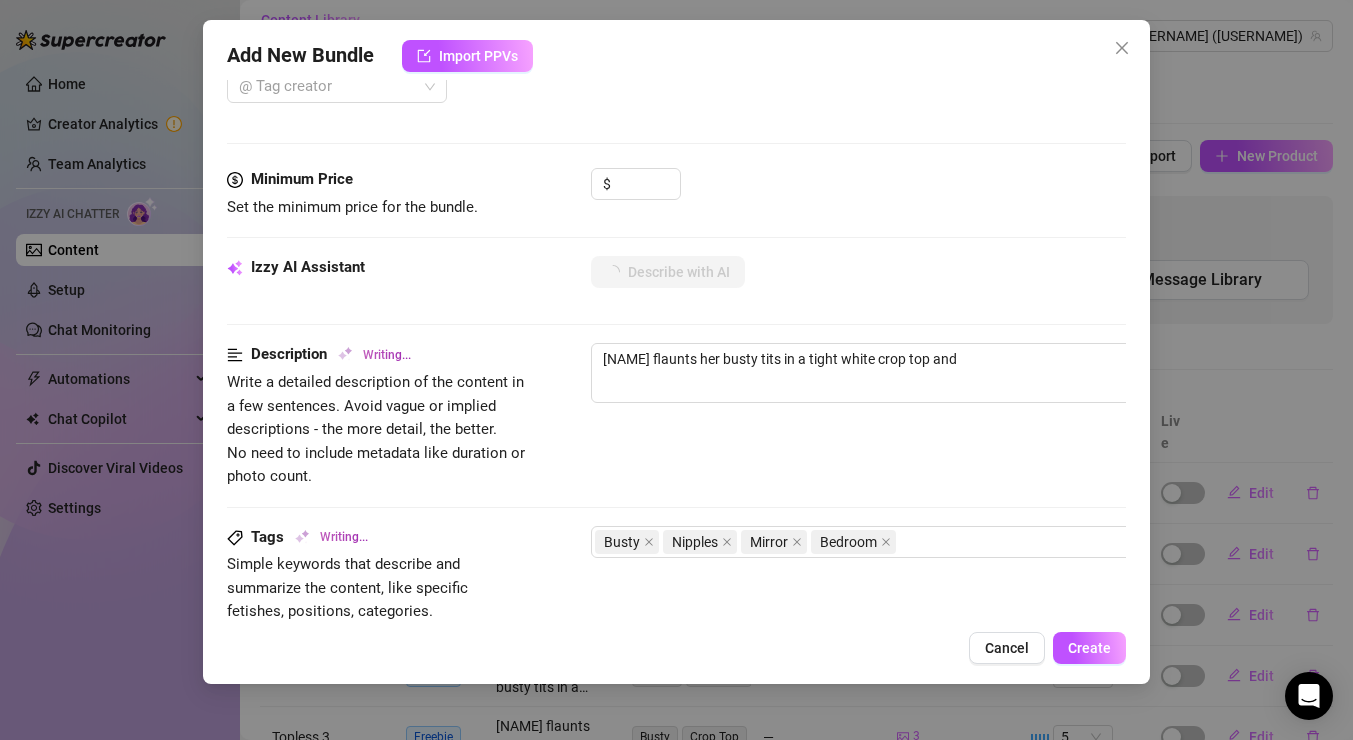 type on "Jade flaunts her busty tits in a tight white crop top and a" 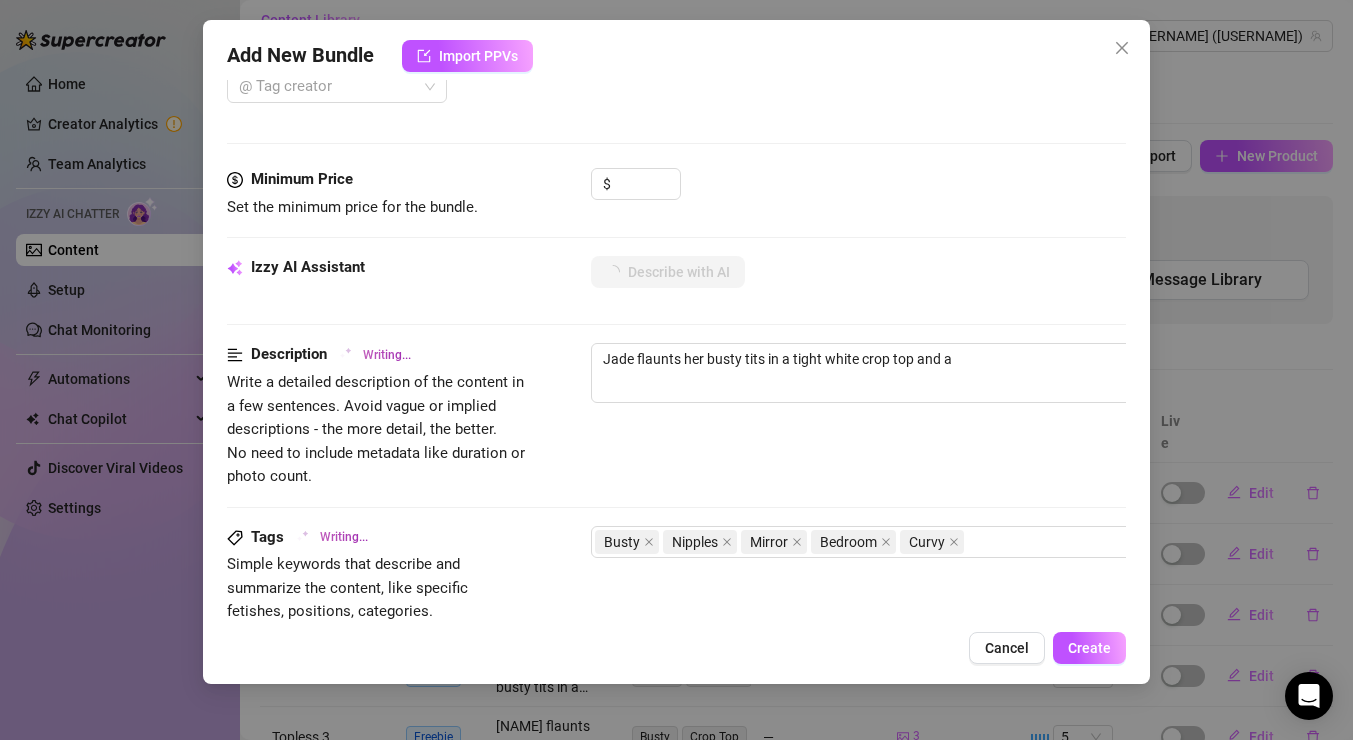 type on "Jade flaunts her busty tits in a tight white crop top and a flirty" 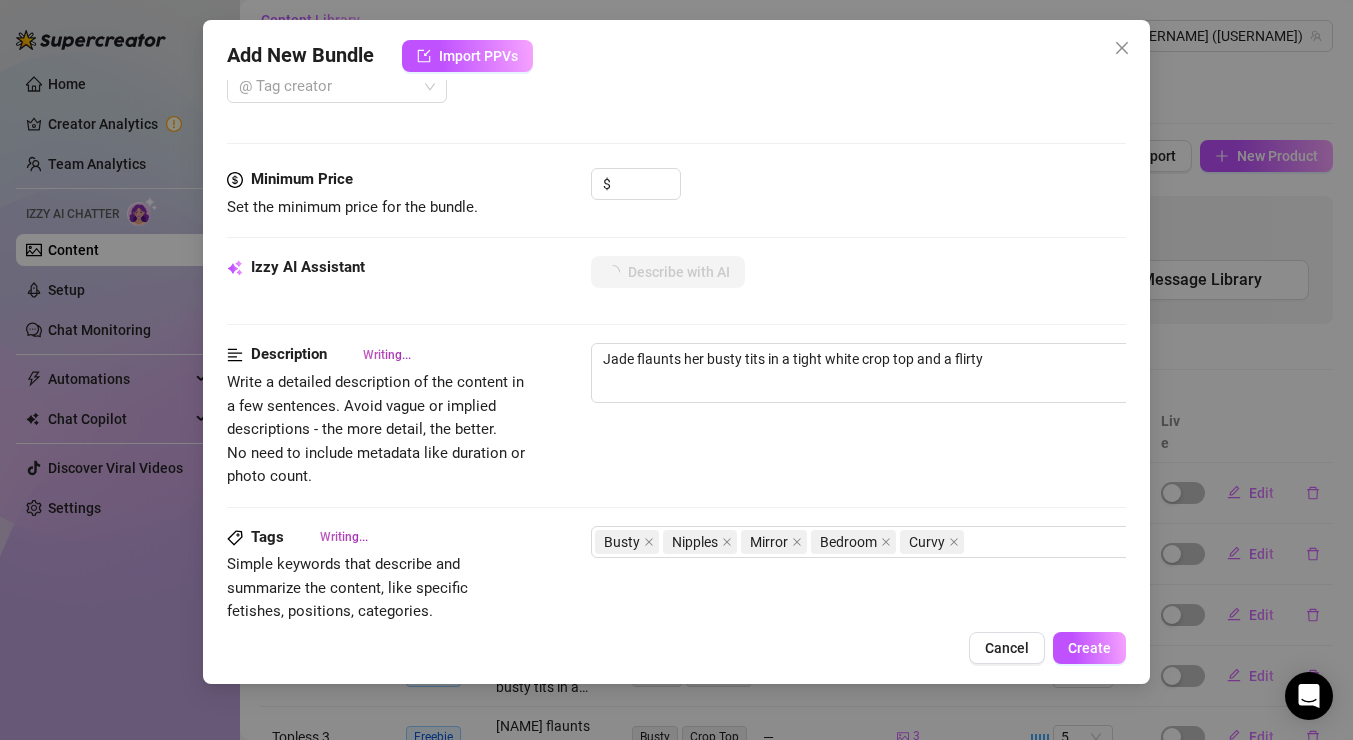 type on "Jade flaunts her busty tits in a tight white crop top and a flirty pink" 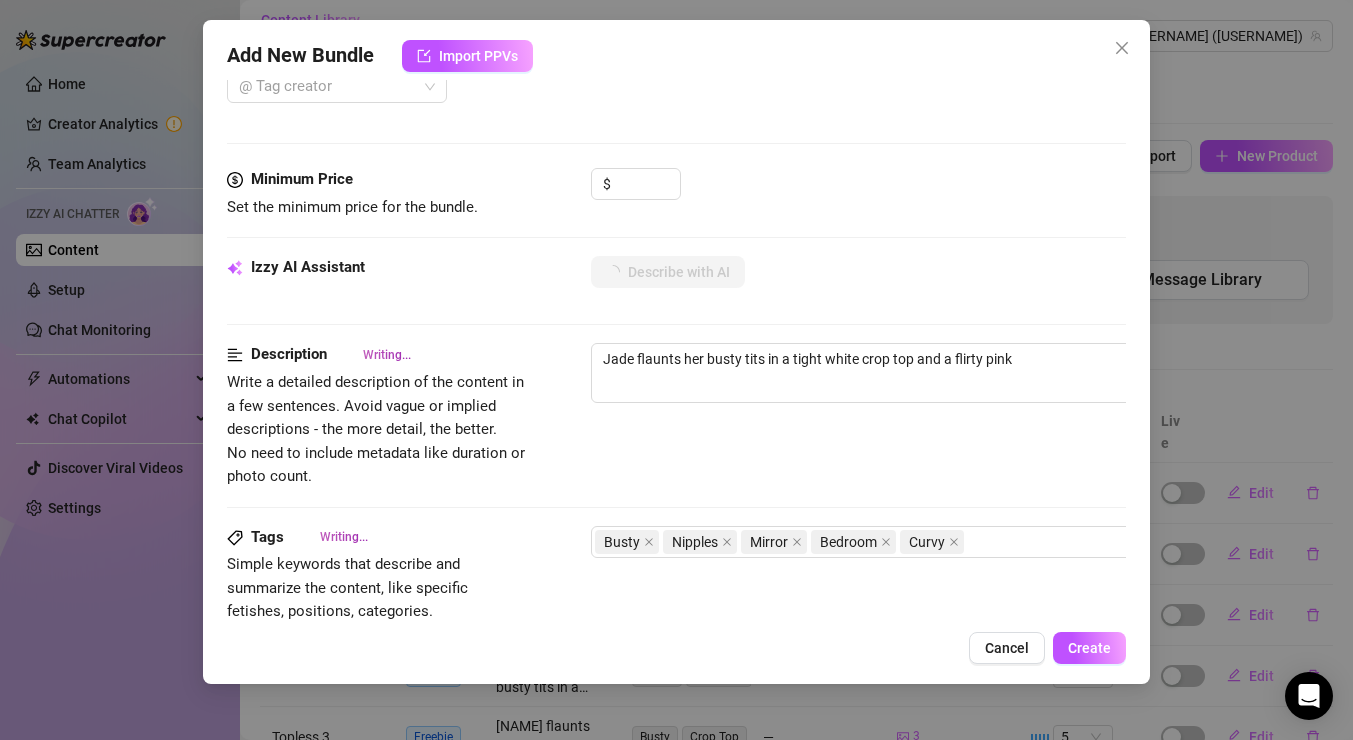 type on "[NAME] flaunts her busty tits in a tight white crop top and a flirty pink mini" 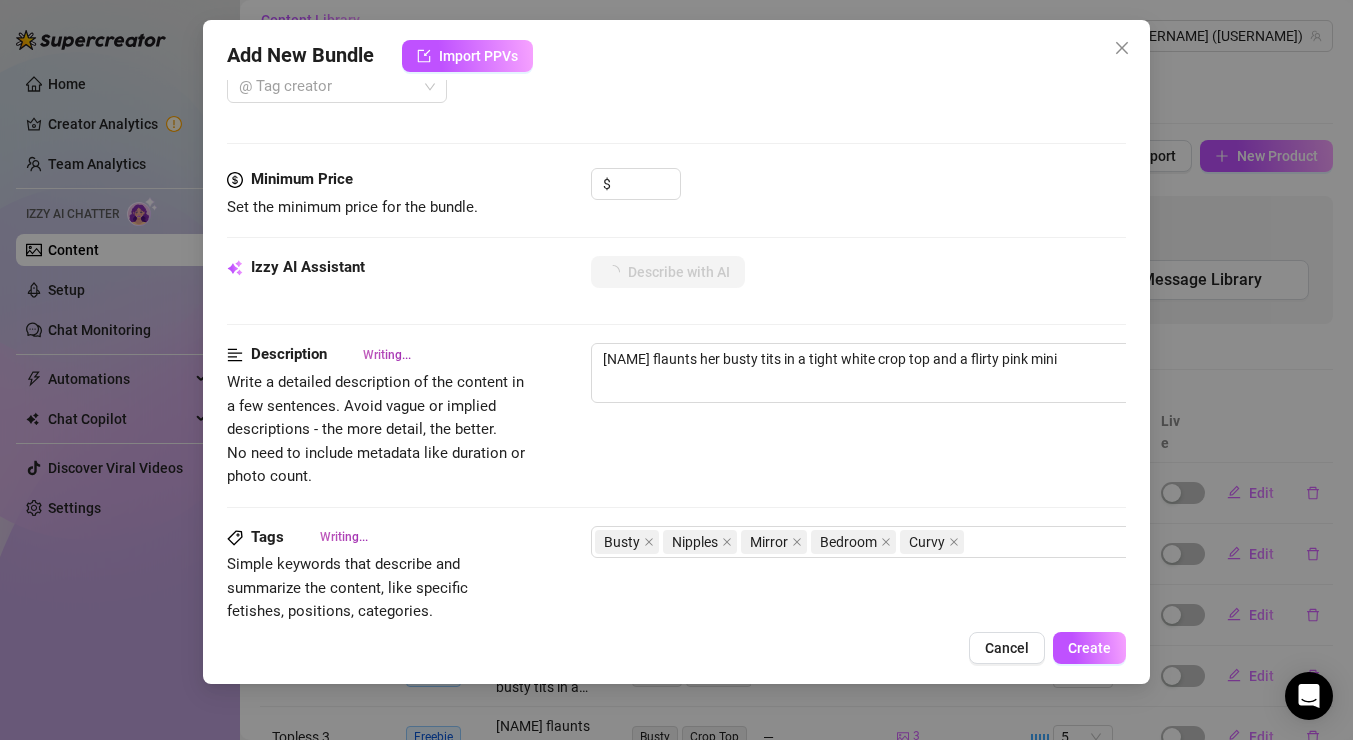 type on "[NAME] flaunts her busty tits in a tight white crop top and a flirty pink mini skirt," 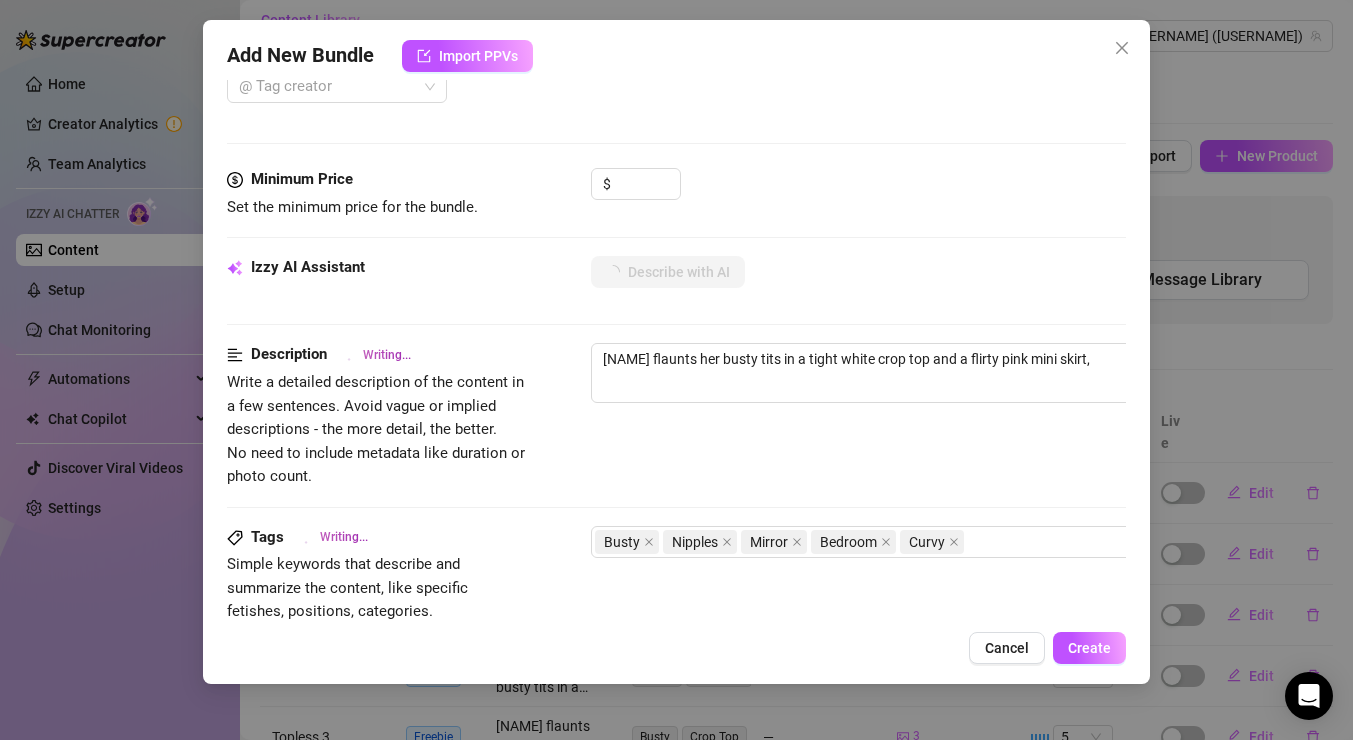 type on "[NAME] flaunts her busty tits in a tight white crop top and a flirty pink mini skirt, teasing" 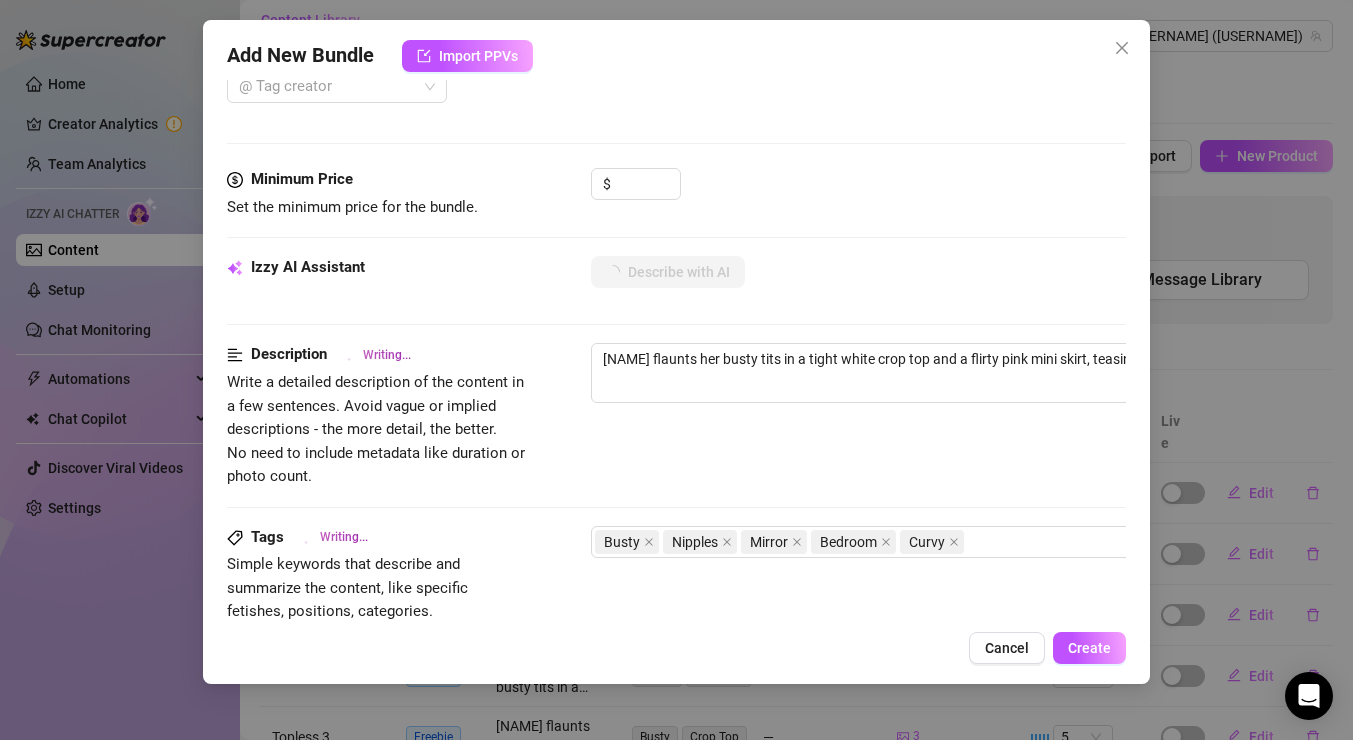 type on "[NAME] flaunts her busty tits in a tight white crop top and a flirty pink mini skirt, teasing with" 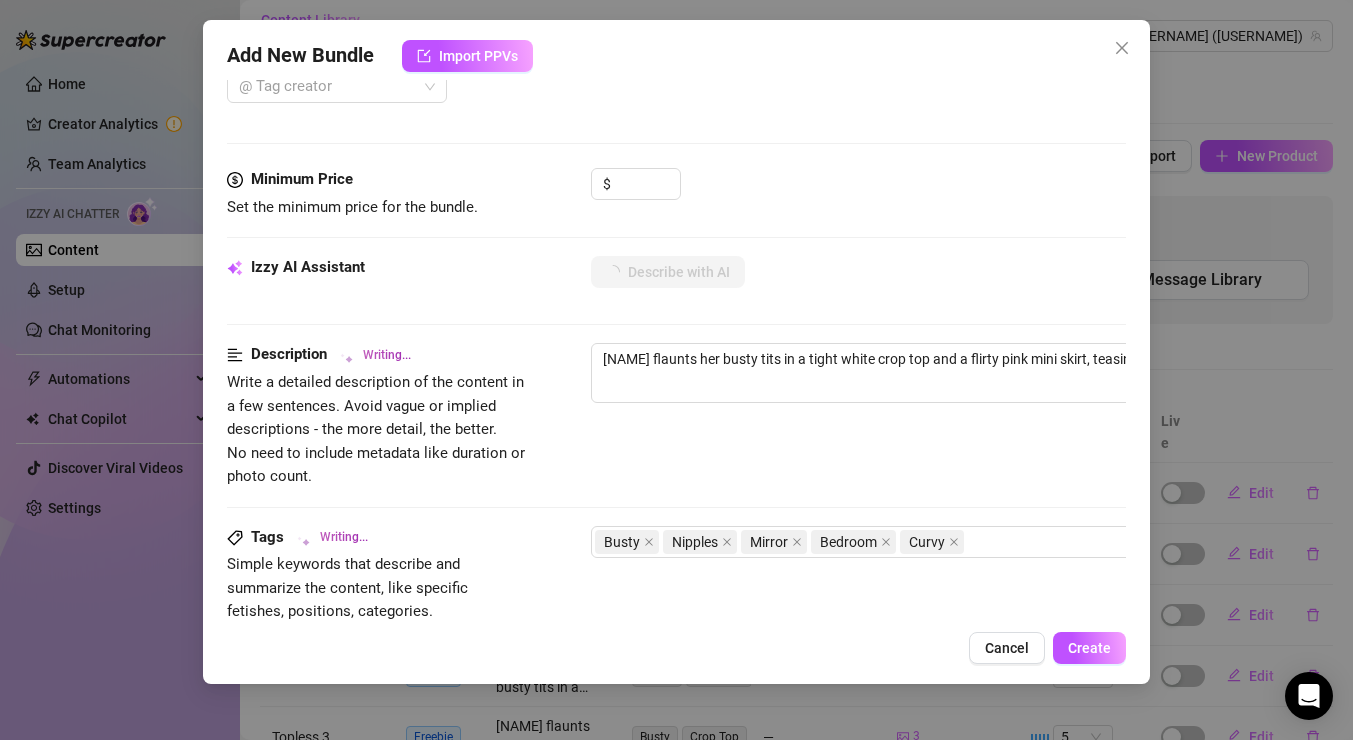 type on "[NAME] flaunts her busty tits in a tight white crop top and a flirty pink mini skirt, teasing with her" 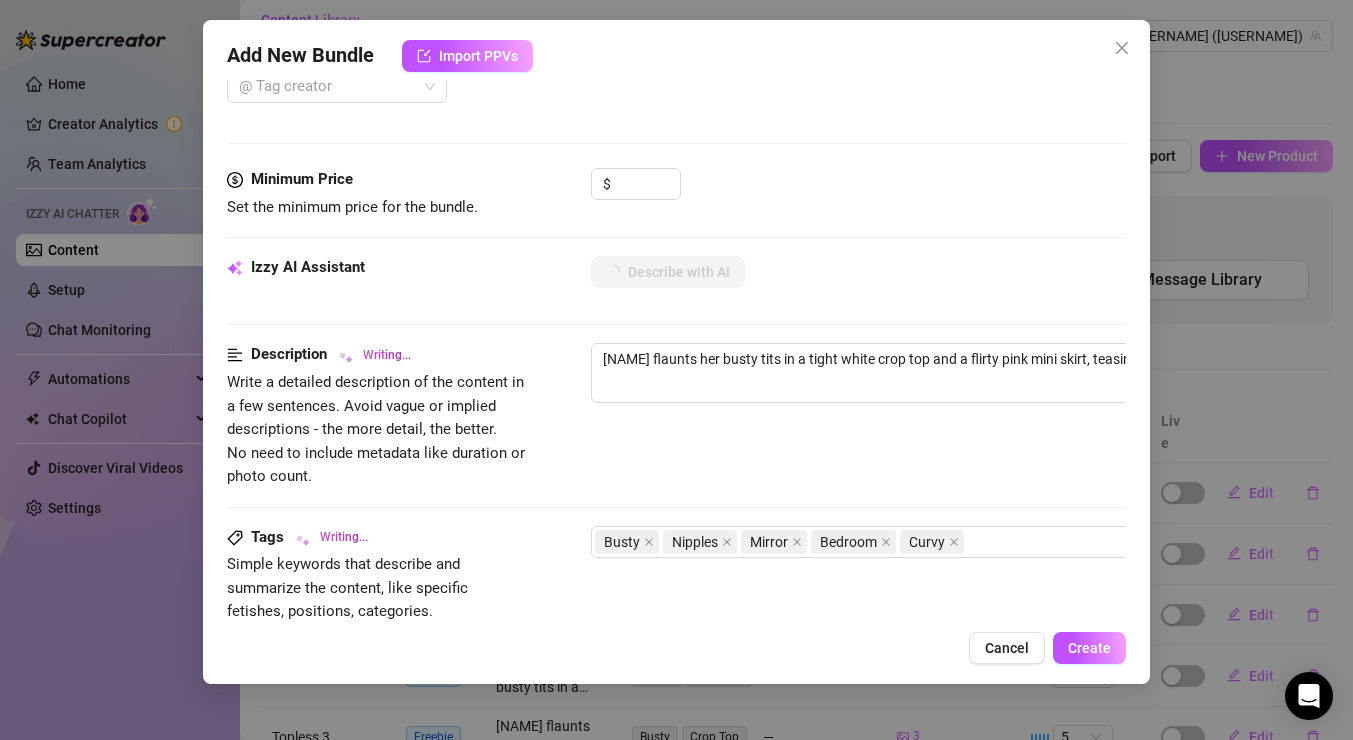 type on "Jade flaunts her busty tits in a tight white crop top and a flirty pink mini skirt, teasing with her nipples" 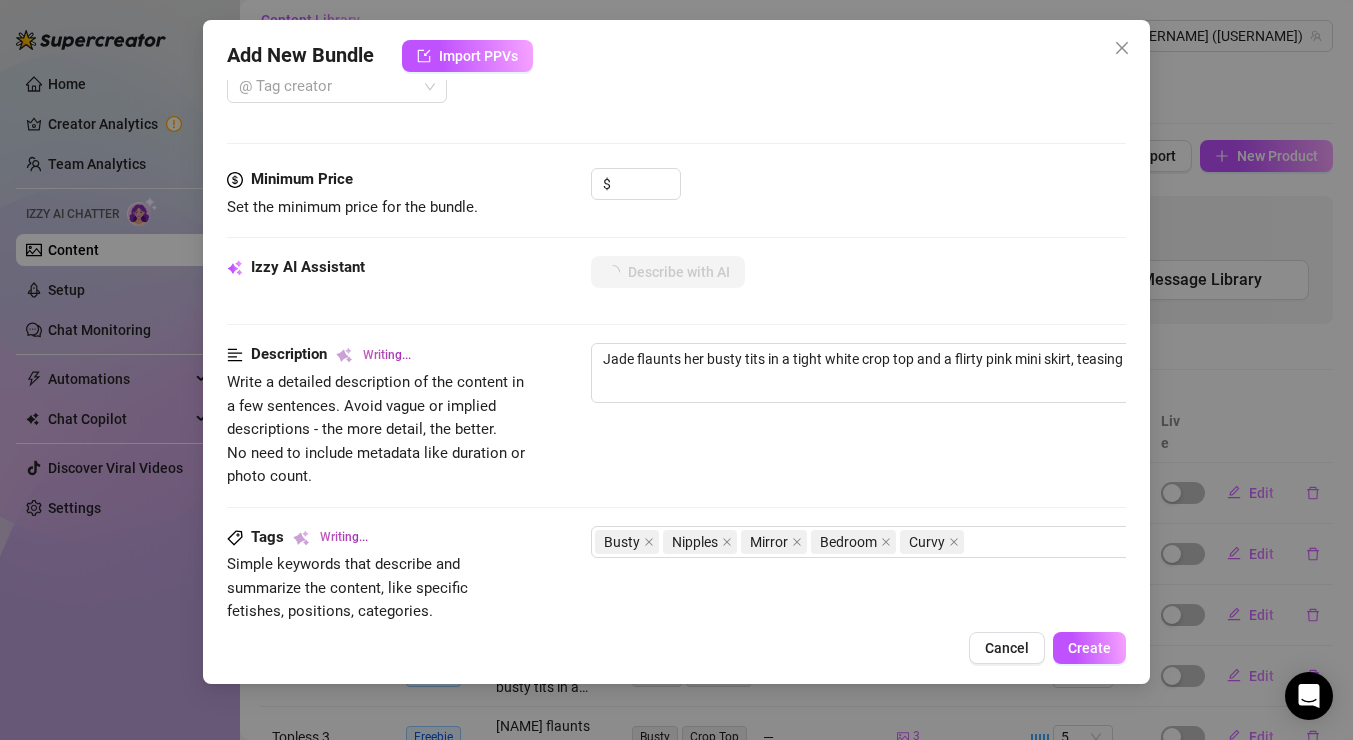 type on "[NAME] flaunts her busty tits in a tight white crop top and a flirty pink mini skirt, teasing with her nipples fully" 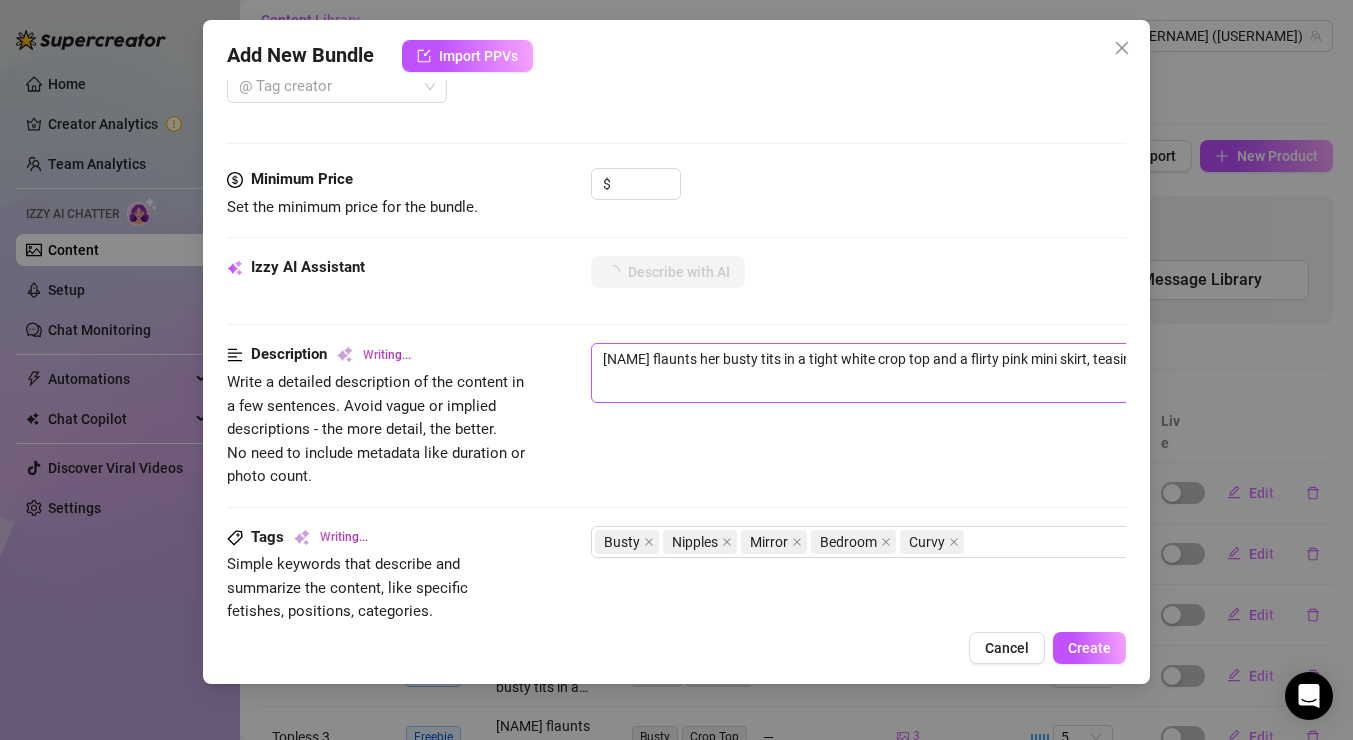 type on "[NAME] flaunts her busty tits in a tight white crop top and a flirty pink mini skirt, teasing with her nipples fully visible." 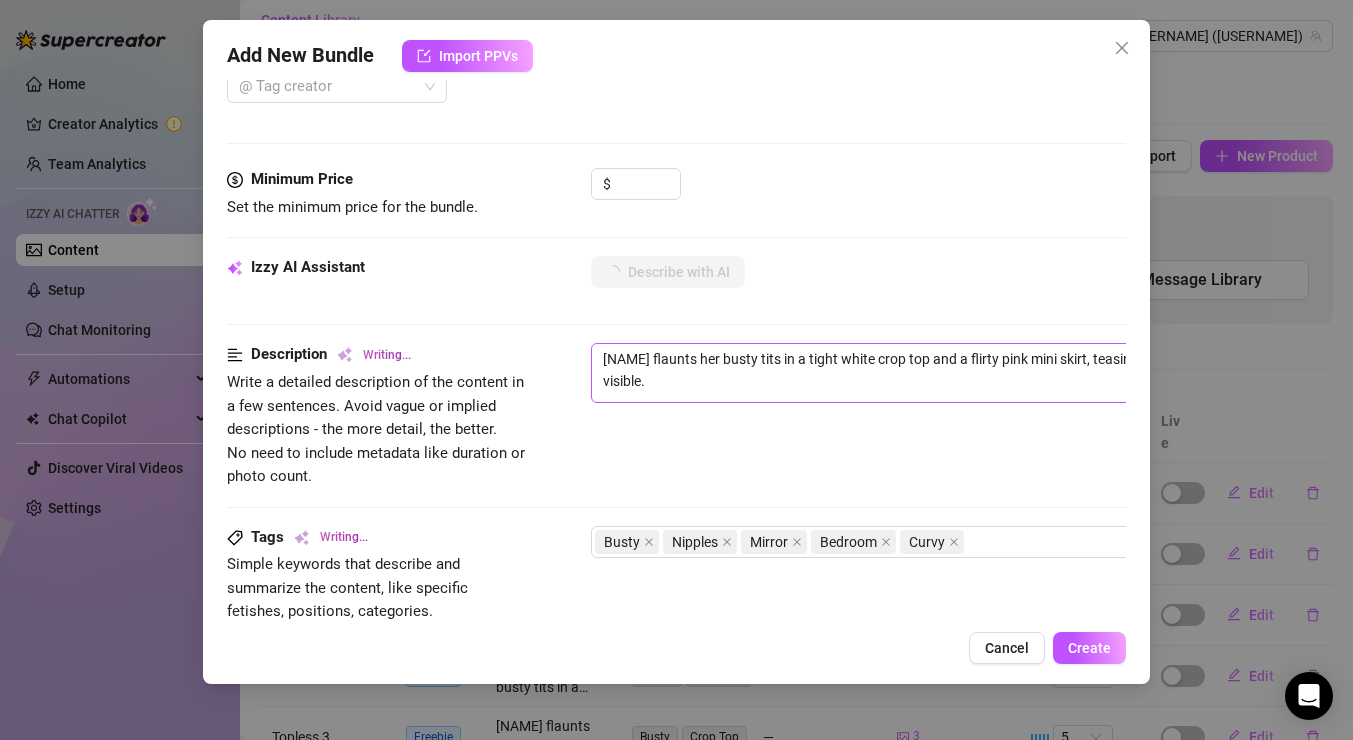 type on "Jade flaunts her busty tits in a tight white crop top and a flirty pink mini skirt, teasing with her nipples fully visible. Her" 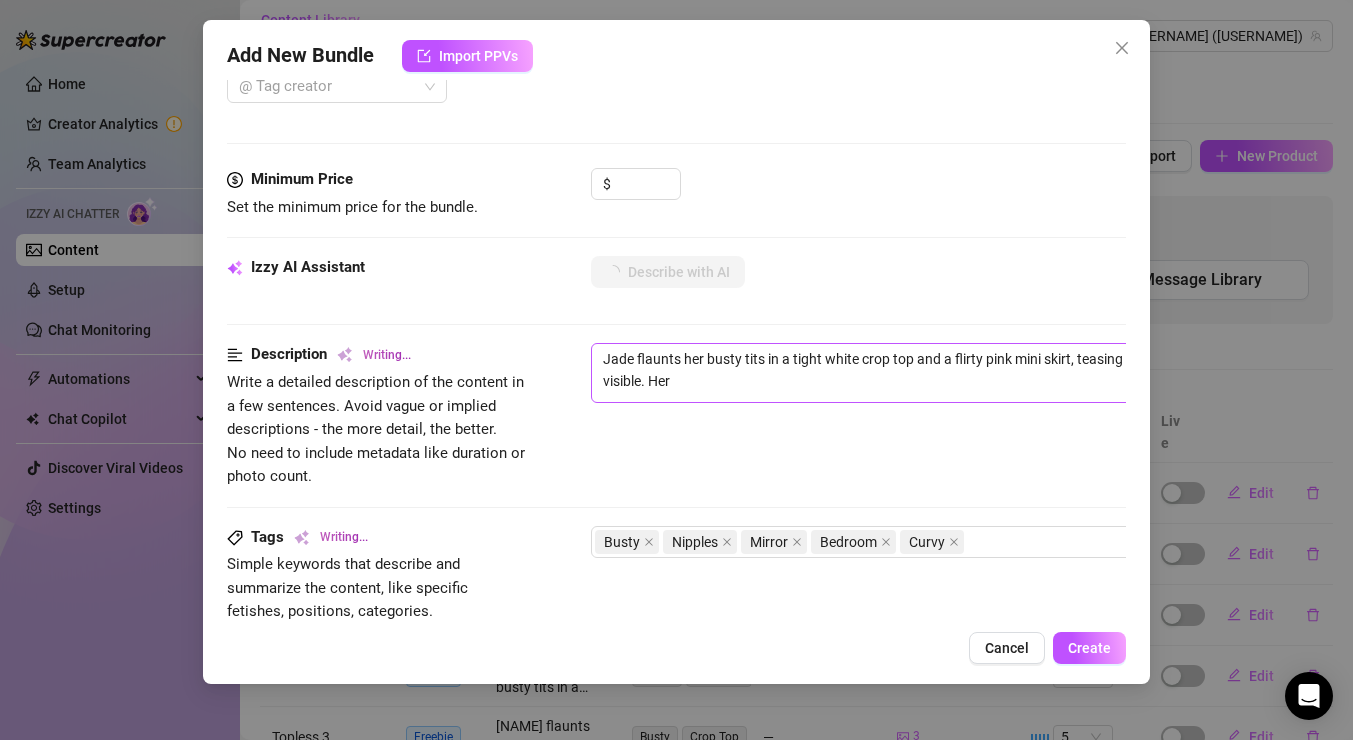 type on "Jade flaunts her busty tits in a tight white crop top and a flirty pink mini skirt, teasing with her nipples fully visible. Her curvy" 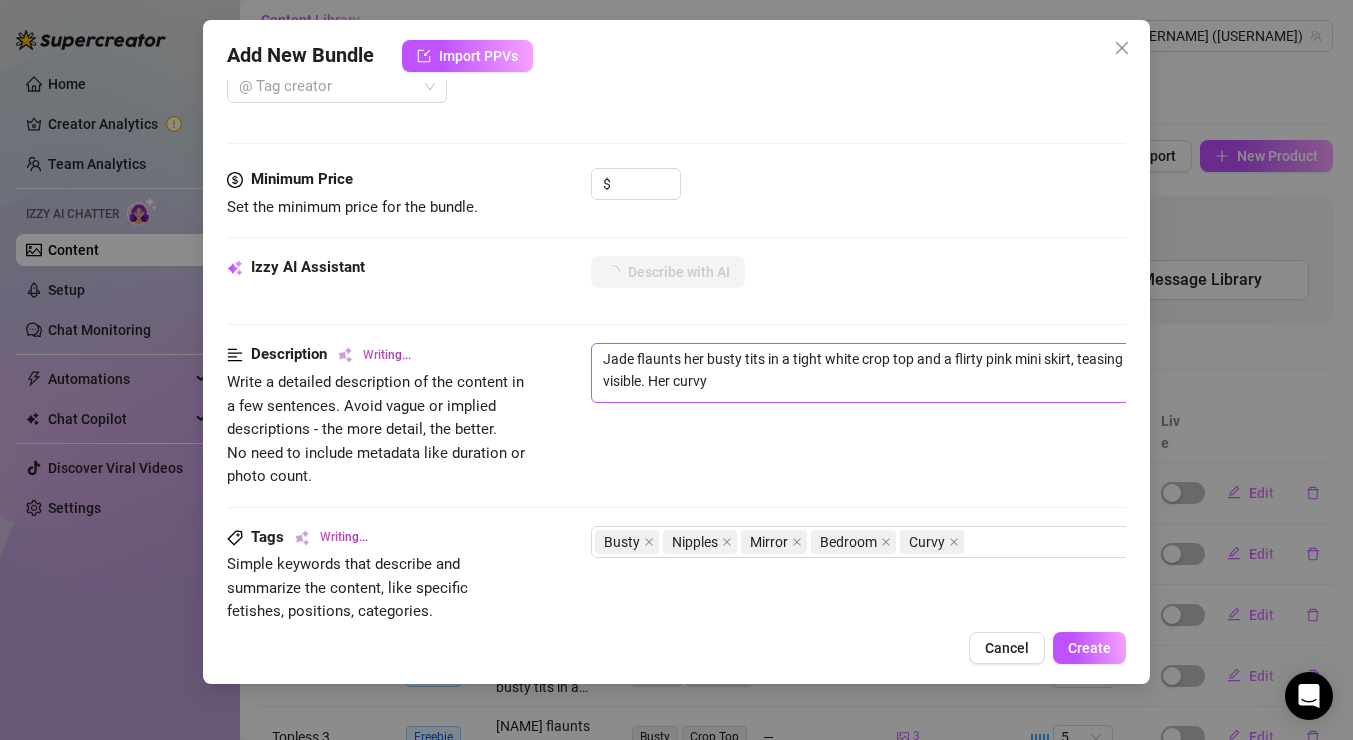 type on "[NAME] flaunts her busty tits in a tight white crop top and a flirty pink mini skirt, teasing with her nipples fully visible. Her curvy figure" 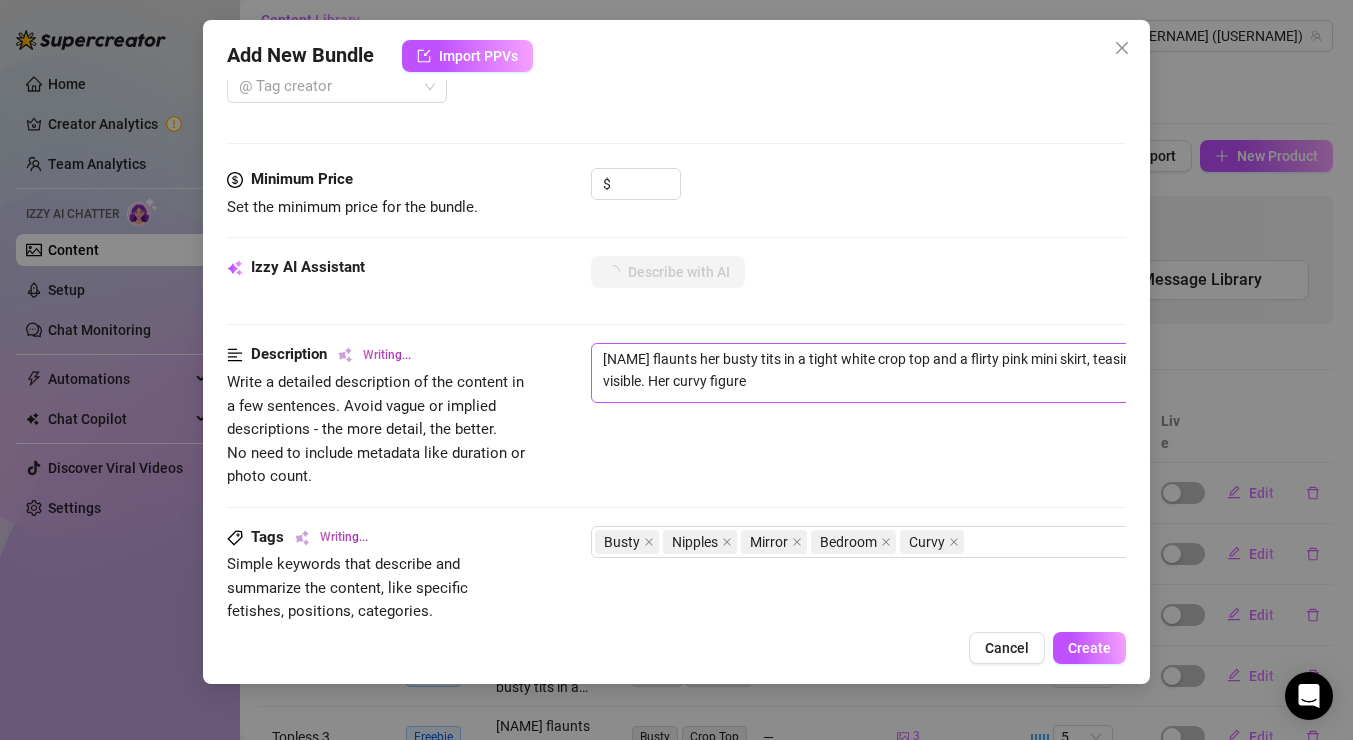 type on "Jade flaunts her busty tits in a tight white crop top and a flirty pink mini skirt, teasing with her nipples fully visible. Her curvy figure is" 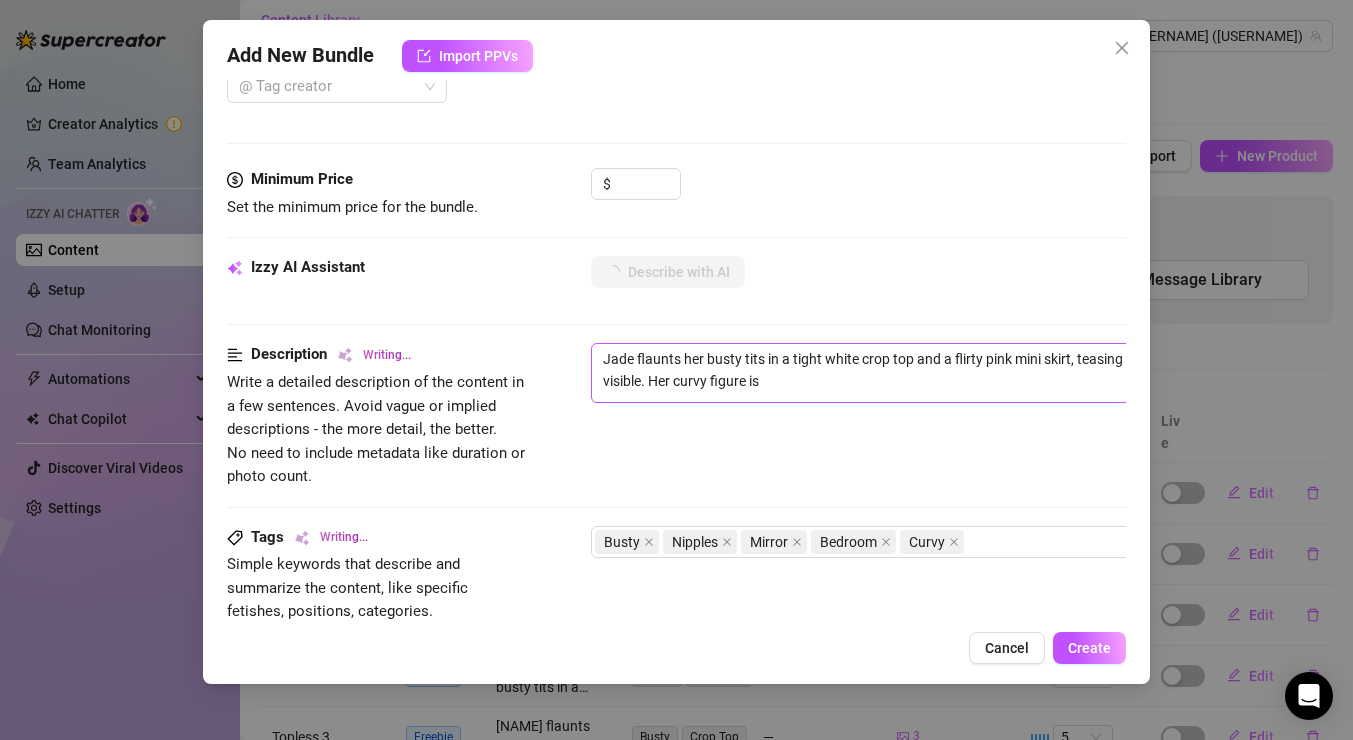 type on "Jade flaunts her busty tits in a tight white crop top and a flirty pink mini skirt, teasing with her nipples fully visible. Her curvy figure is on" 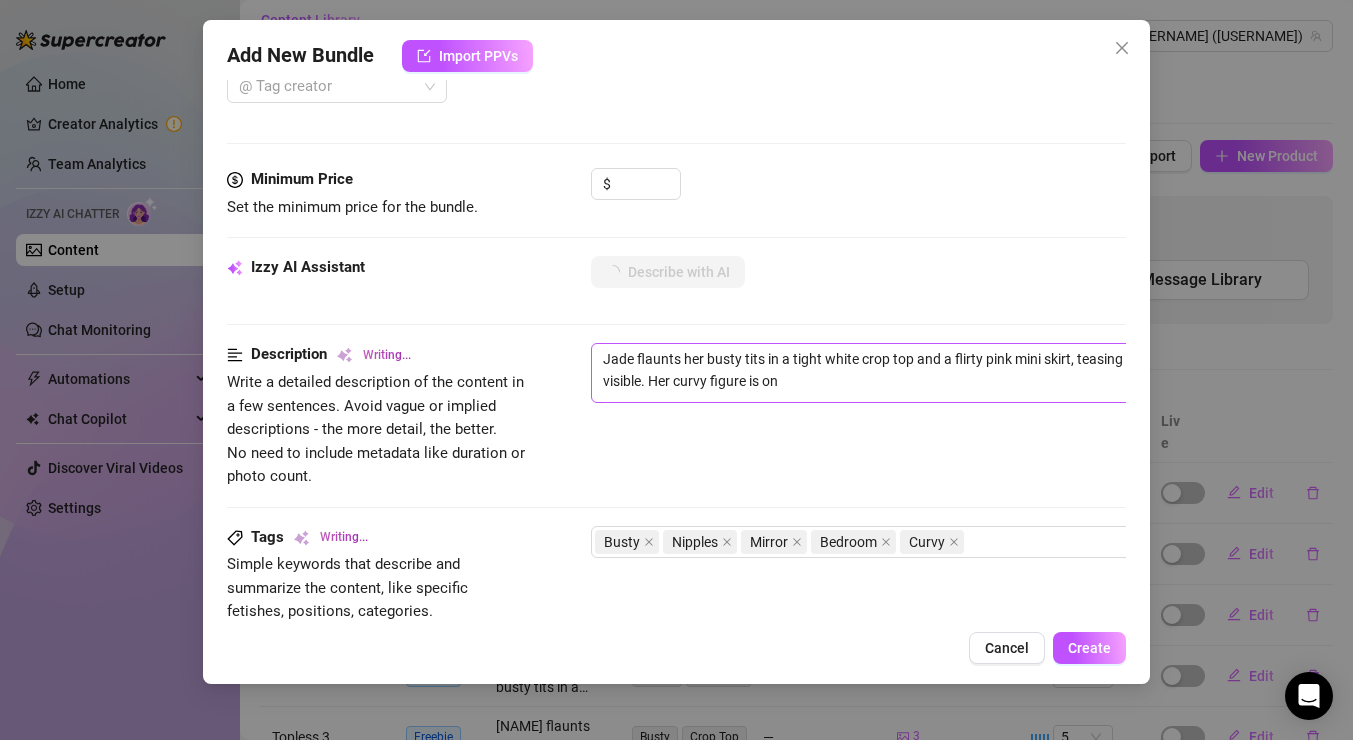type on "[NAME] flaunts her busty tits in a tight white crop top and a flirty pink mini skirt, teasing with her nipples fully visible. Her curvy figure is on full" 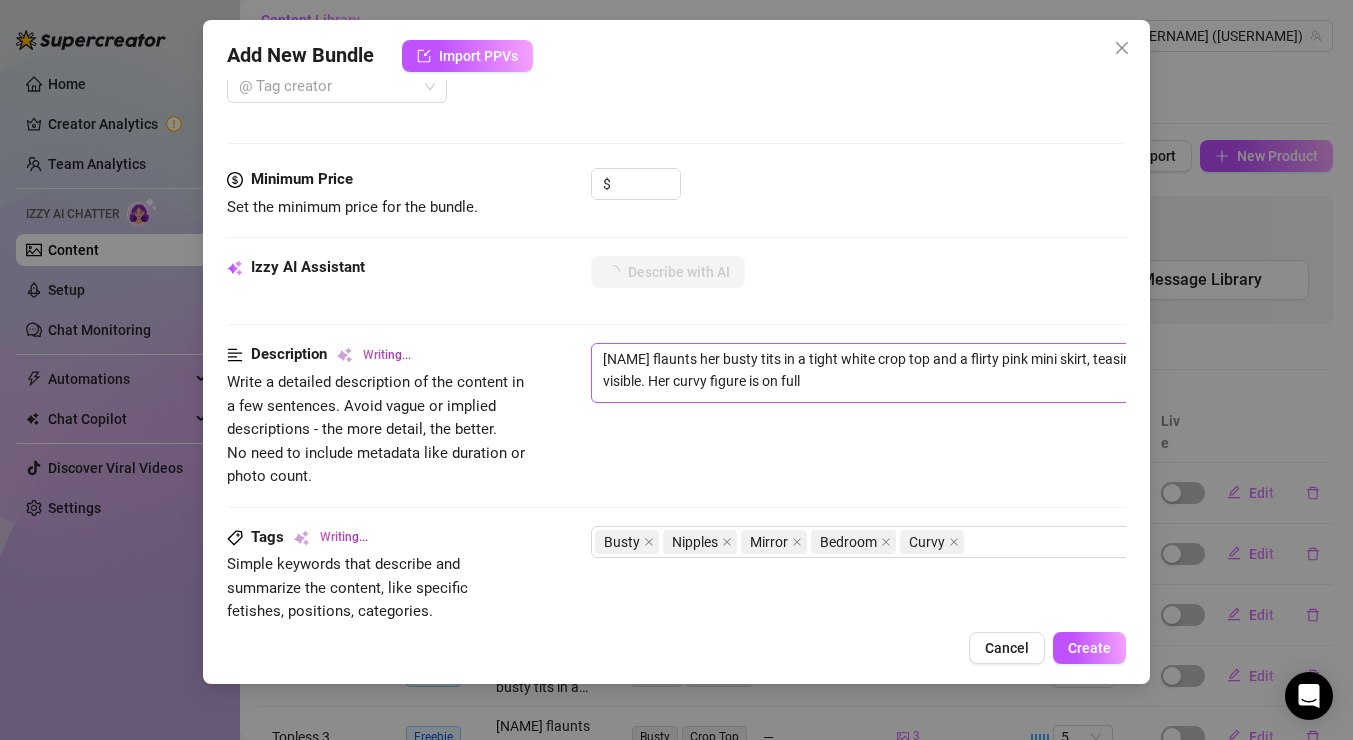 scroll, scrollTop: 567, scrollLeft: 0, axis: vertical 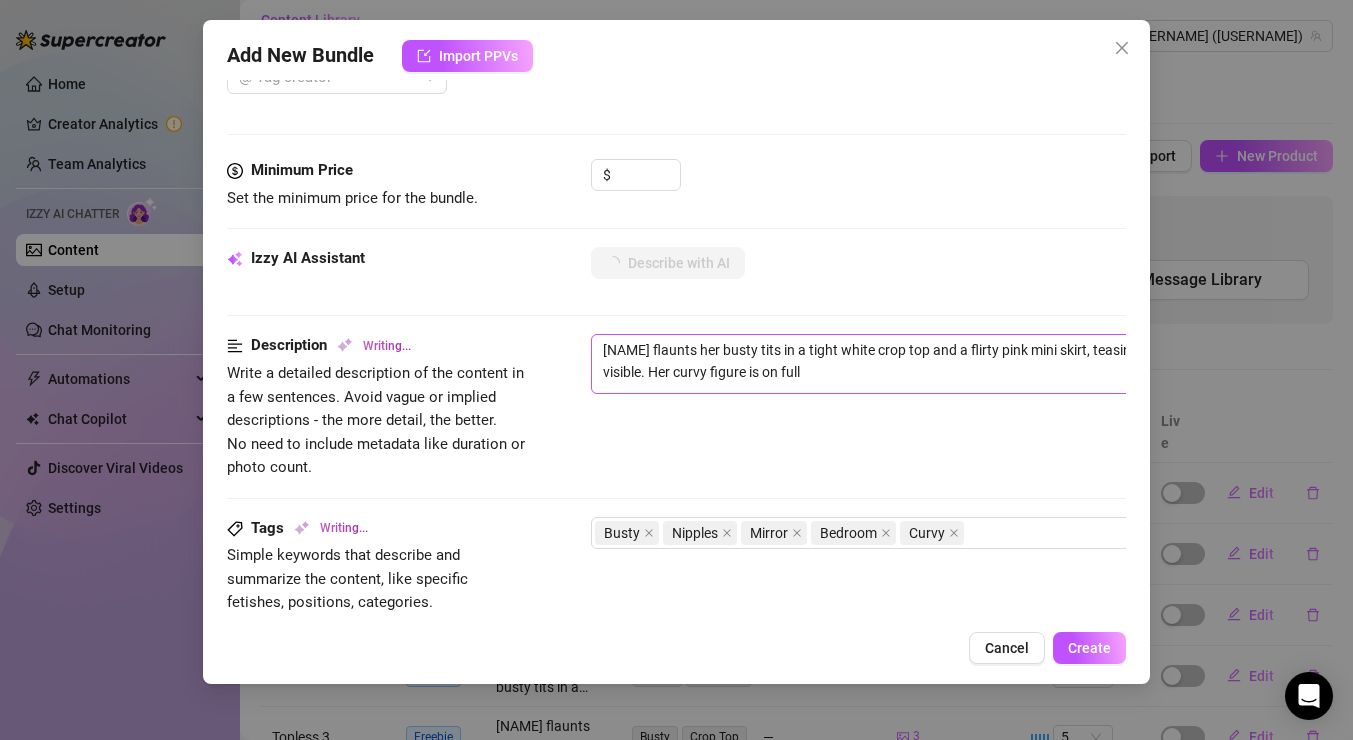 type on "[NAME] flaunts her busty tits in a tight white crop top and a flirty pink mini skirt, teasing with her nipples fully visible. Her curvy figure is on full display" 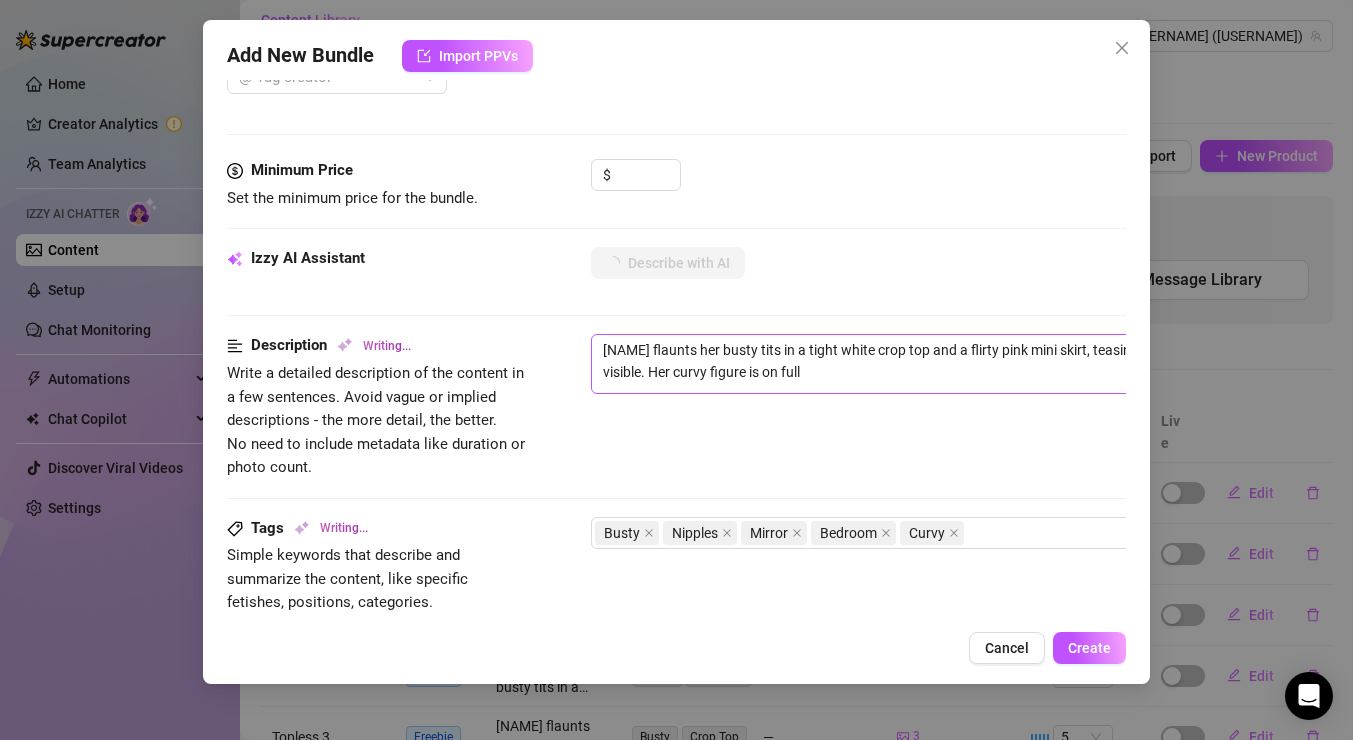 type on "[NAME] flaunts her busty tits in a tight white crop top and a flirty pink mini skirt, teasing with her nipples fully visible. Her curvy figure is on full display" 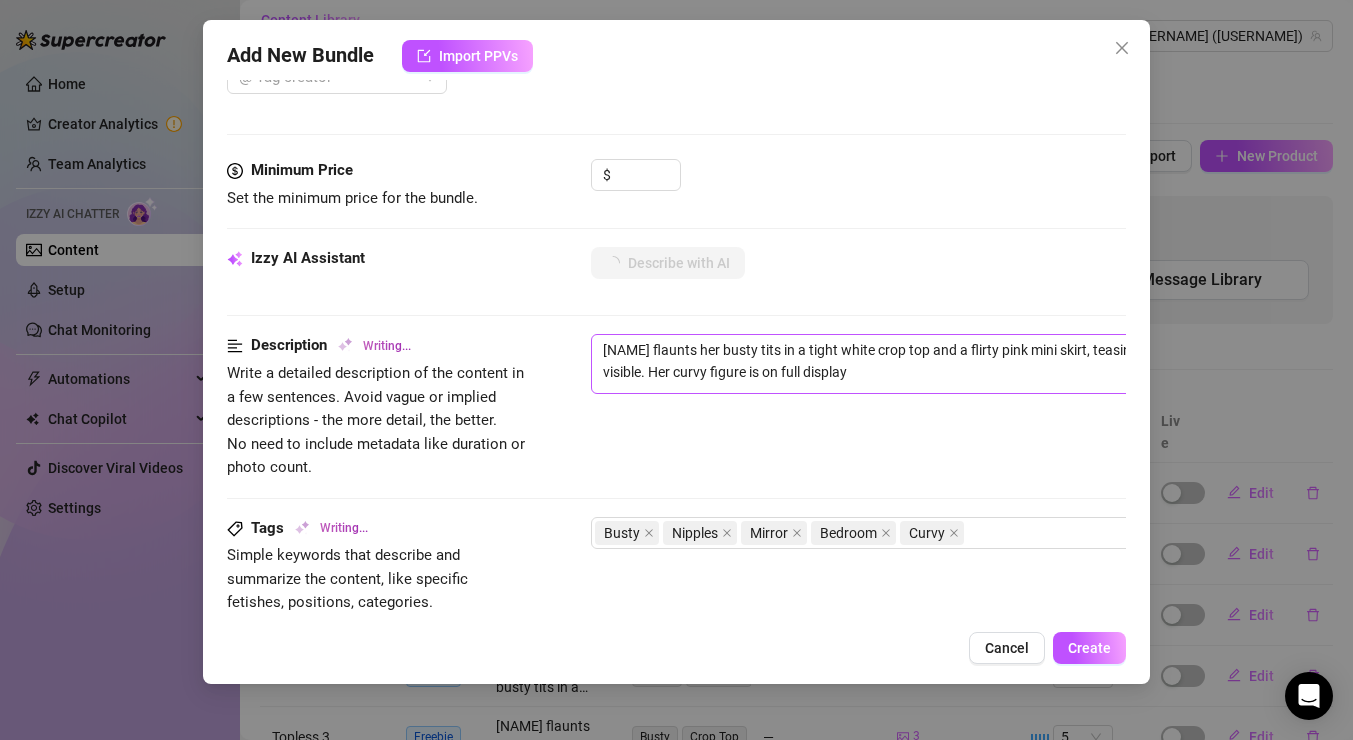 type on "Jade flaunts her busty tits in a tight white crop top and a flirty pink mini skirt, teasing with her nipples fully visible. Her curvy figure is on full display as" 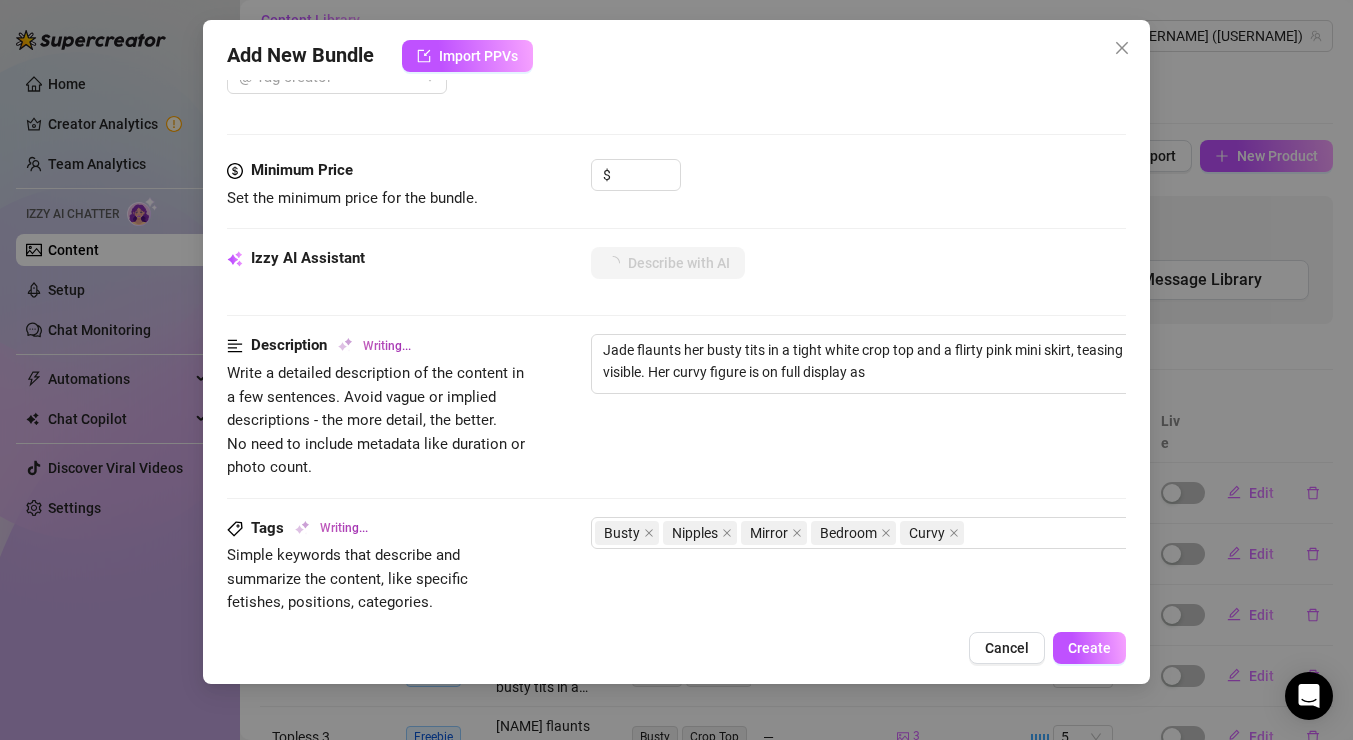 type on "Jade flaunts her busty tits in a tight white crop top and a flirty pink mini skirt, teasing with her nipples fully visible. Her curvy figure is on" 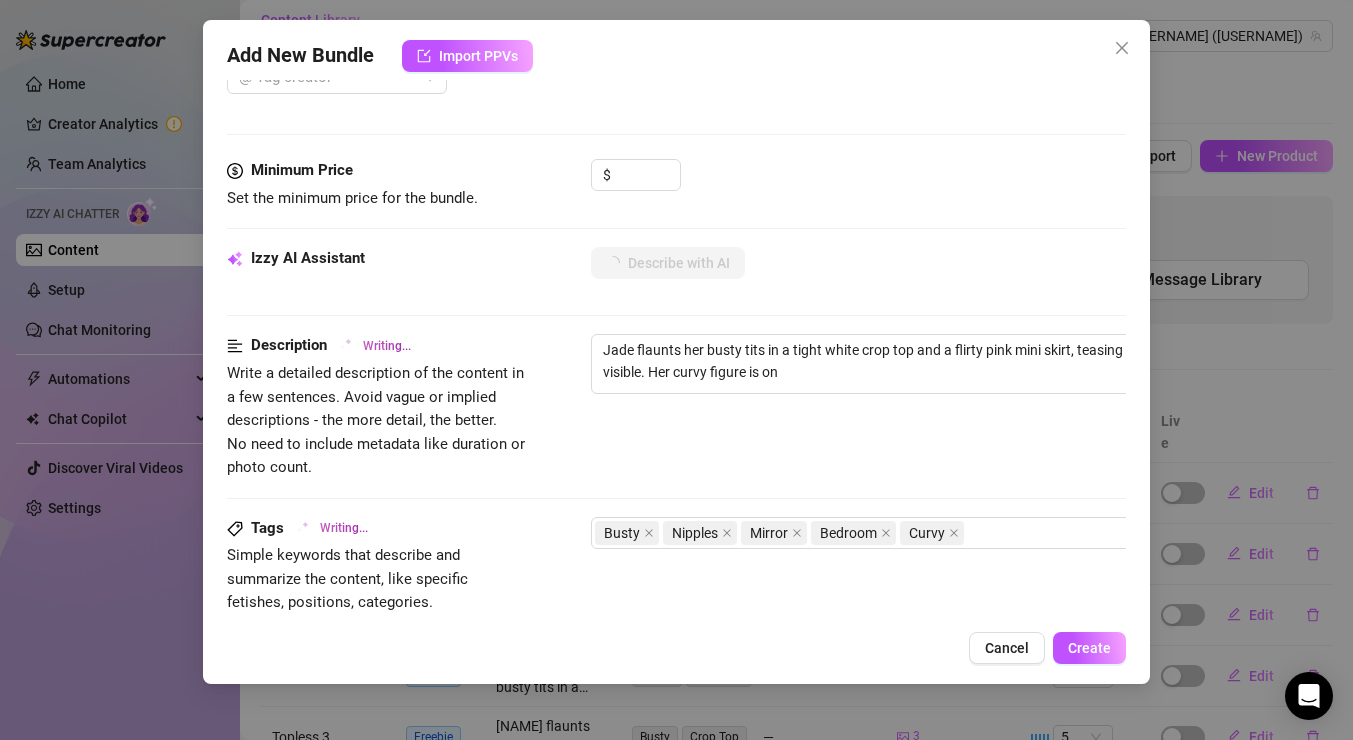 type on "[NAME] flaunts her busty tits in a tight white crop top and a flirty pink mini skirt, teasing with her nipples fully visible. Her curvy figure is on full display as she poses" 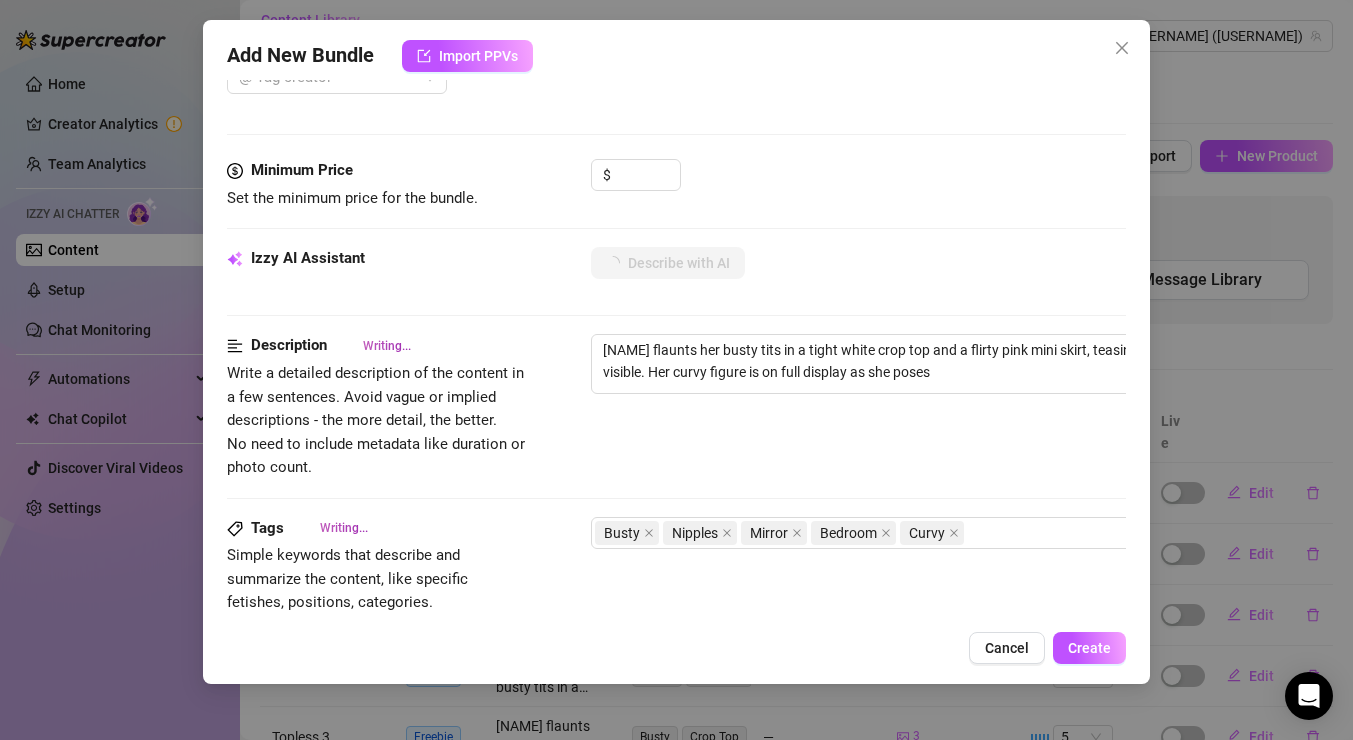 type on "[NAME] flaunts her busty tits in a tight white crop top and a flirty pink mini skirt, teasing with her nipples fully visible. Her curvy figure is on full display as she poses seductively" 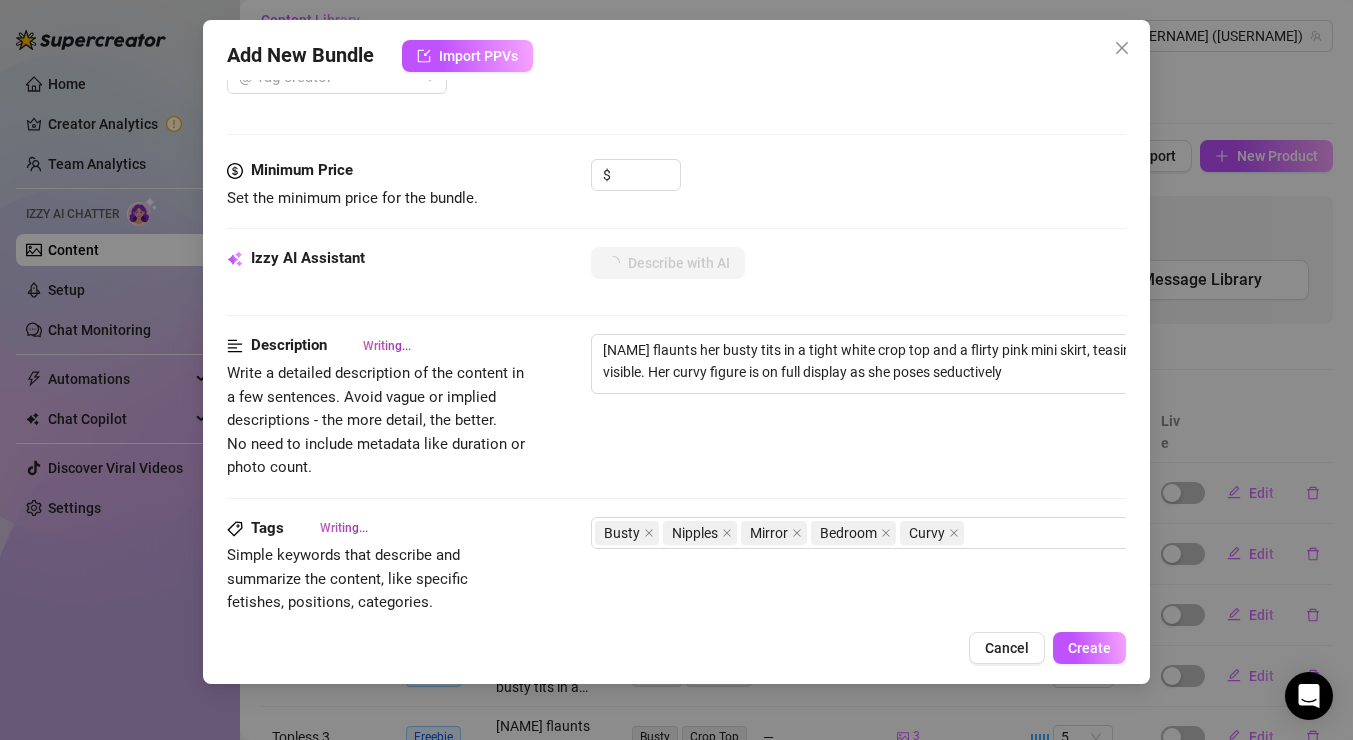 type on "[NAME] flaunts her busty tits in a tight white crop top and a flirty pink mini skirt, teasing with her nipples fully visible. Her curvy figure is on full display as she poses seductively in" 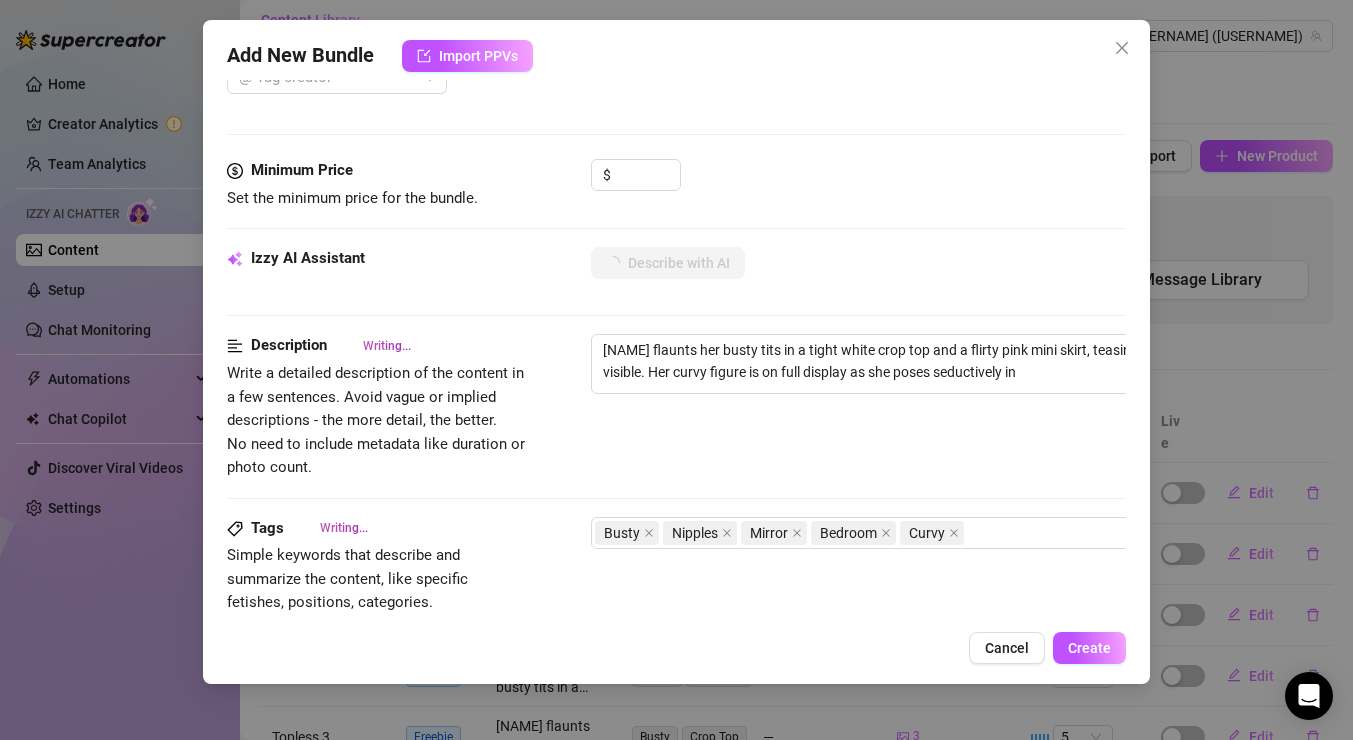 scroll, scrollTop: 571, scrollLeft: 0, axis: vertical 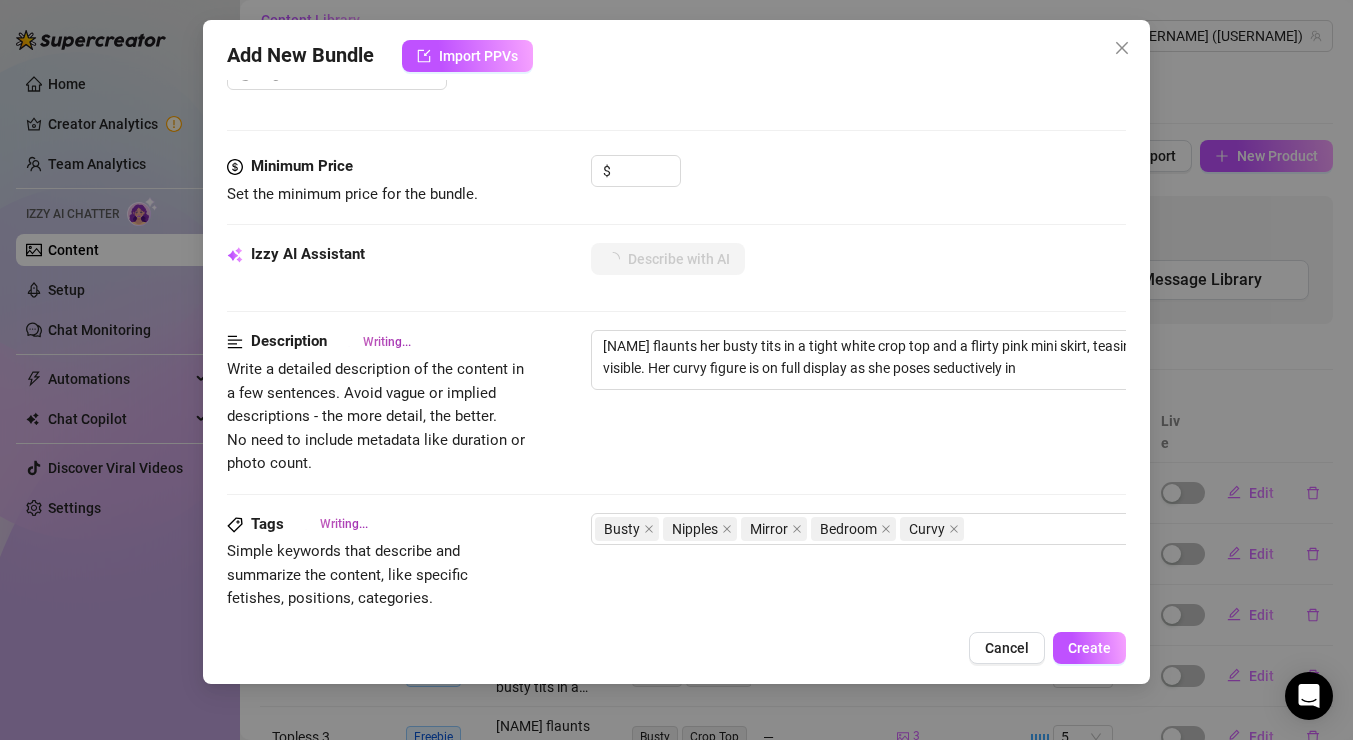type on "[NAME] flaunts her busty tits in a tight white crop top and a flirty pink mini skirt, teasing with her nipples fully visible. Her curvy figure is on full display as she poses seductively in front" 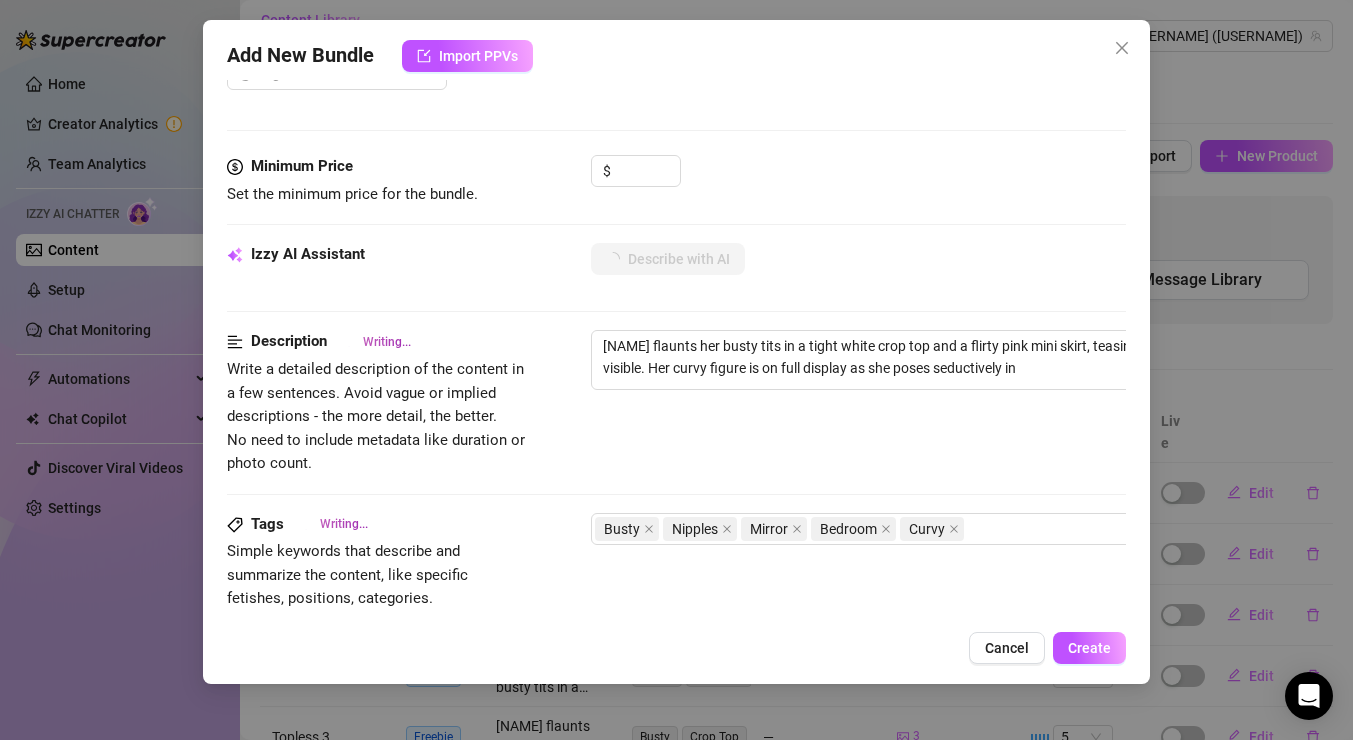 type on "[NAME] flaunts her busty tits in a tight white crop top and a flirty pink mini skirt, teasing with her nipples fully visible. Her curvy figure is on full display as she poses seductively in front" 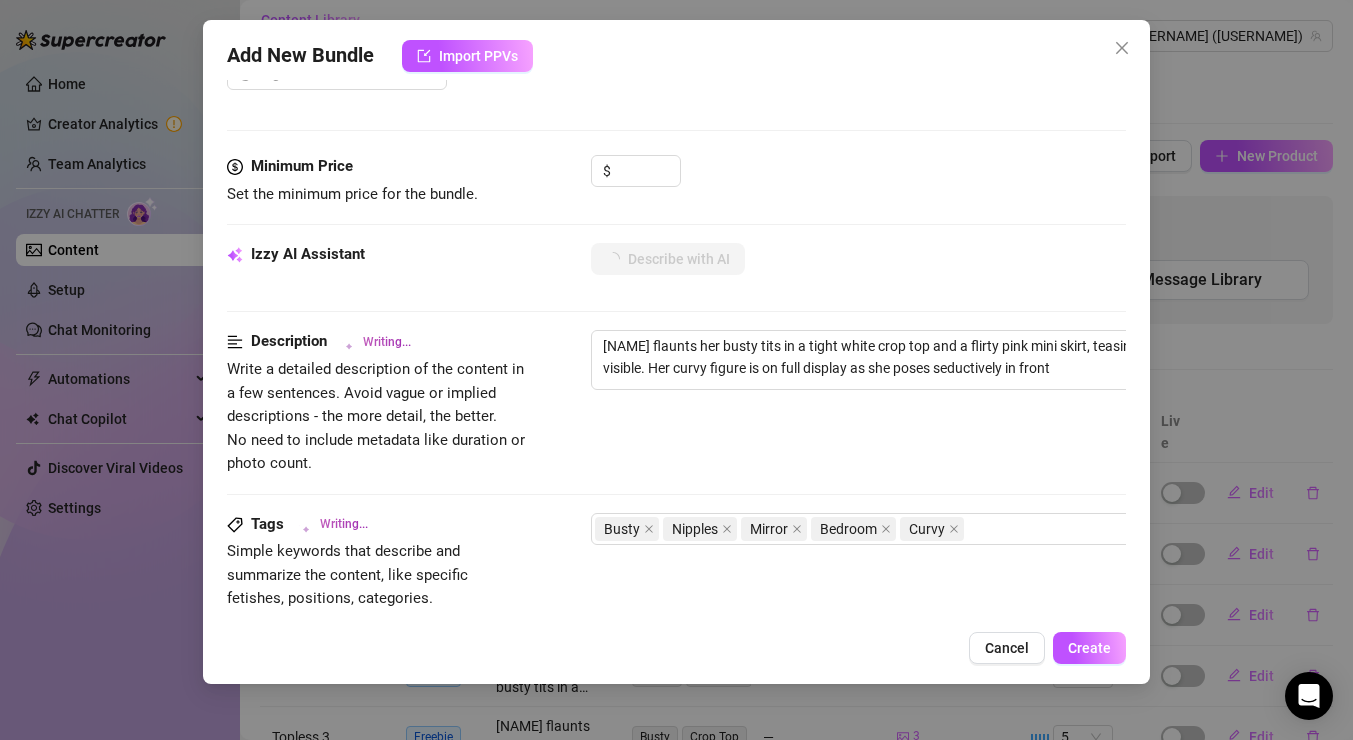 type on "Jade flaunts her busty tits in a tight white crop top and a flirty pink mini skirt, teasing with her nipples fully visible. Her curvy figure is on full display as she poses seductively in front of" 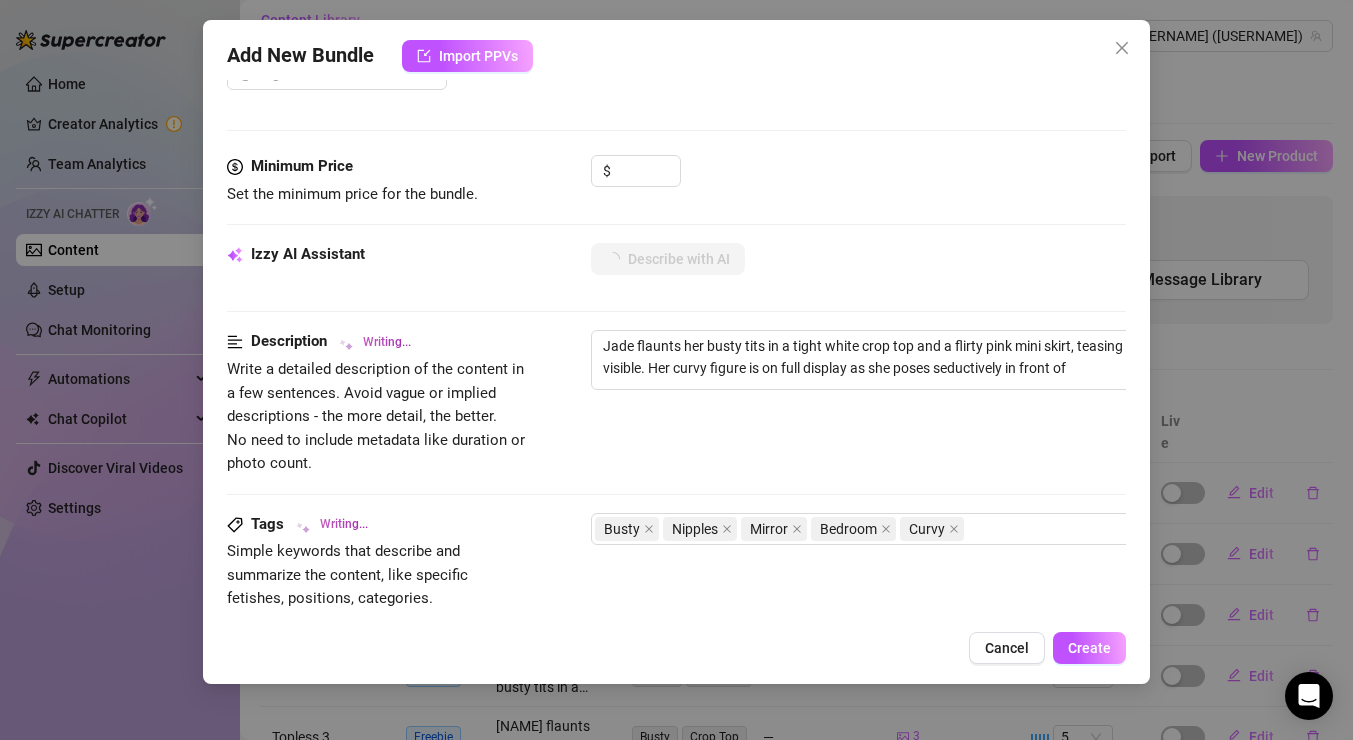 type on "[NAME] flaunts her busty tits in a tight white crop top and a flirty pink mini skirt, teasing with her nipples fully visible. Her curvy figure is on full display as she poses seductively in front of a" 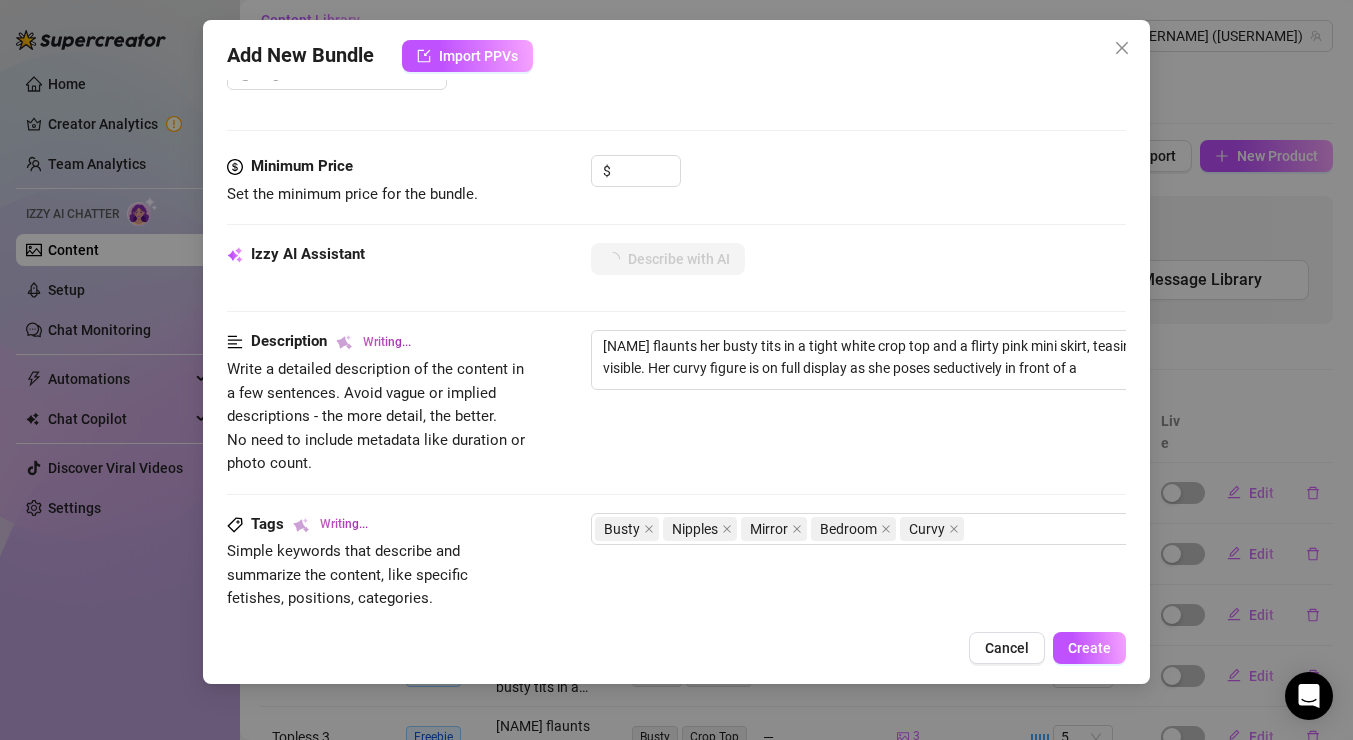 type on "[NAME] flaunts her busty tits in a tight white crop top and a flirty pink mini skirt, teasing with her nipples fully visible. Her curvy figure is on full display as she poses seductively in front of a mirror," 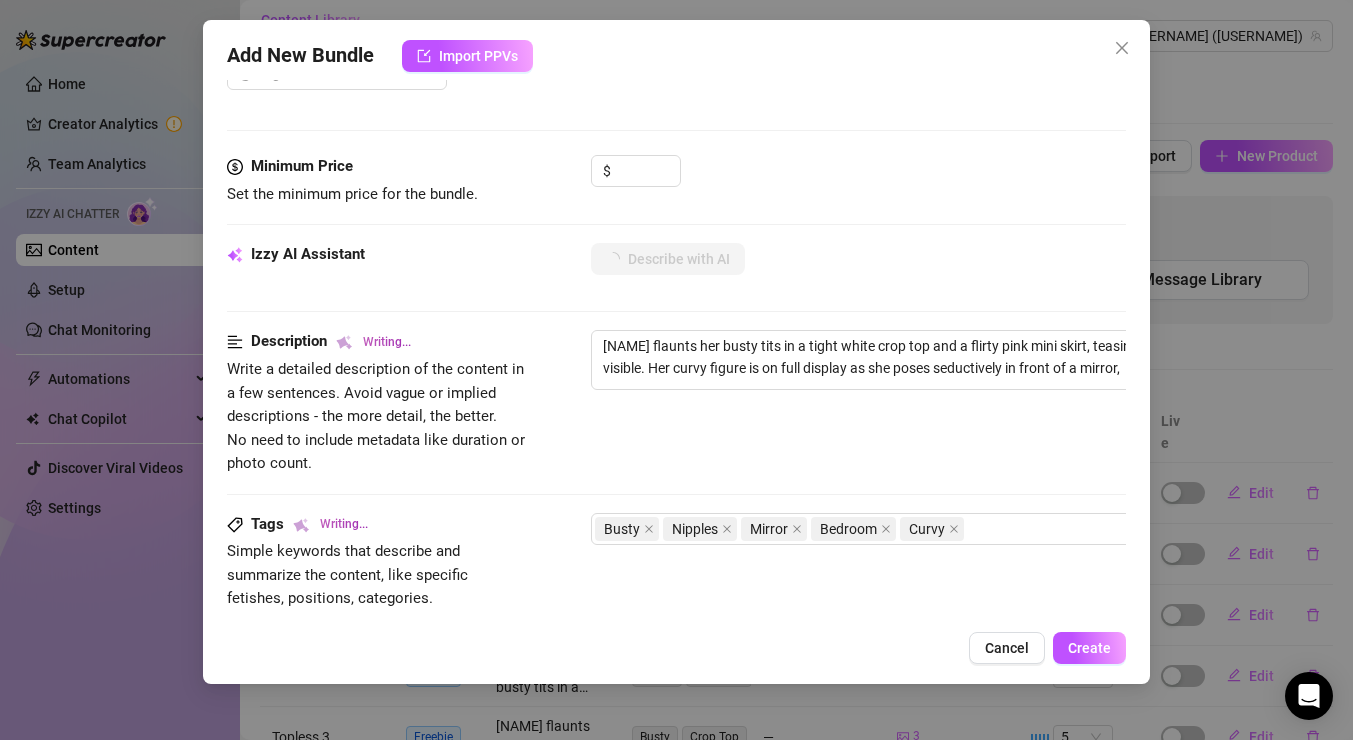 type on "[NAME] flaunts her busty tits in a tight white crop top and a flirty pink mini skirt, teasing with her nipples fully visible. Her curvy figure is on full display as she poses seductively in front of a mirror, giving" 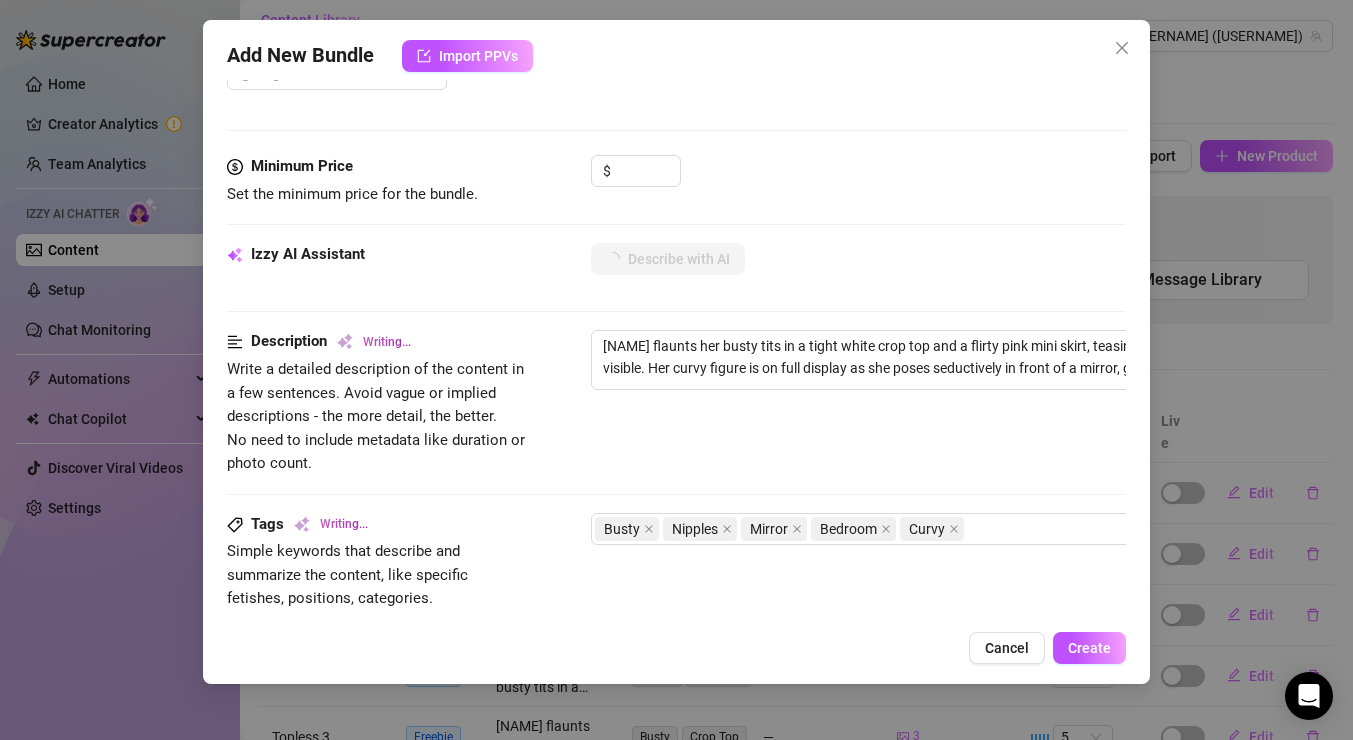 type 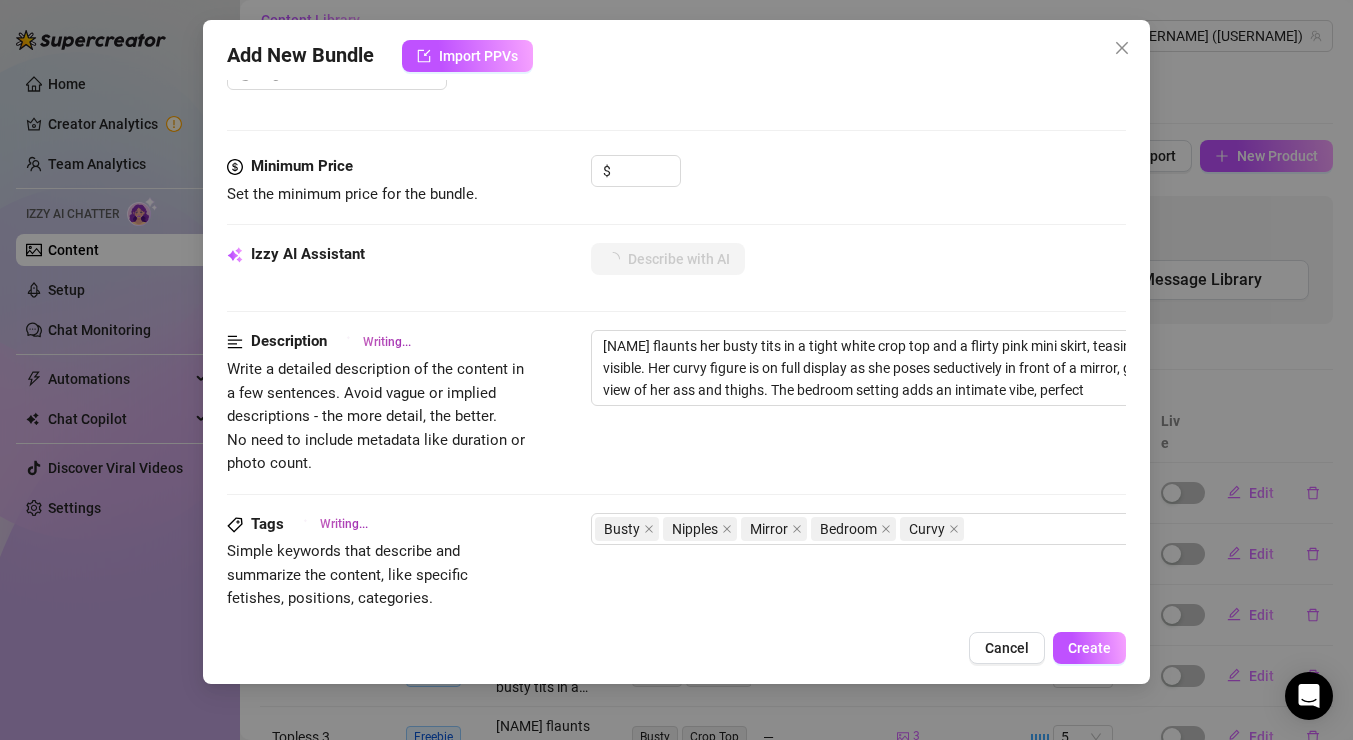 scroll, scrollTop: 571, scrollLeft: 173, axis: both 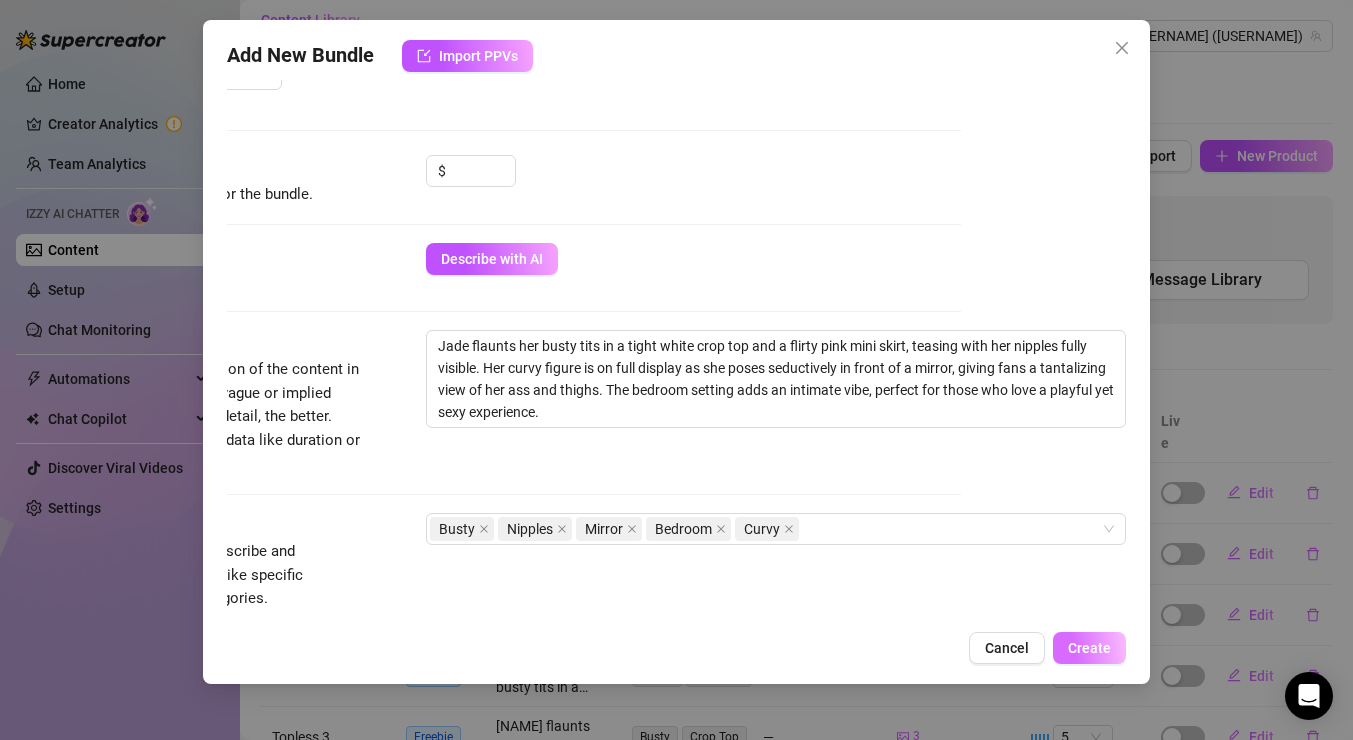 click on "Create" at bounding box center [1089, 648] 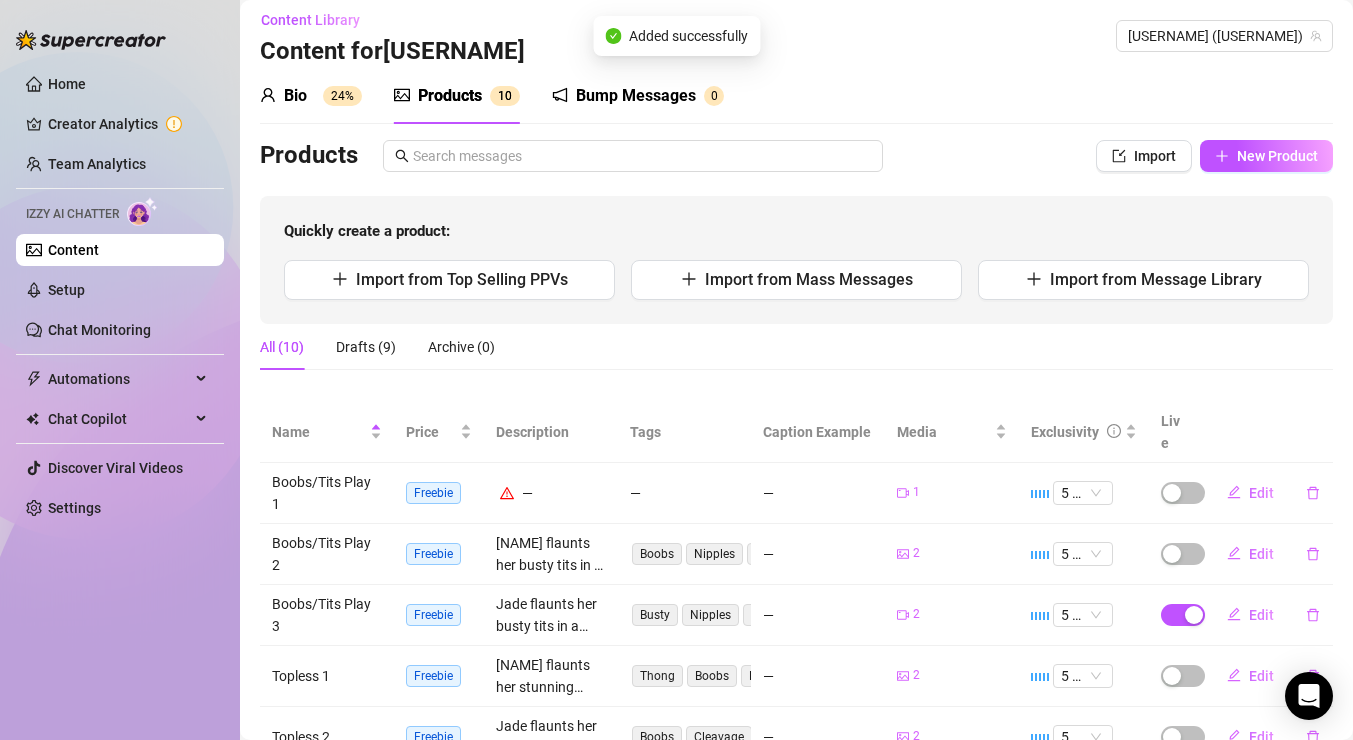 scroll, scrollTop: 100, scrollLeft: 0, axis: vertical 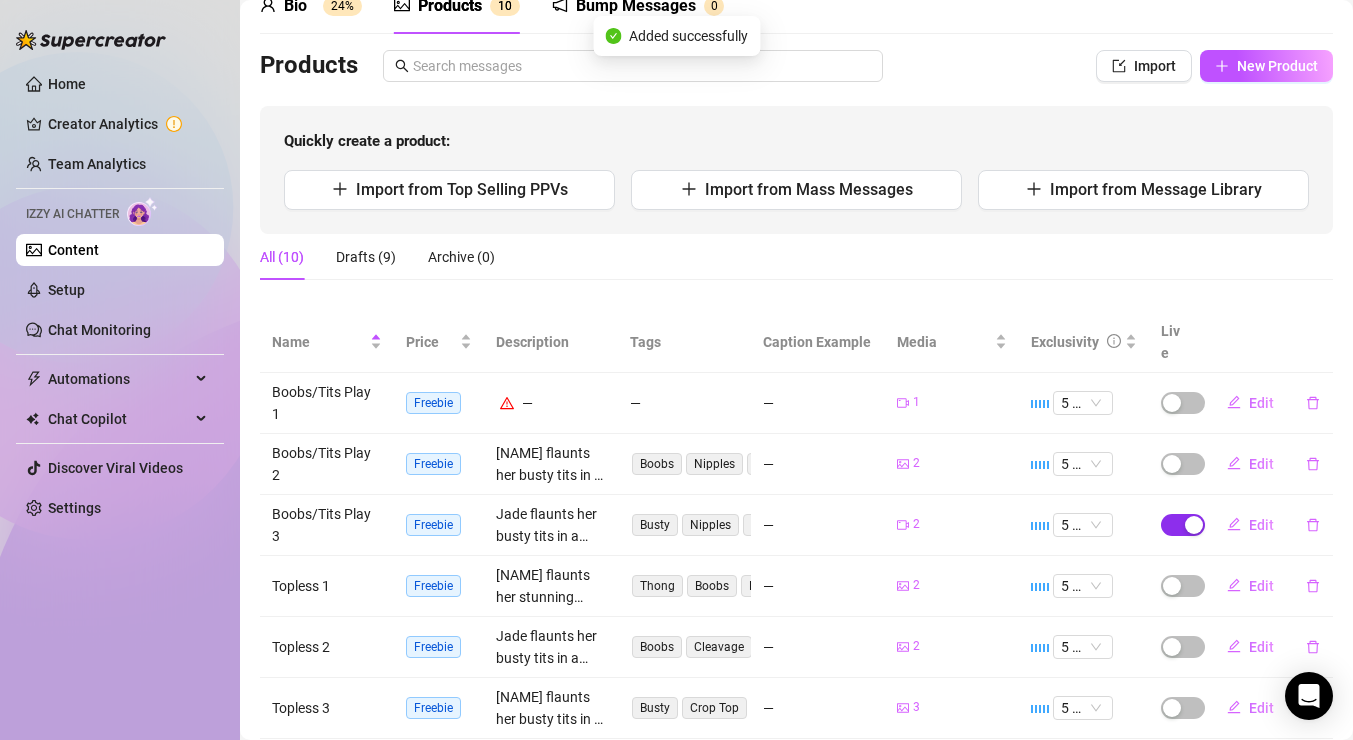 click at bounding box center (1183, 525) 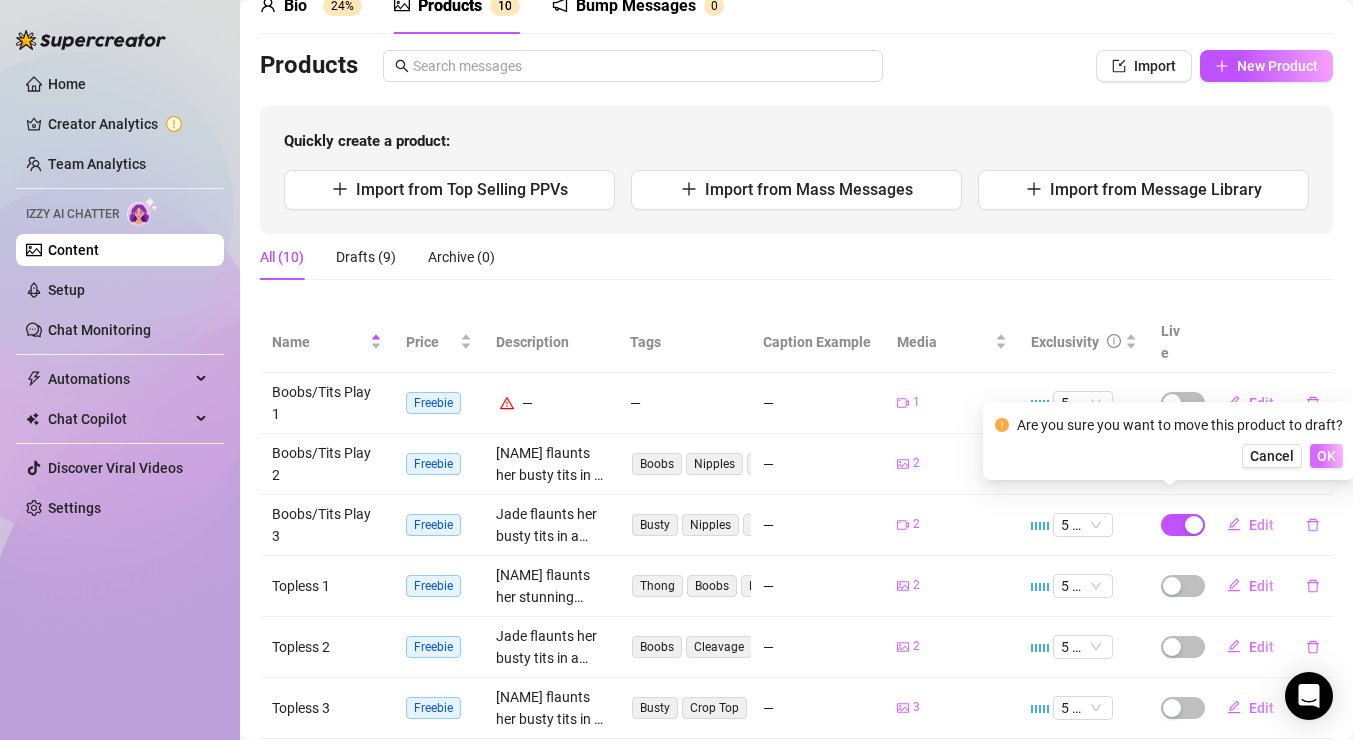 click on "OK" at bounding box center (1326, 456) 